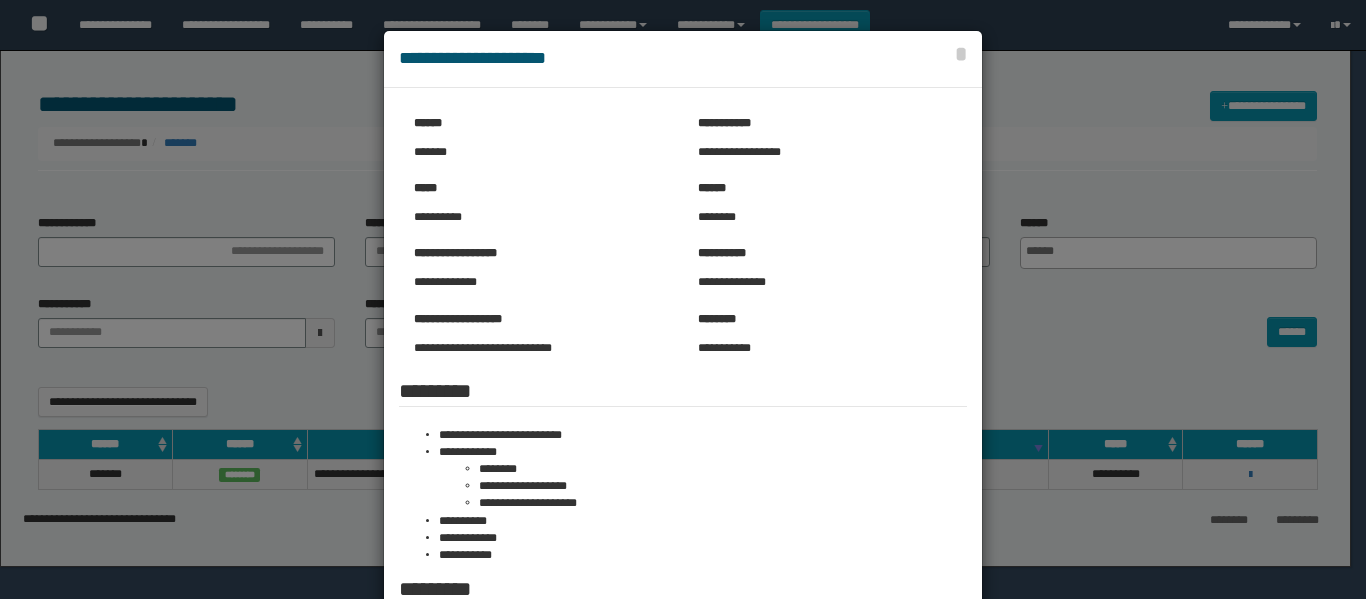 select 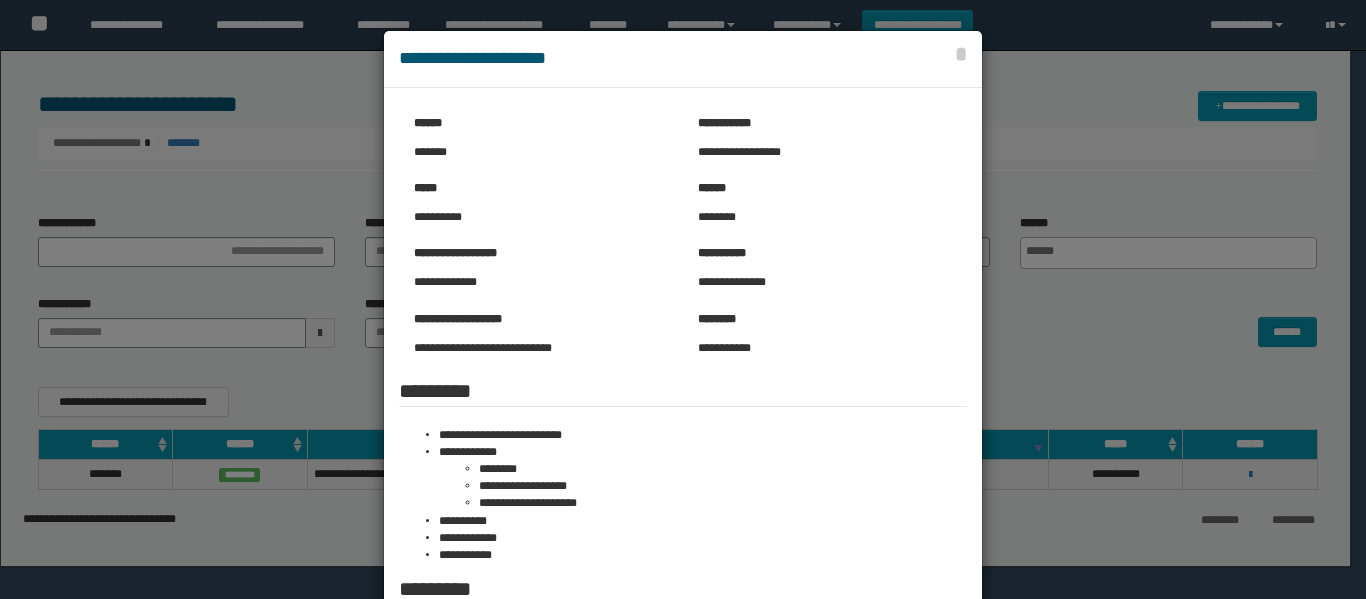 scroll, scrollTop: 43, scrollLeft: 0, axis: vertical 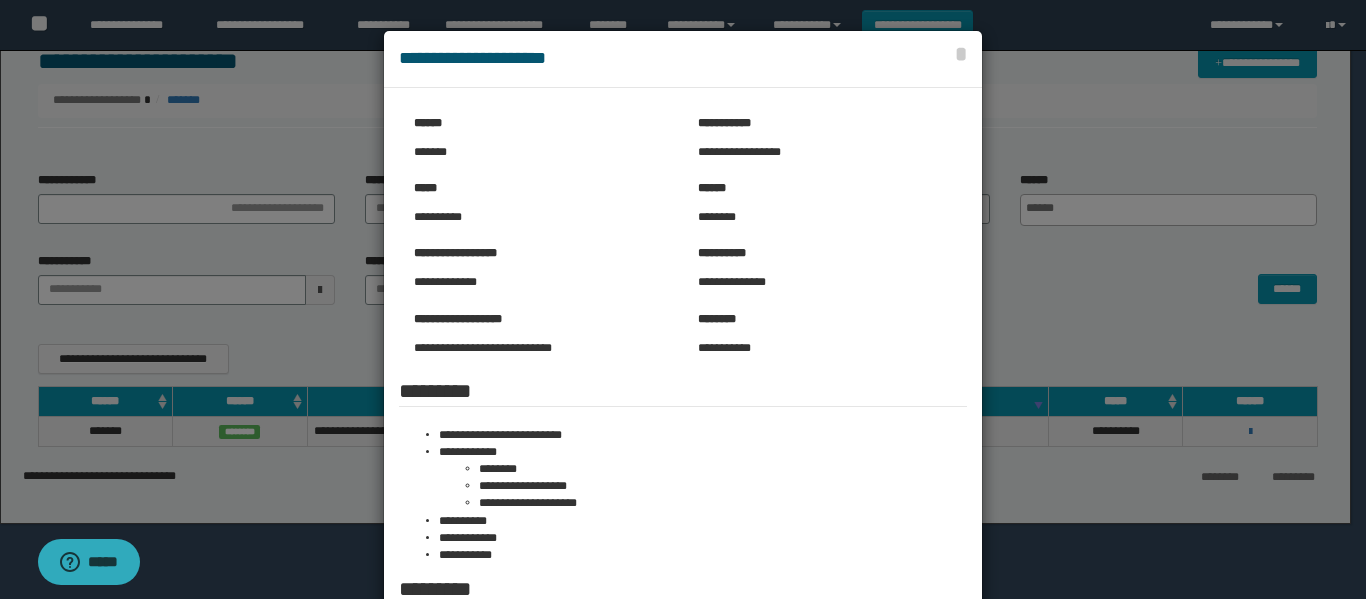 click at bounding box center (683, 448) 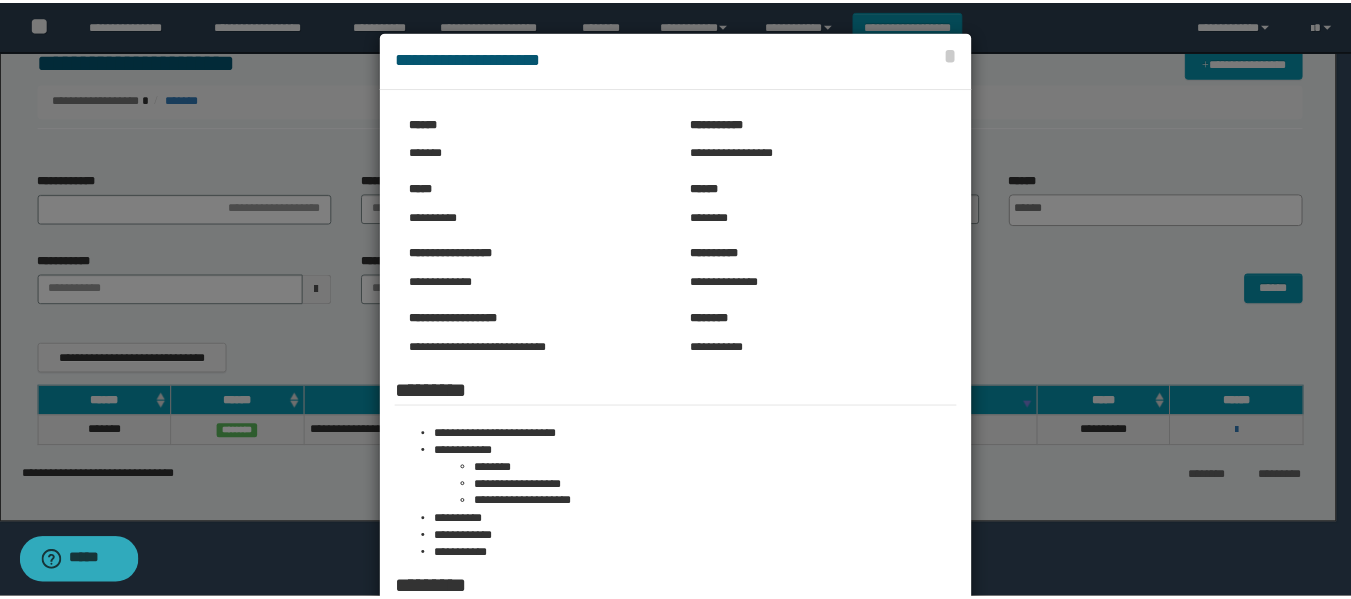 scroll, scrollTop: 0, scrollLeft: 0, axis: both 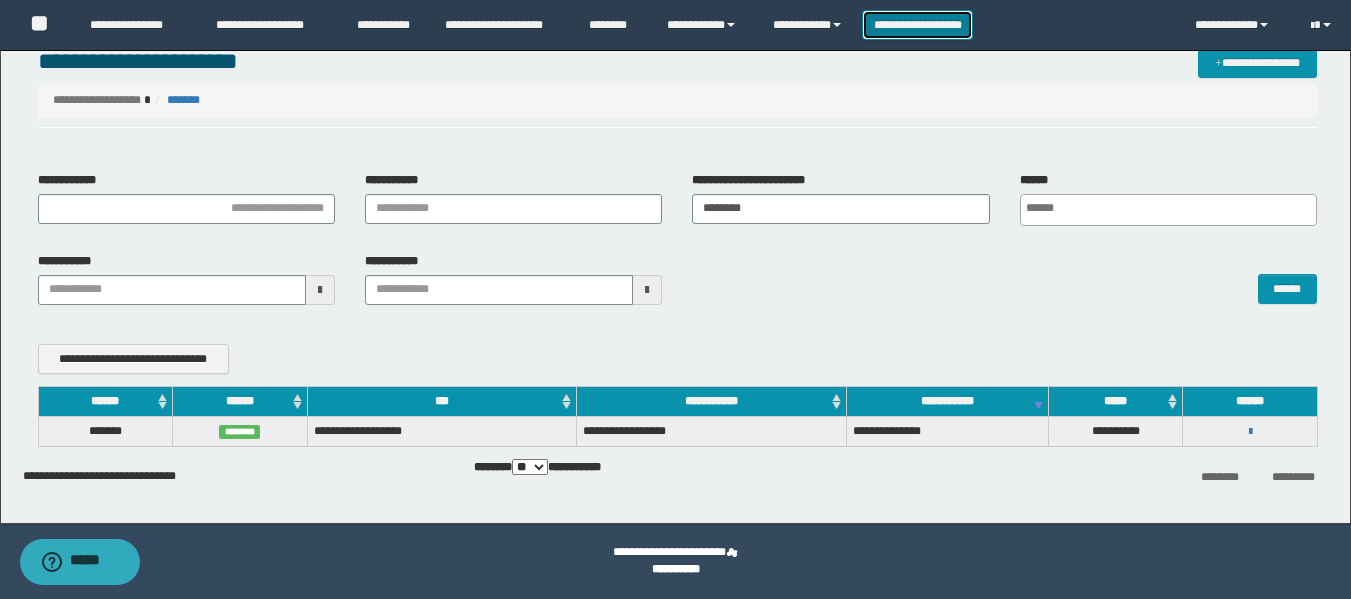 click on "**********" at bounding box center [917, 25] 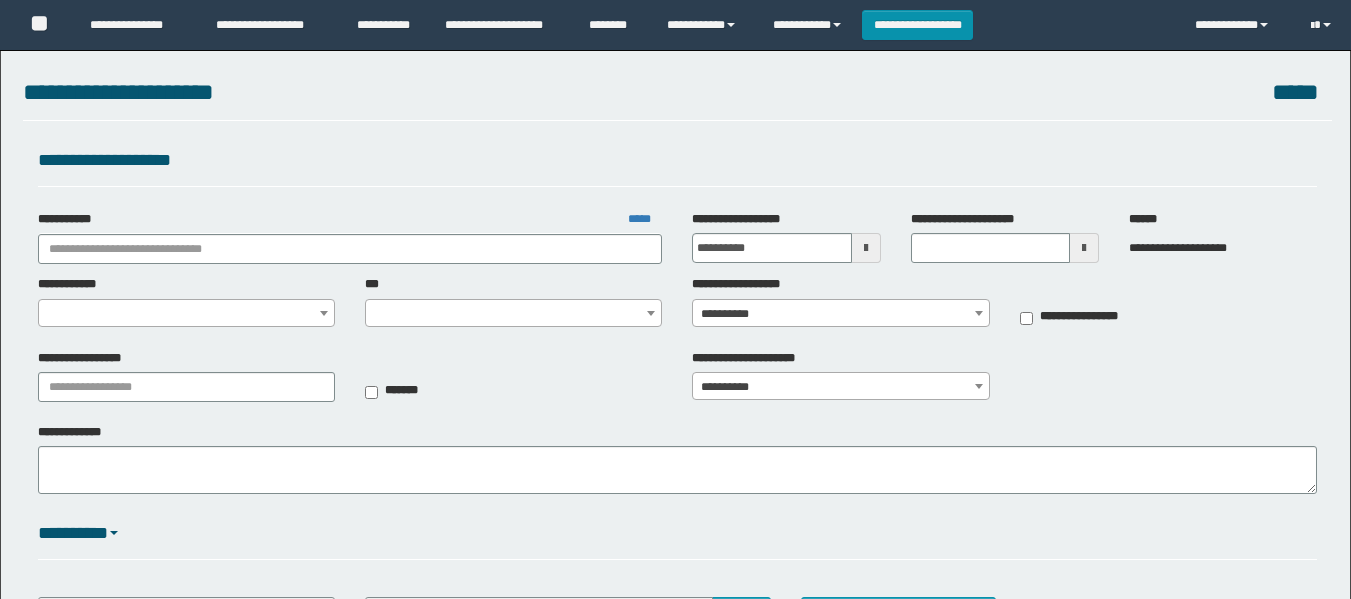 scroll, scrollTop: 0, scrollLeft: 0, axis: both 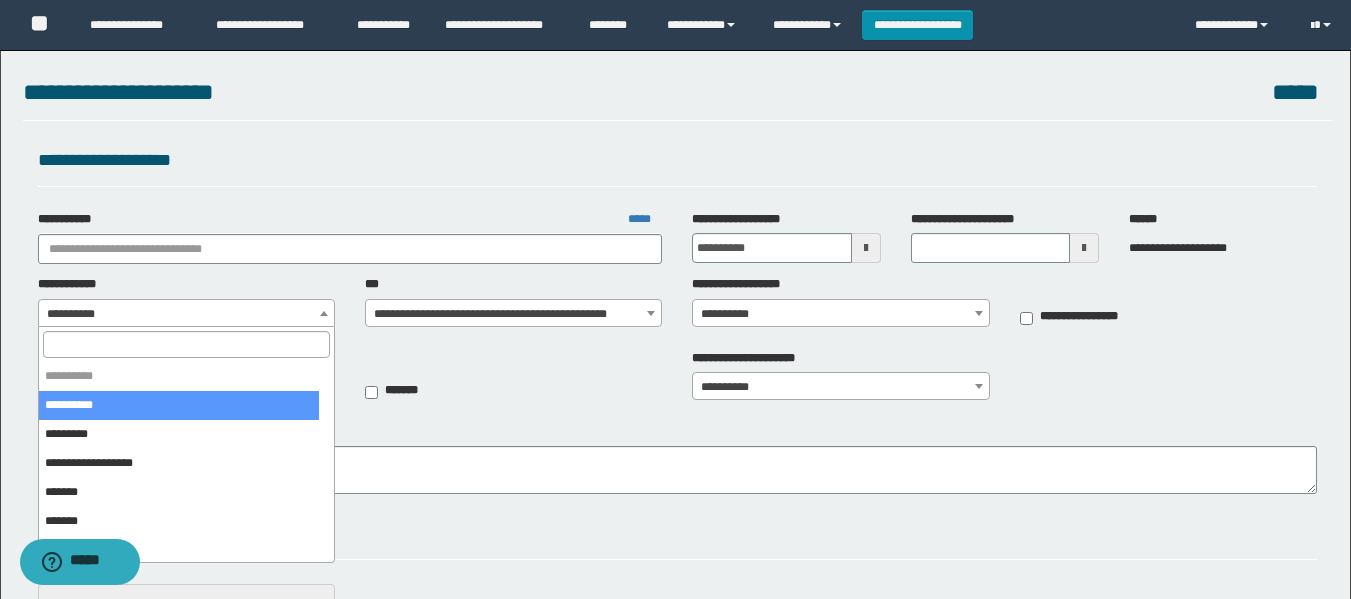 click on "**********" at bounding box center (186, 314) 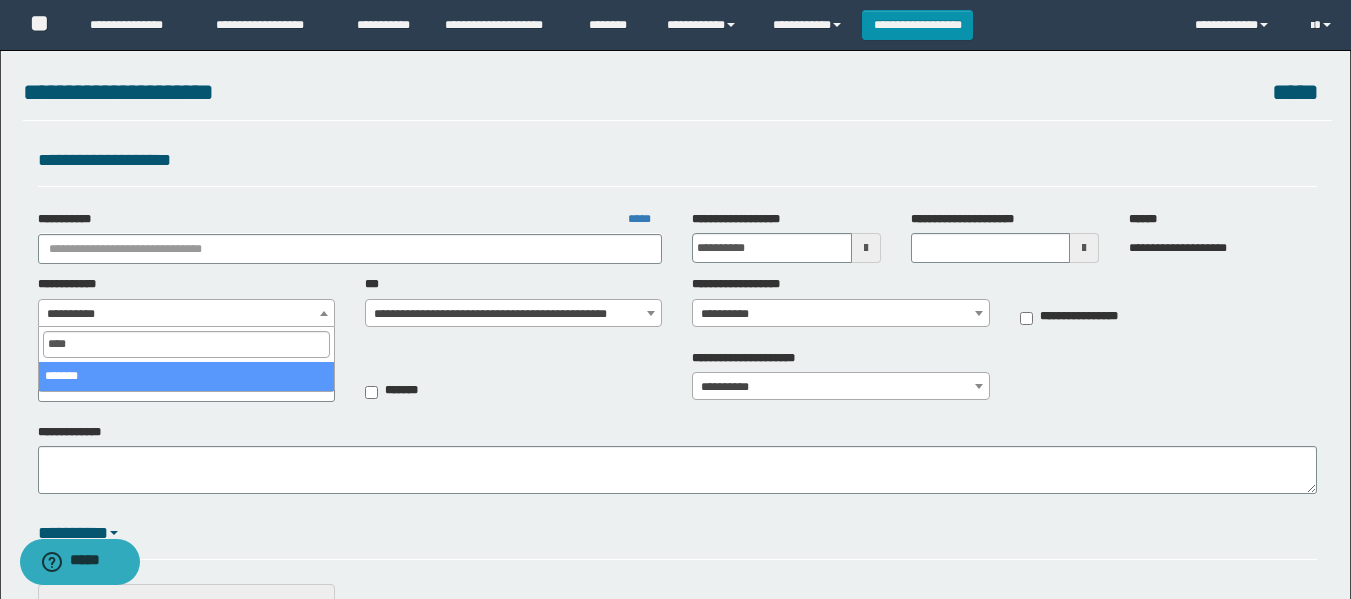 type on "****" 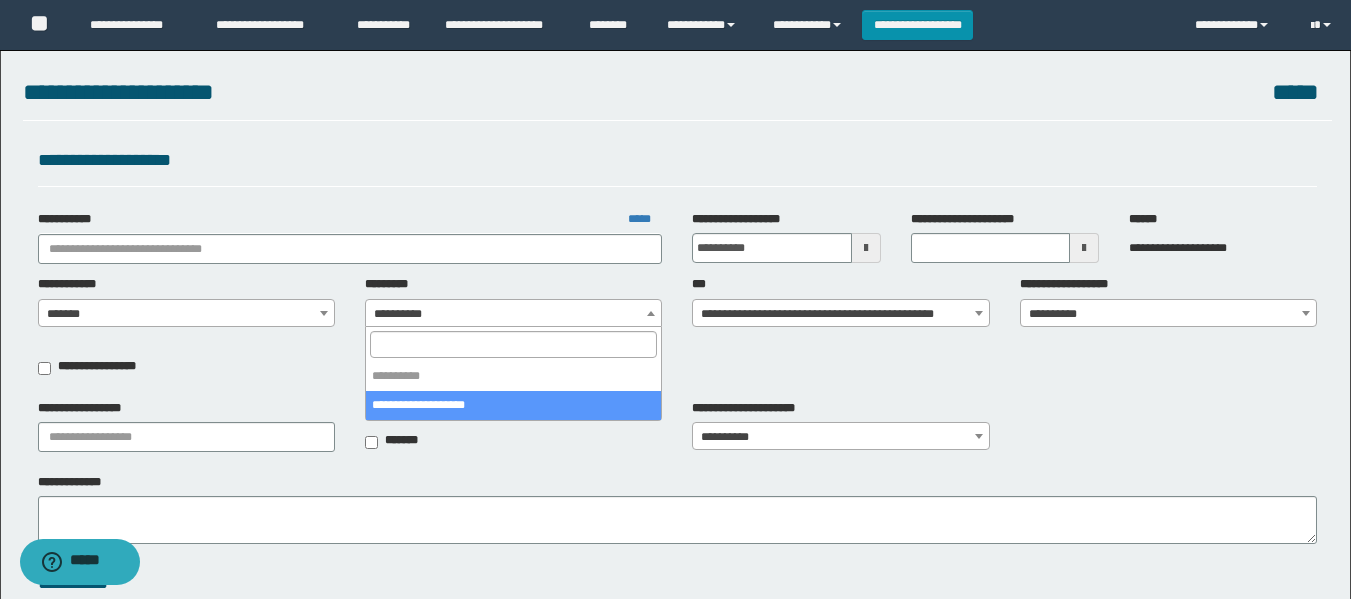 click on "**********" at bounding box center (513, 314) 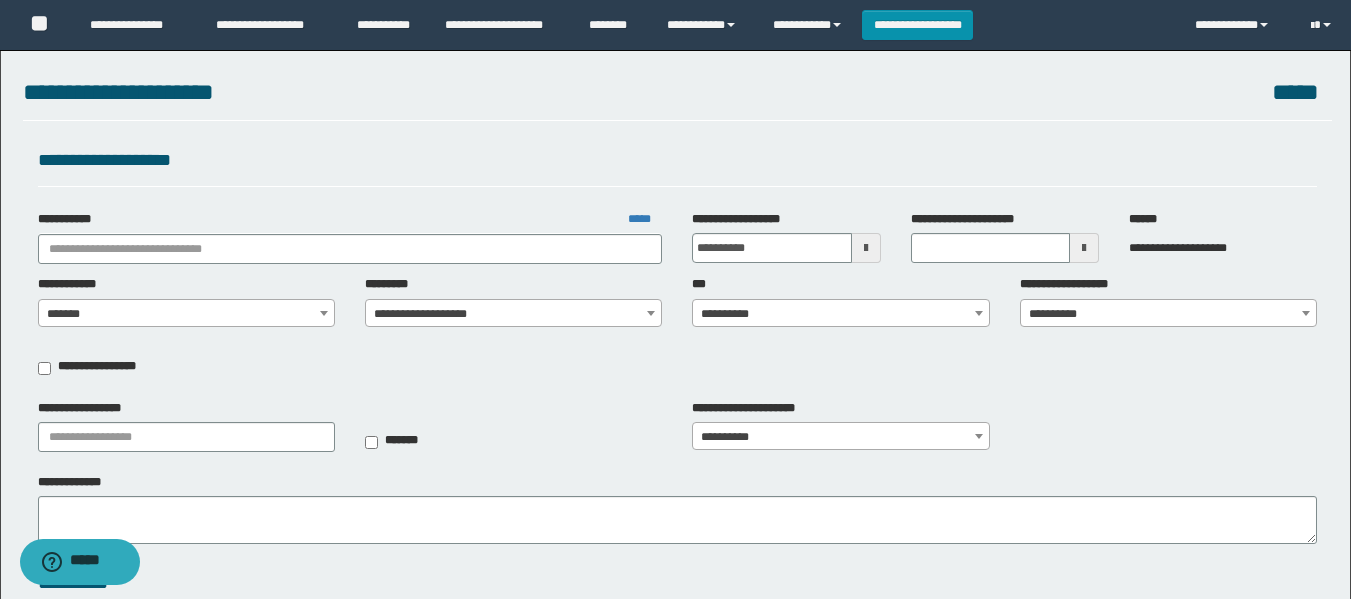 click on "**********" at bounding box center (675, 902) 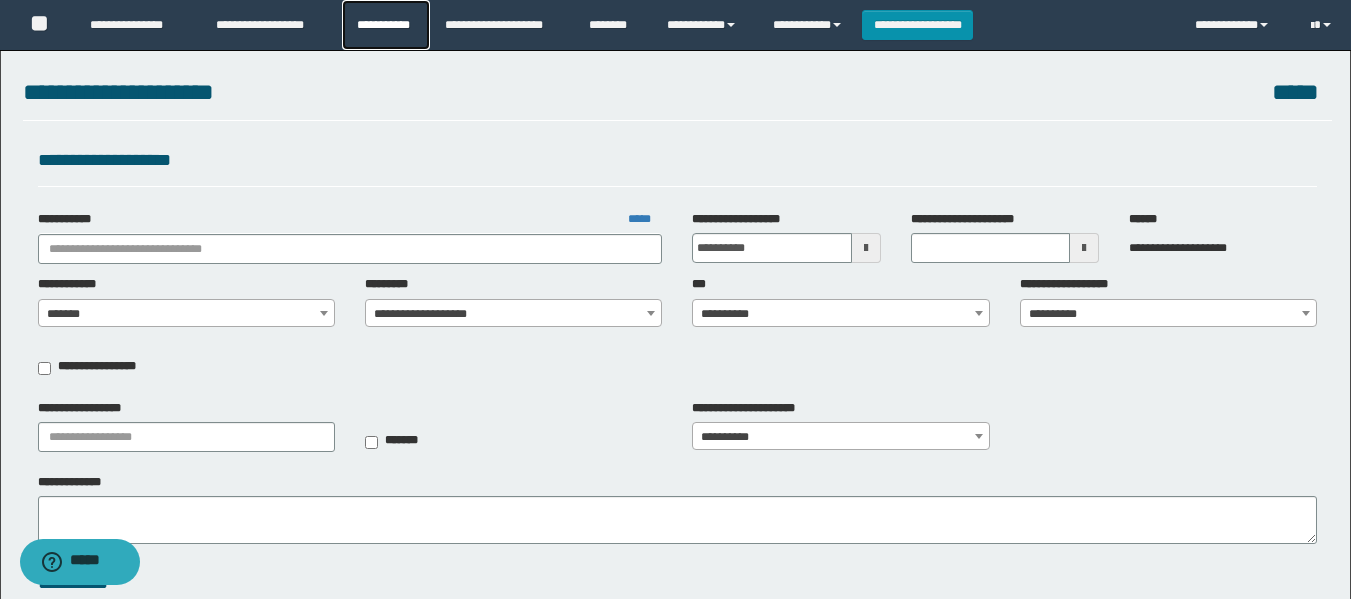 click on "**********" at bounding box center (386, 25) 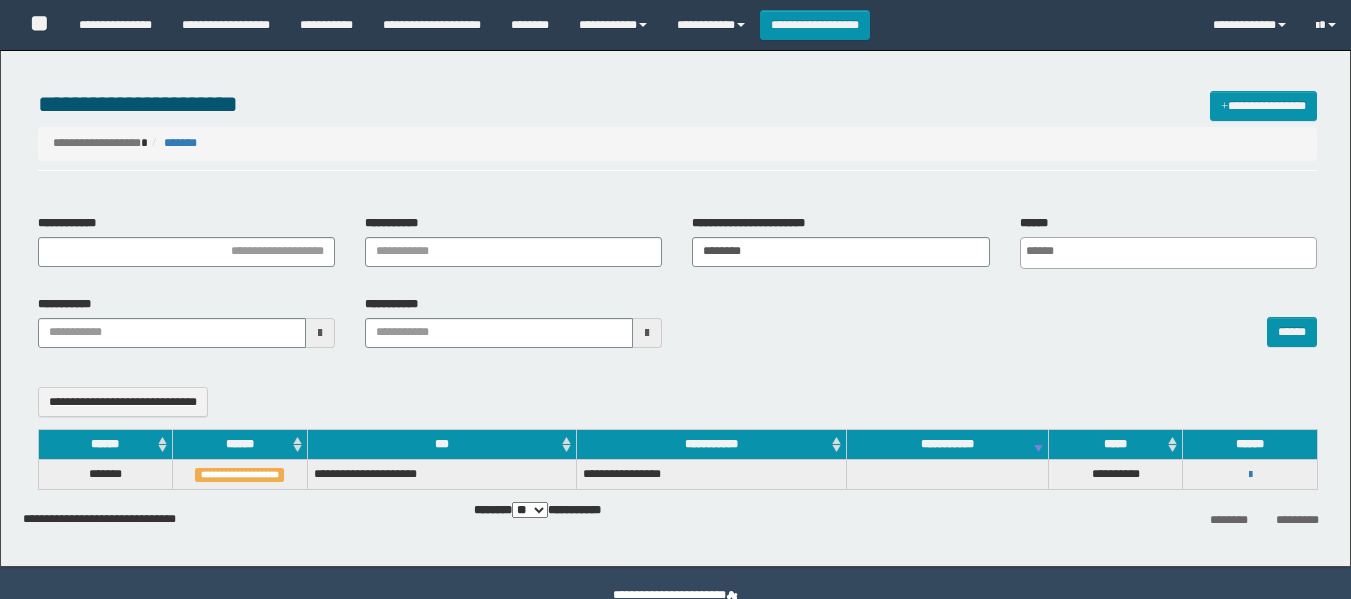 select 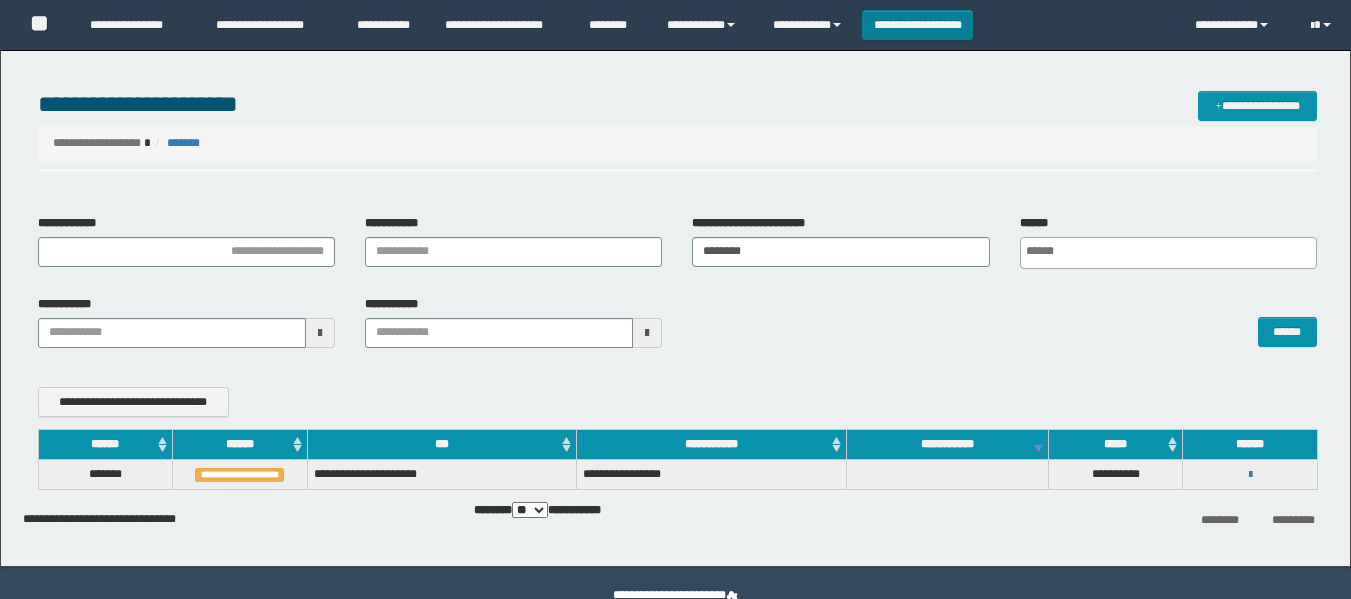 scroll, scrollTop: 0, scrollLeft: 0, axis: both 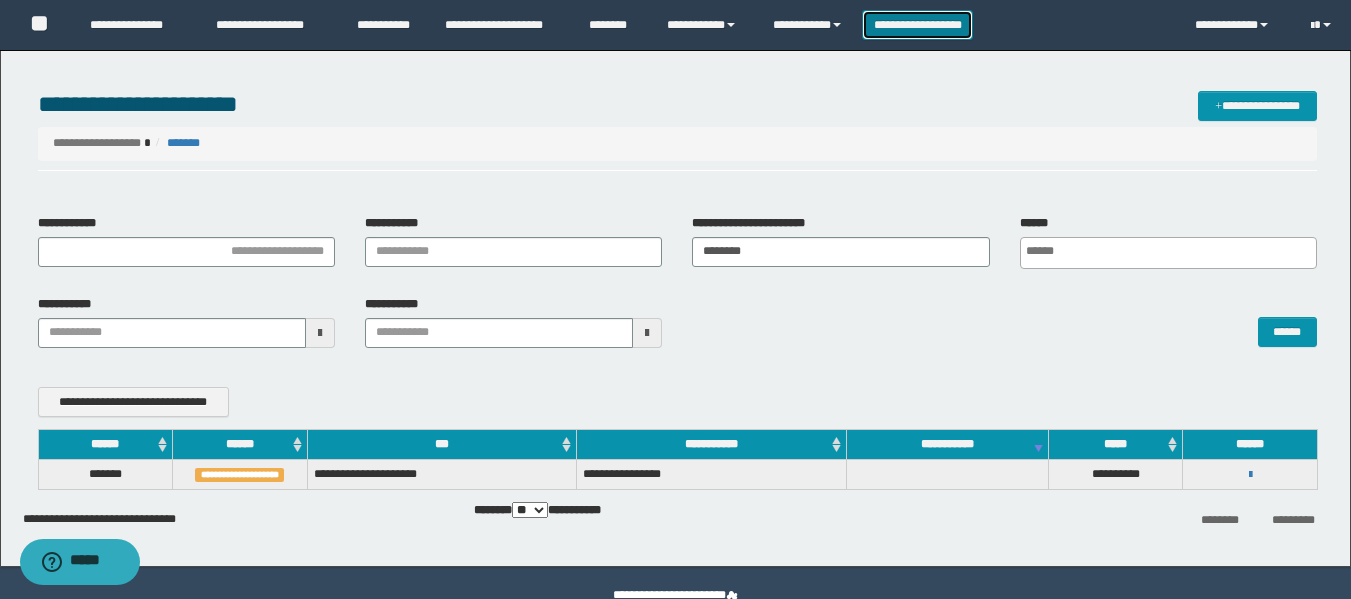click on "**********" at bounding box center [917, 25] 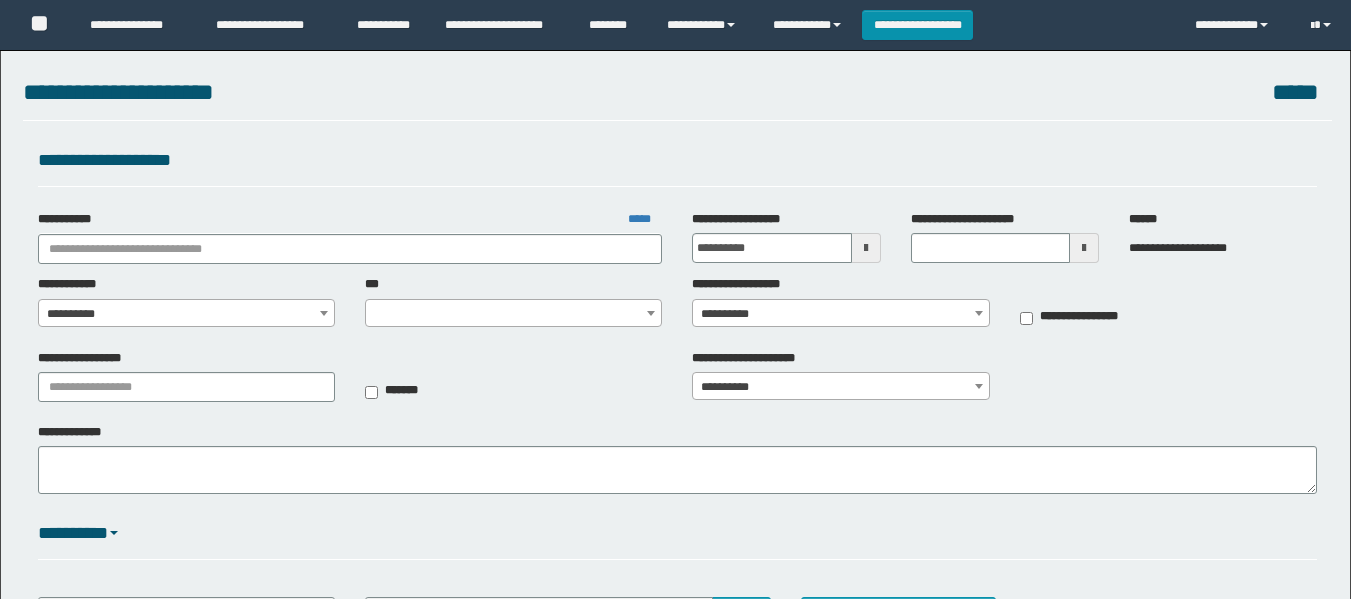 scroll, scrollTop: 0, scrollLeft: 0, axis: both 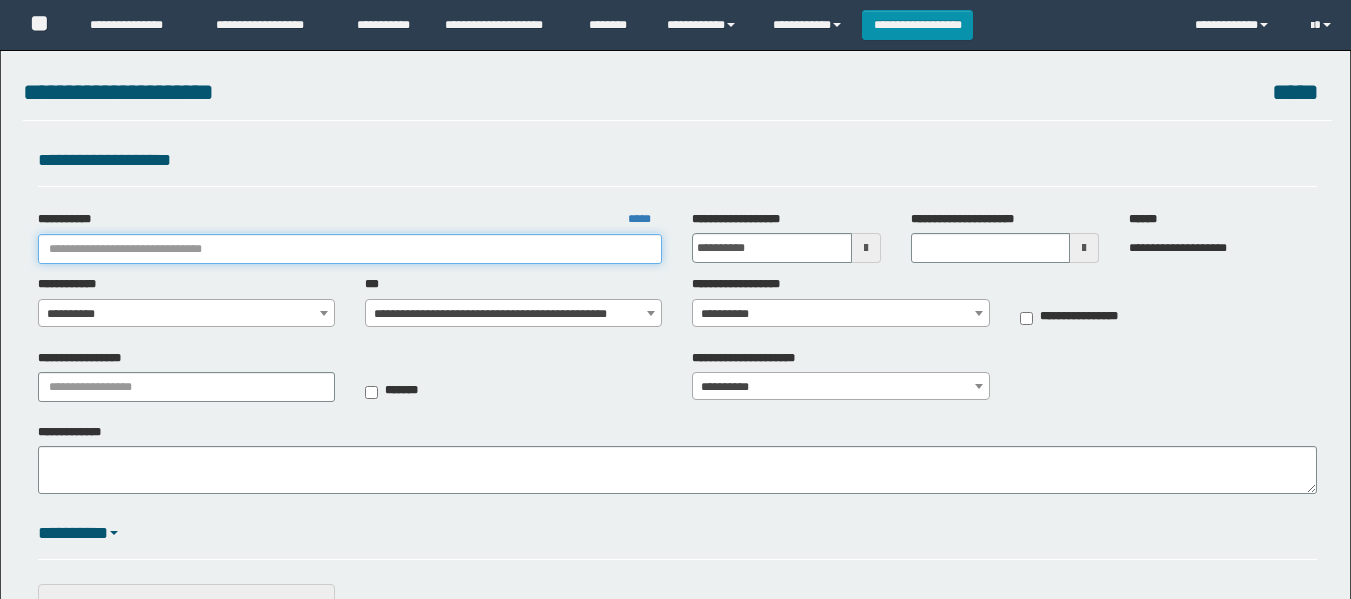click on "**********" at bounding box center (350, 249) 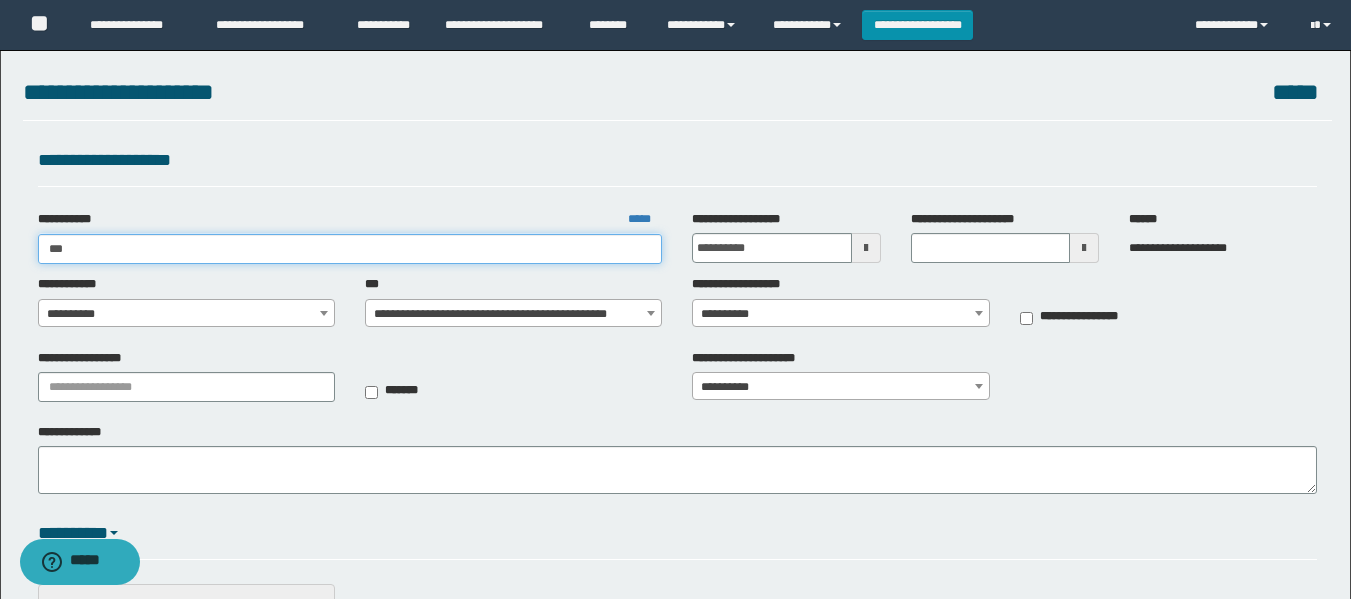 type on "****" 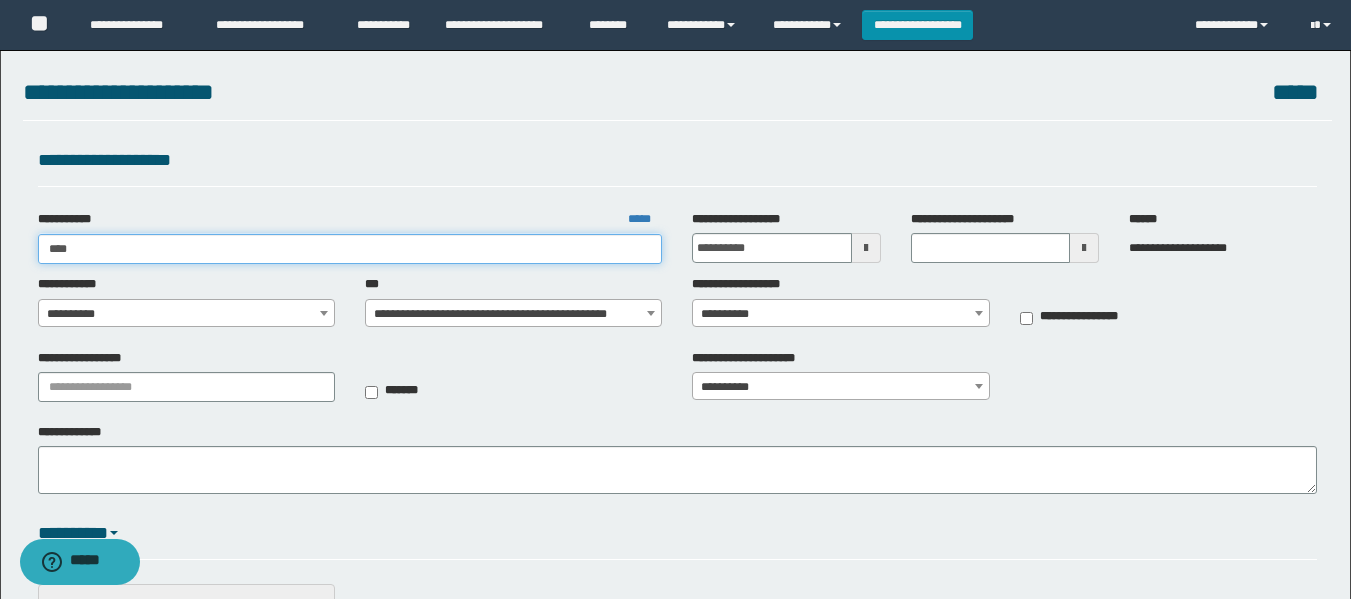 type on "****" 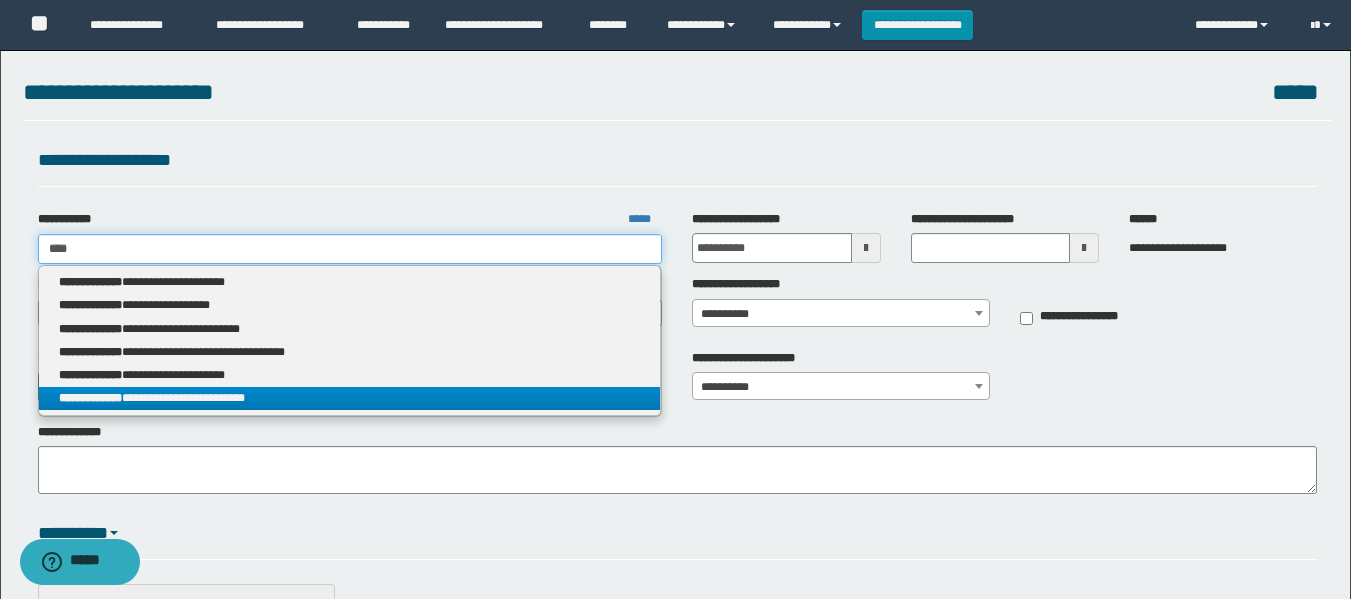 type on "****" 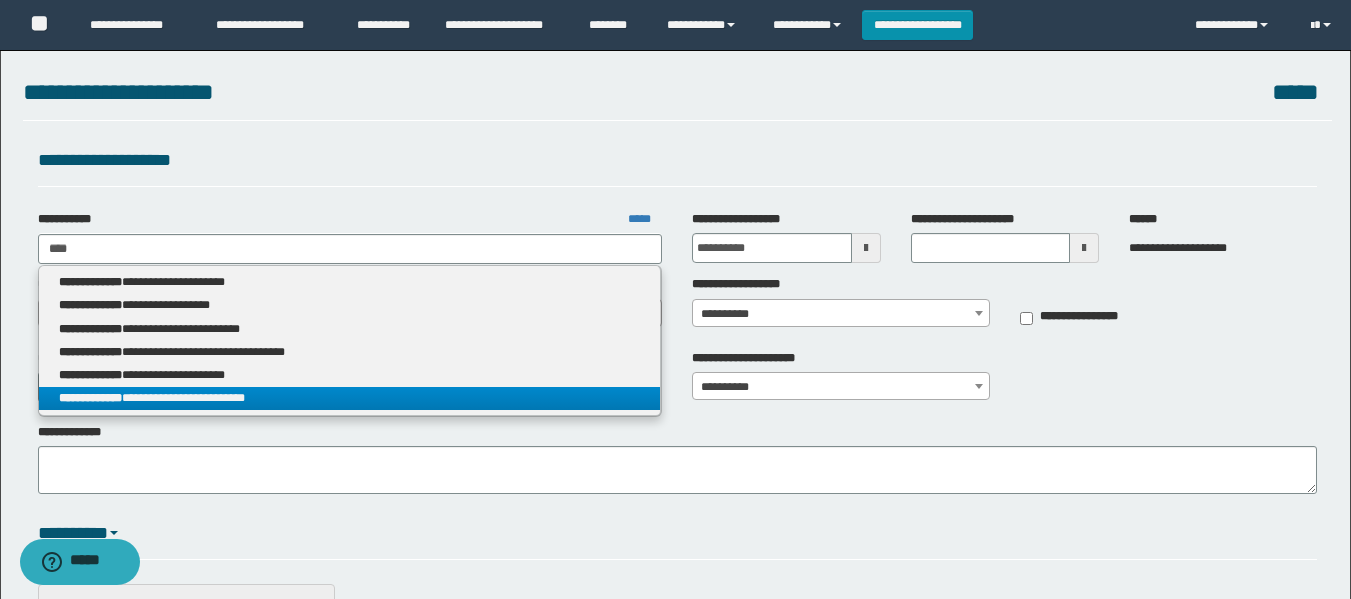 click on "**********" at bounding box center [350, 398] 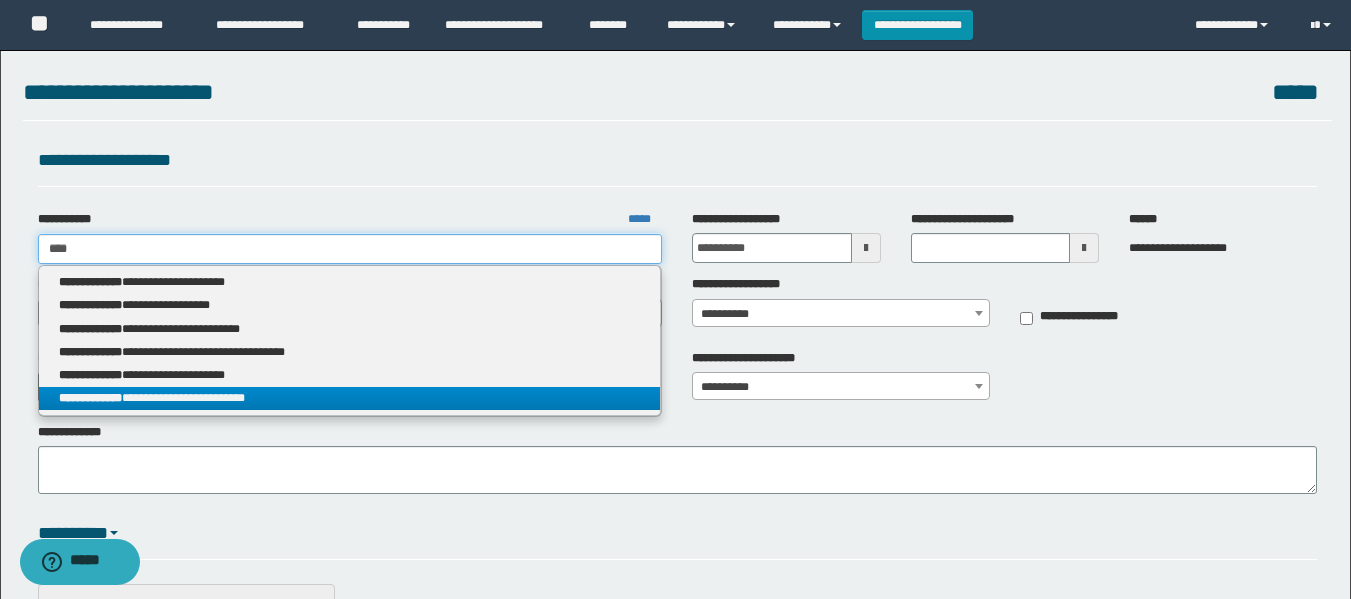 type 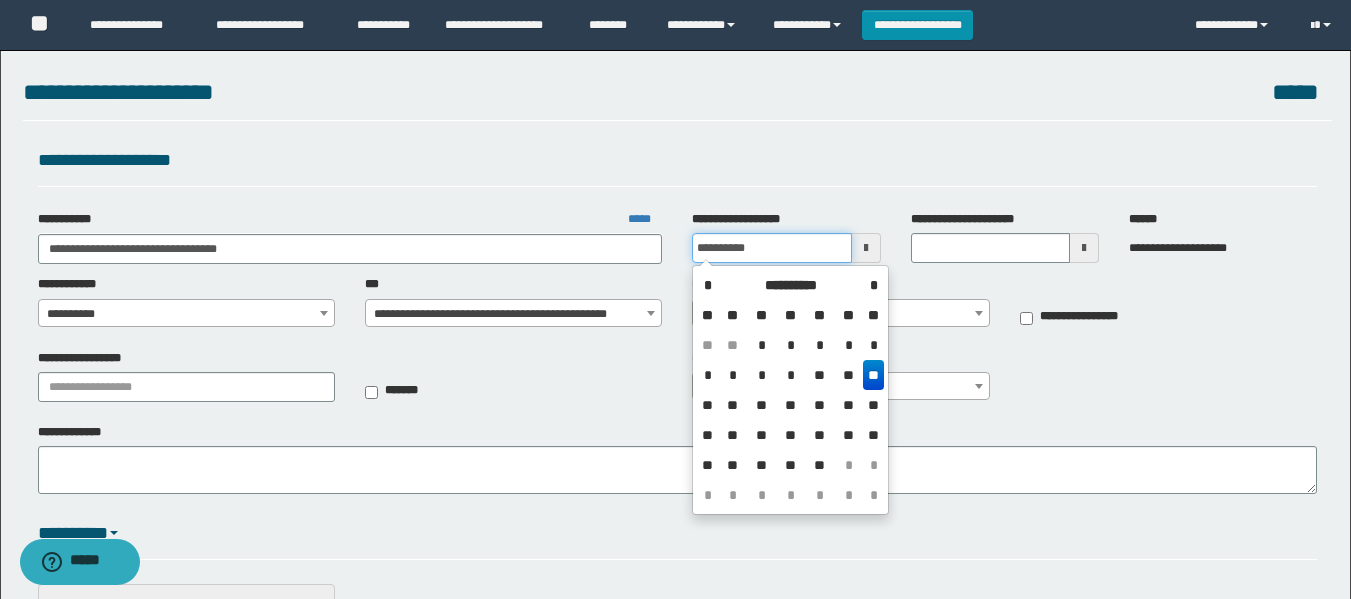 click on "**********" at bounding box center (771, 248) 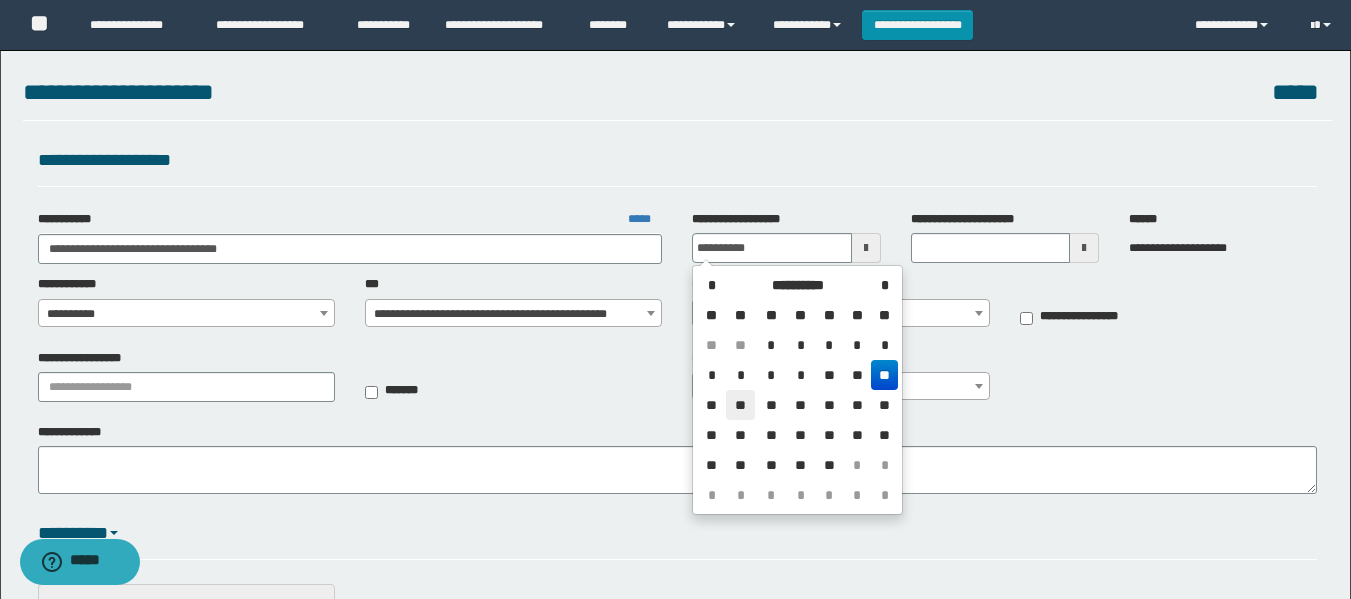 click on "**" at bounding box center [740, 405] 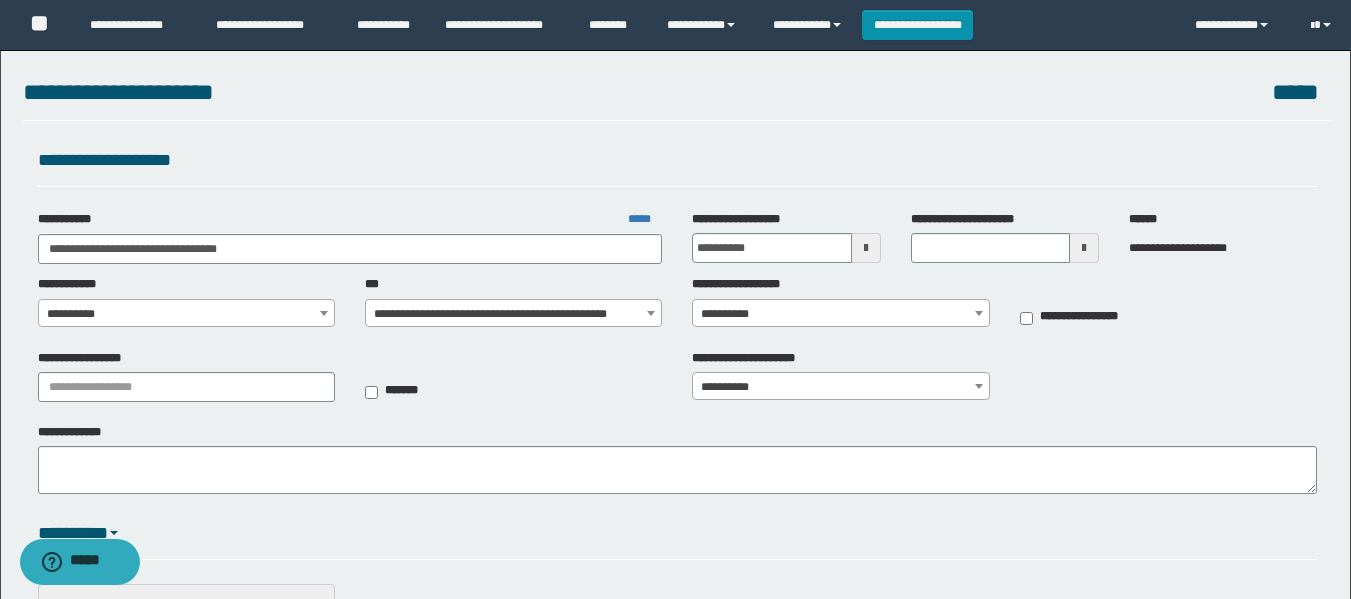click on "**********" at bounding box center [677, 307] 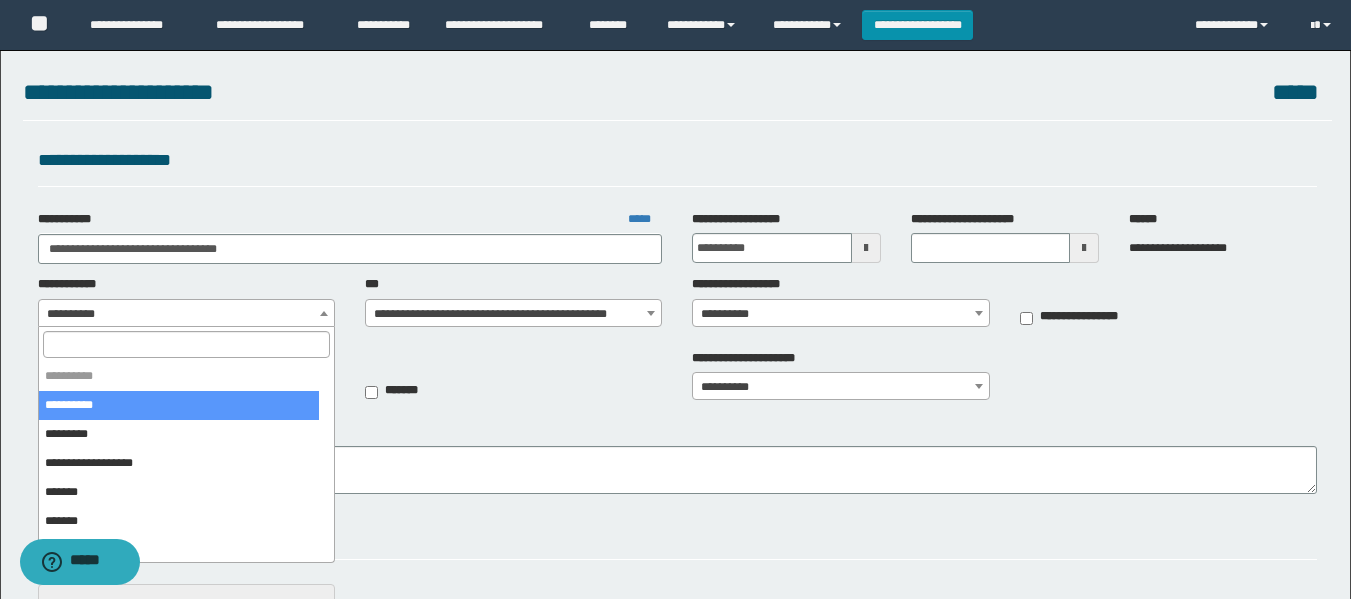 click at bounding box center [186, 344] 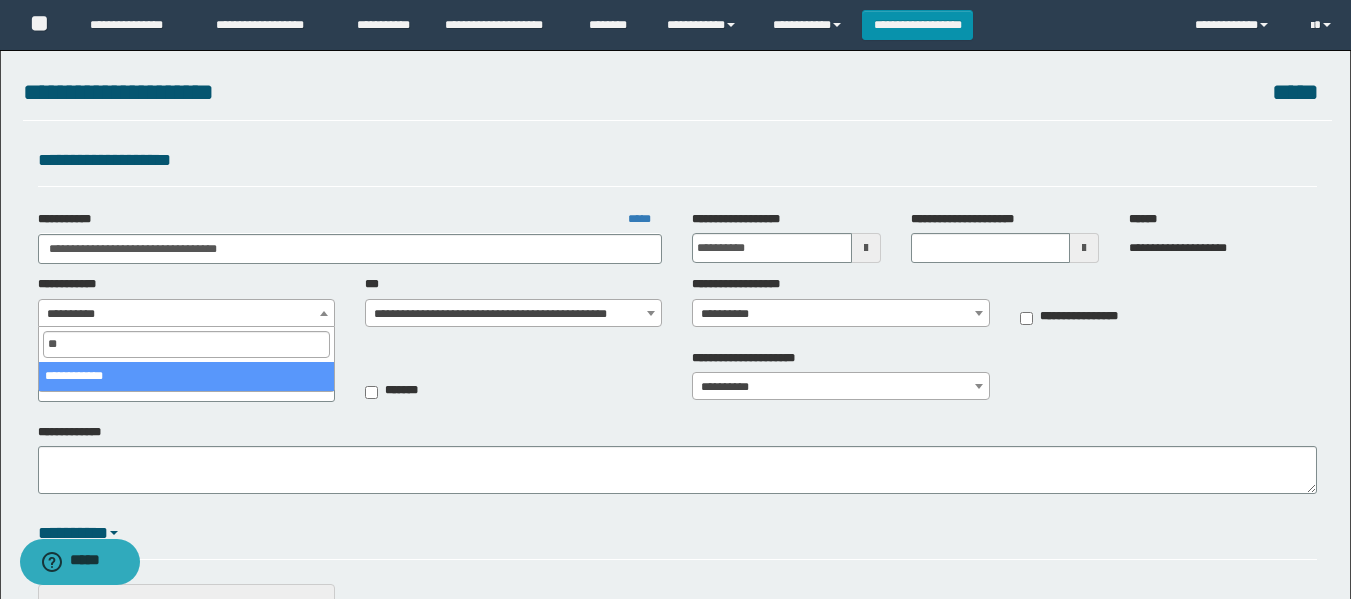 type on "*" 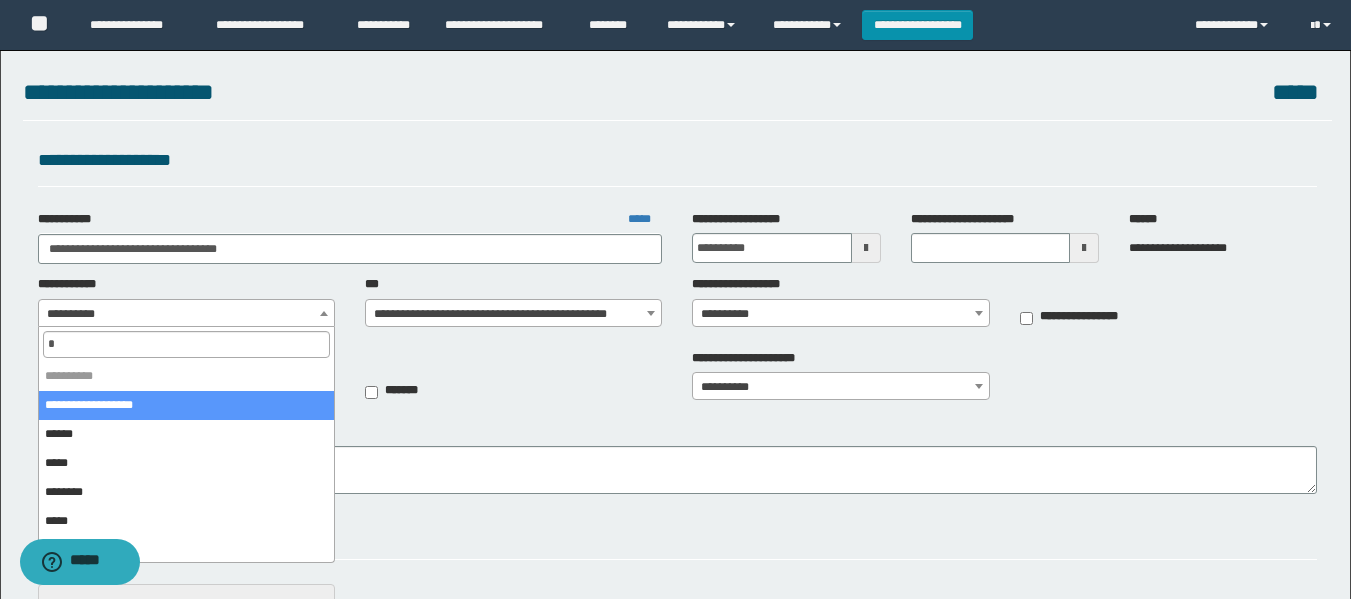 type on "**" 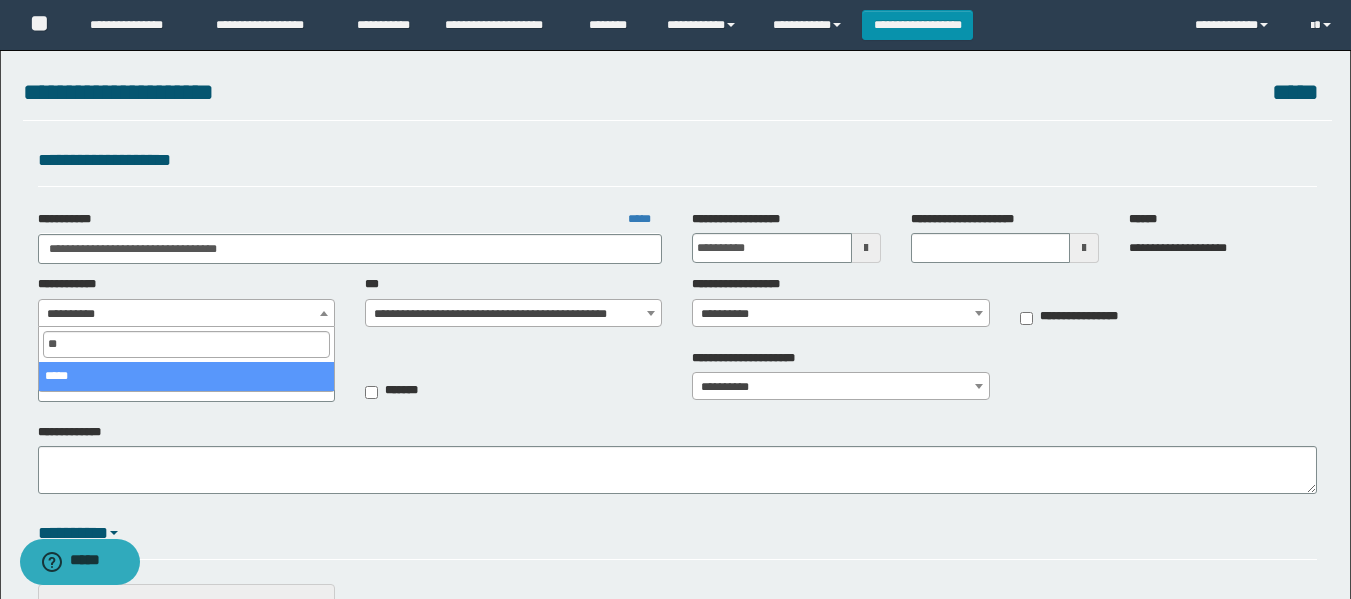 select on "**" 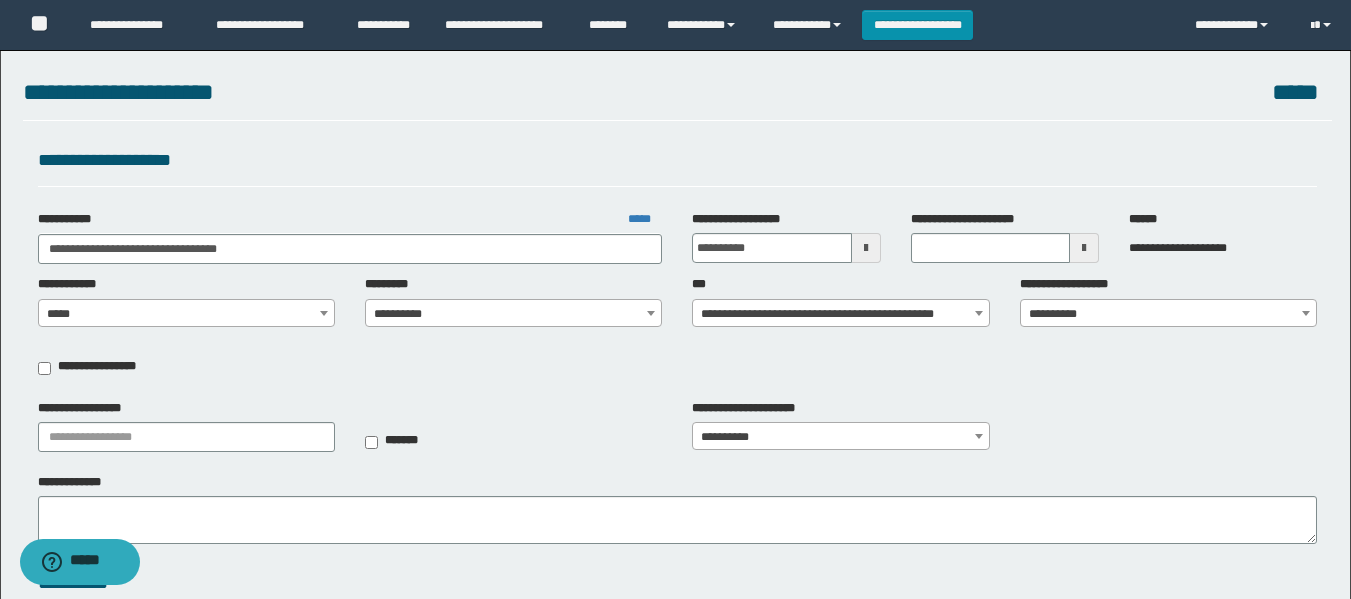 click on "**********" at bounding box center [513, 313] 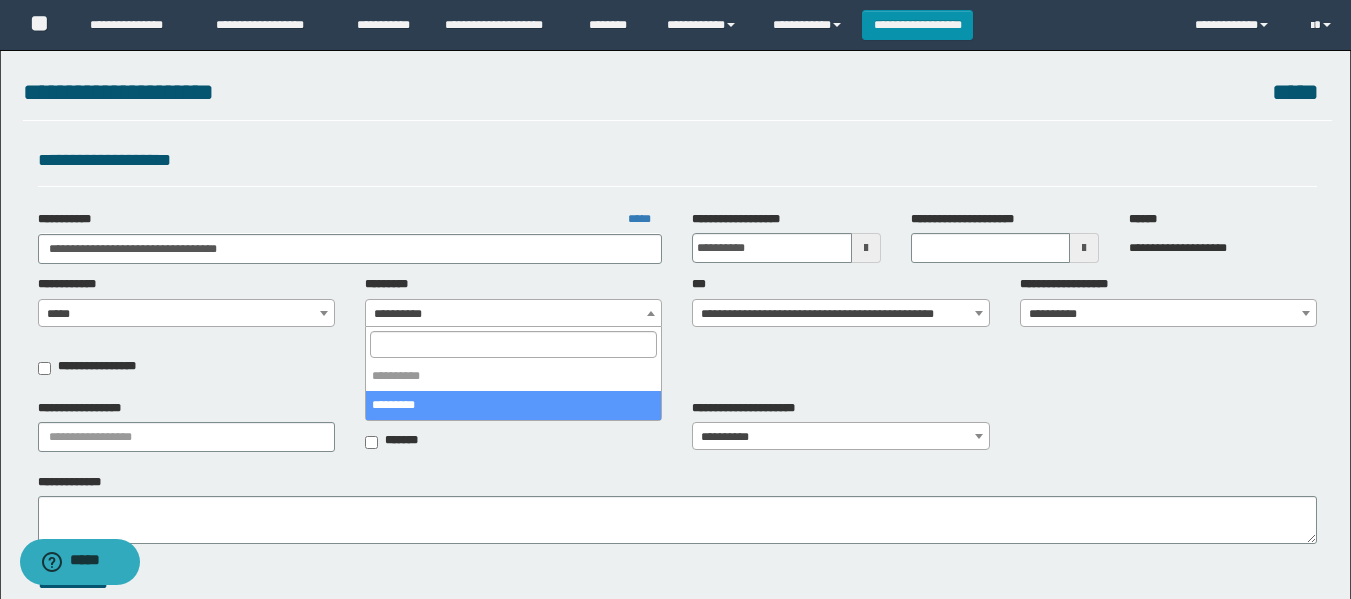 select on "****" 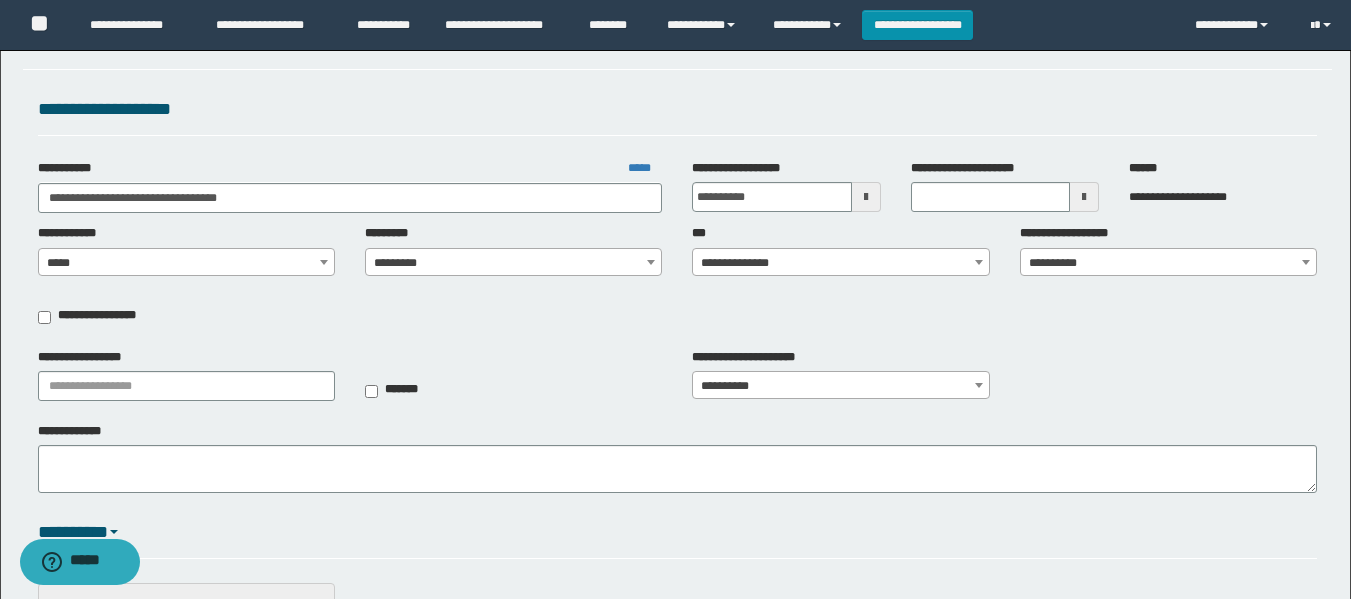 scroll, scrollTop: 100, scrollLeft: 0, axis: vertical 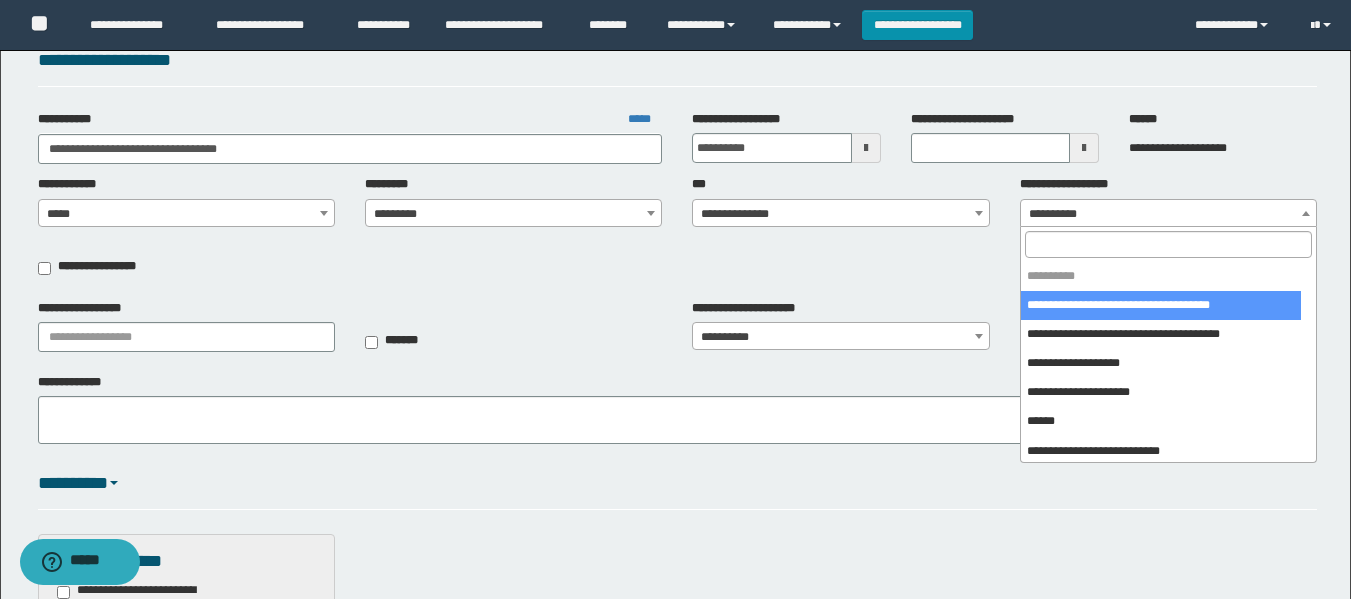 click on "**********" at bounding box center [1168, 214] 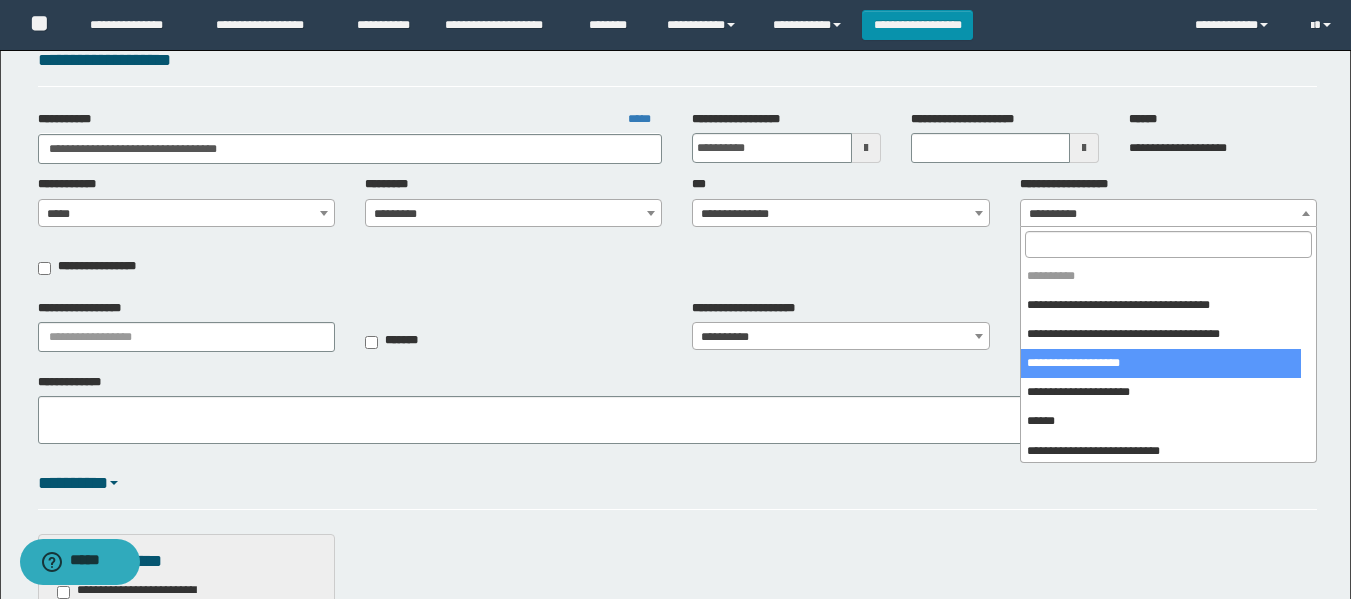 select on "****" 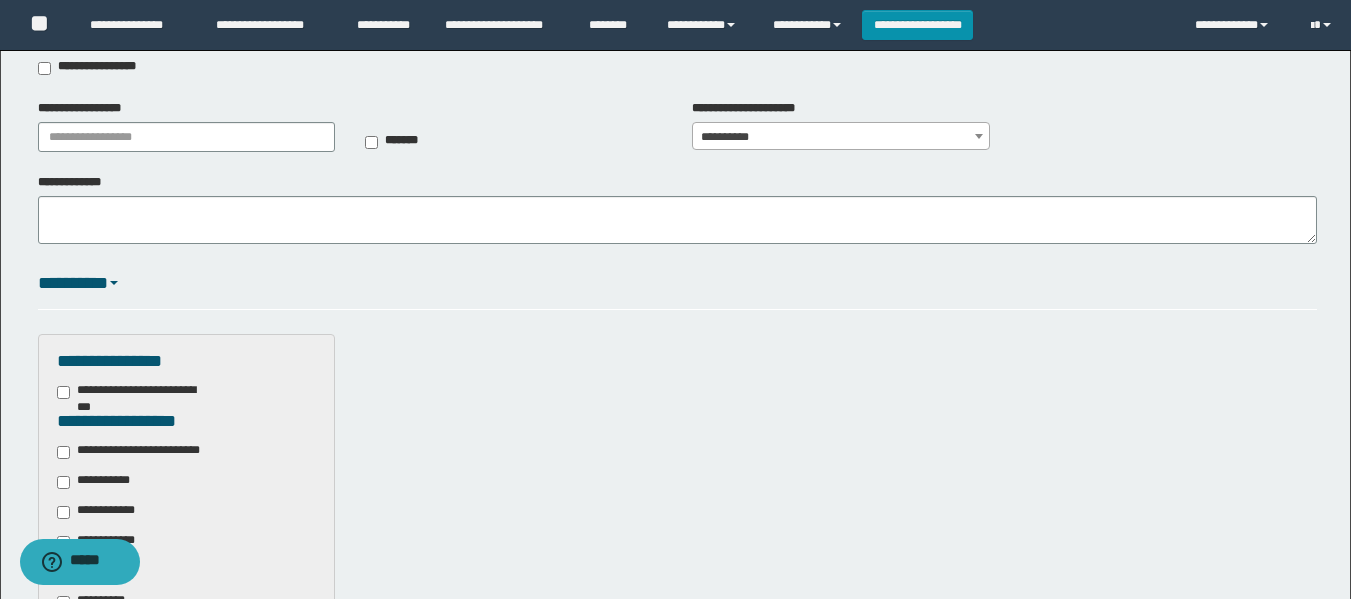 scroll, scrollTop: 400, scrollLeft: 0, axis: vertical 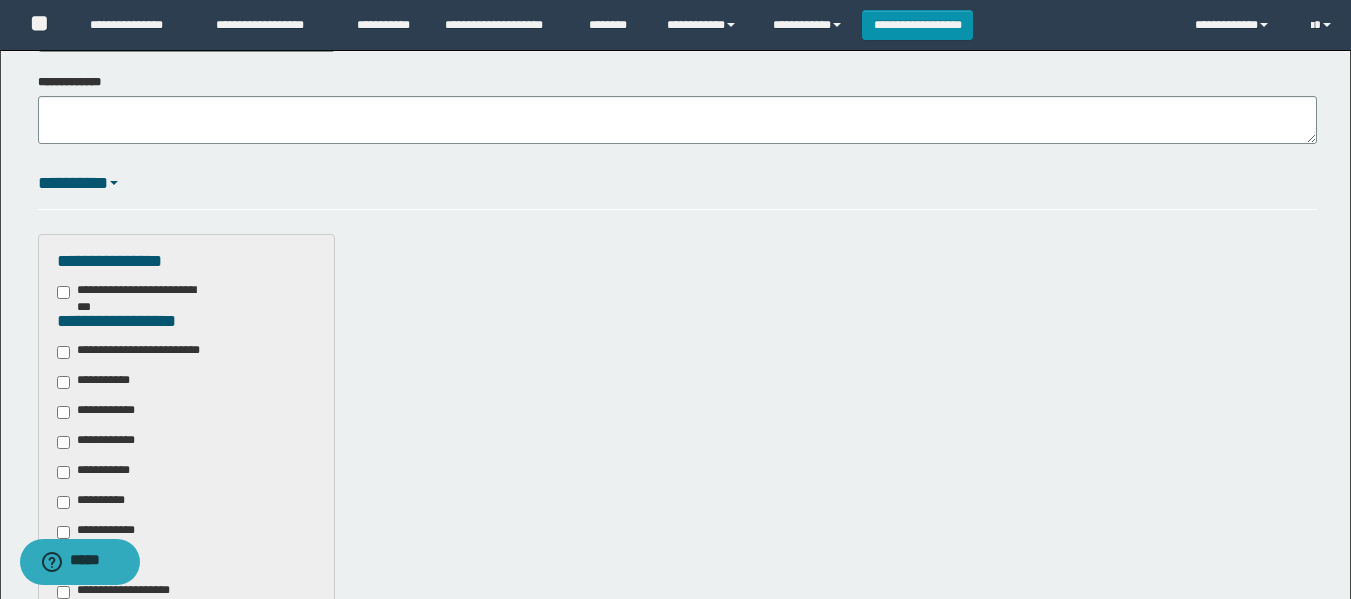 click on "**********" at bounding box center [186, 524] 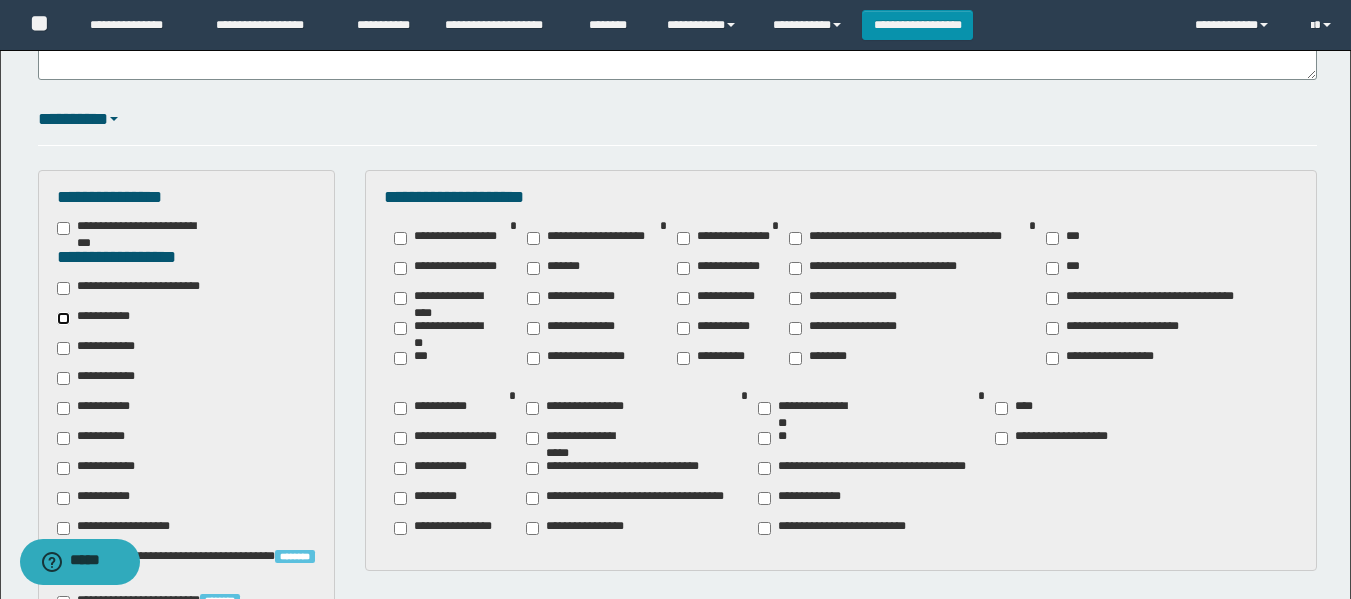 scroll, scrollTop: 500, scrollLeft: 0, axis: vertical 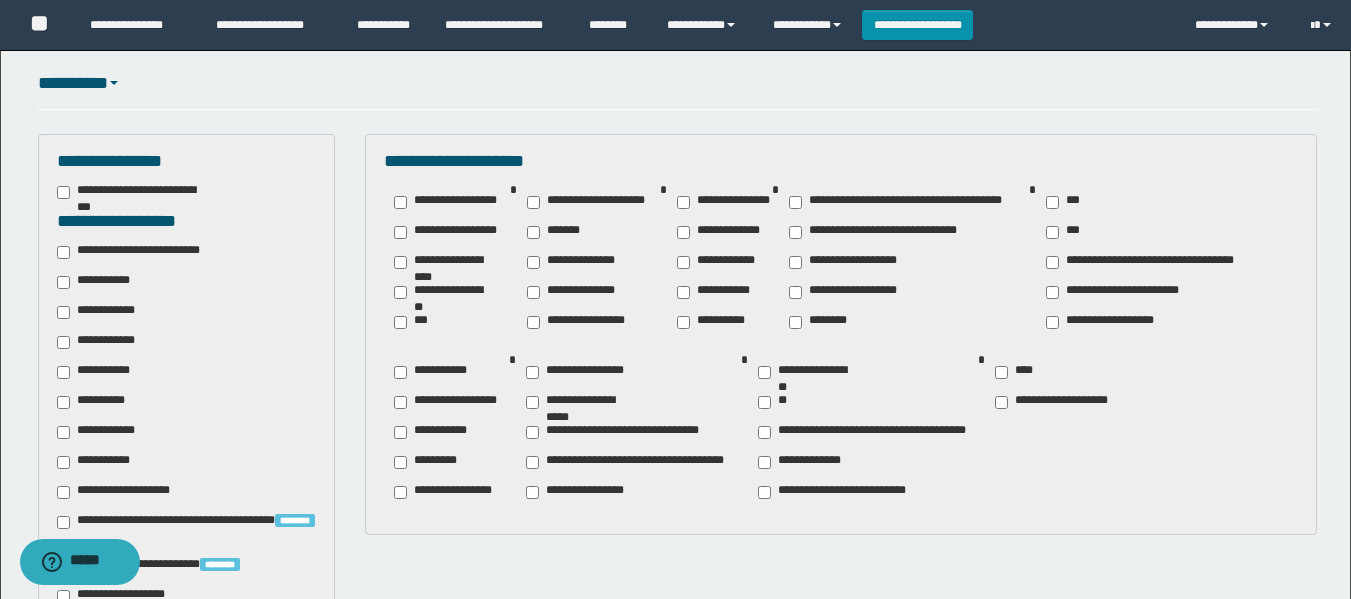 click on "**********" at bounding box center (573, 262) 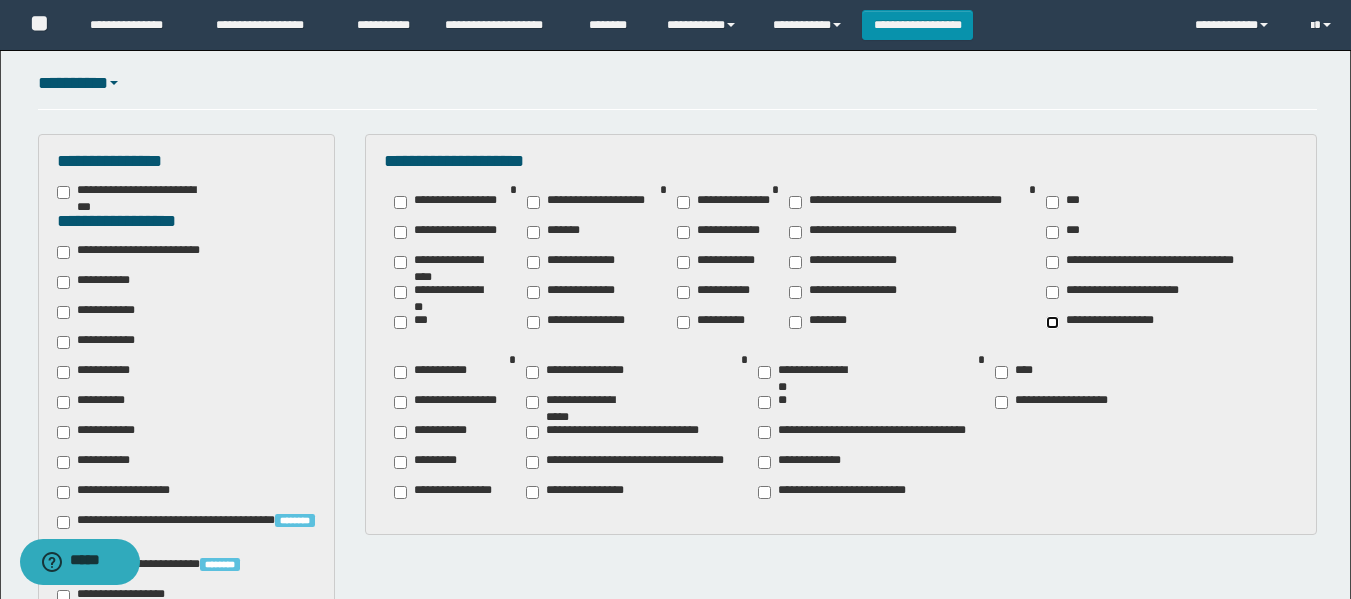scroll, scrollTop: 600, scrollLeft: 0, axis: vertical 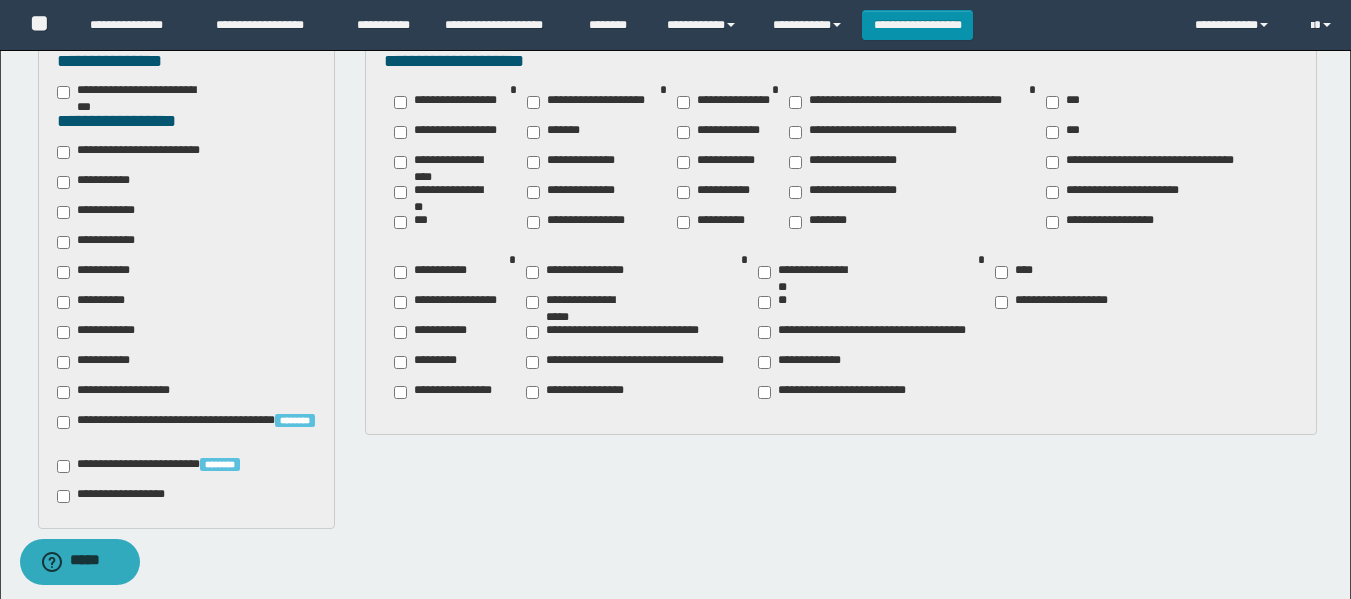 click on "********" at bounding box center (822, 222) 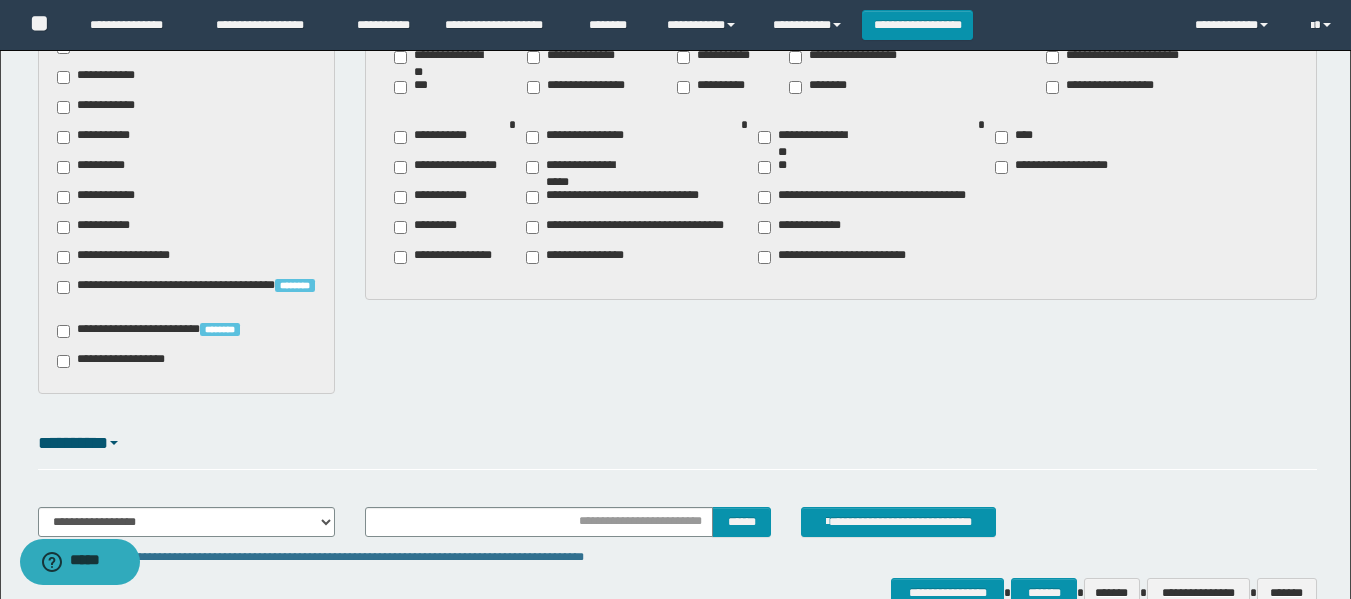 scroll, scrollTop: 700, scrollLeft: 0, axis: vertical 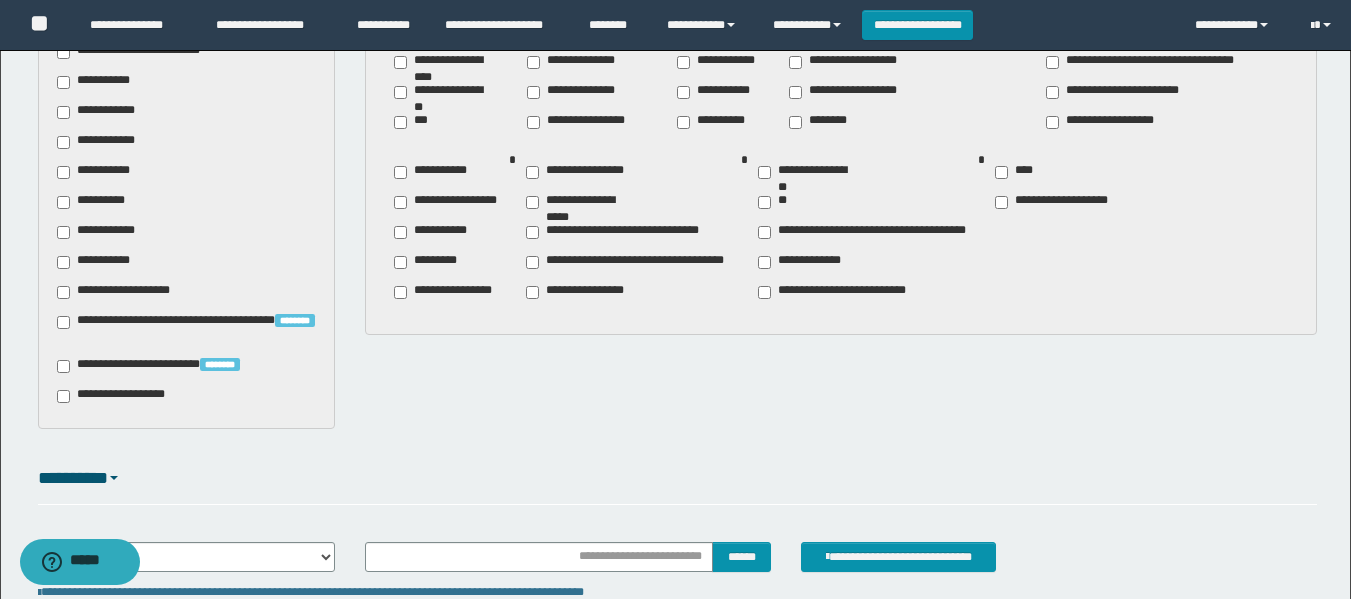 click on "**********" at bounding box center [97, 172] 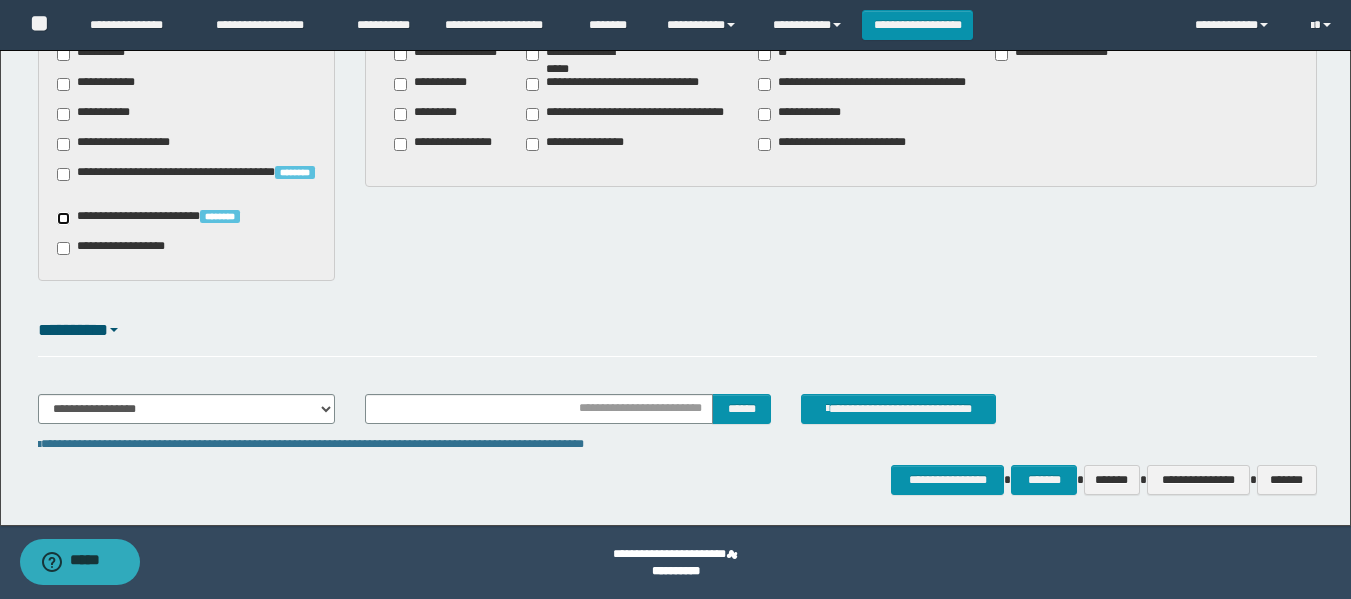 scroll, scrollTop: 849, scrollLeft: 0, axis: vertical 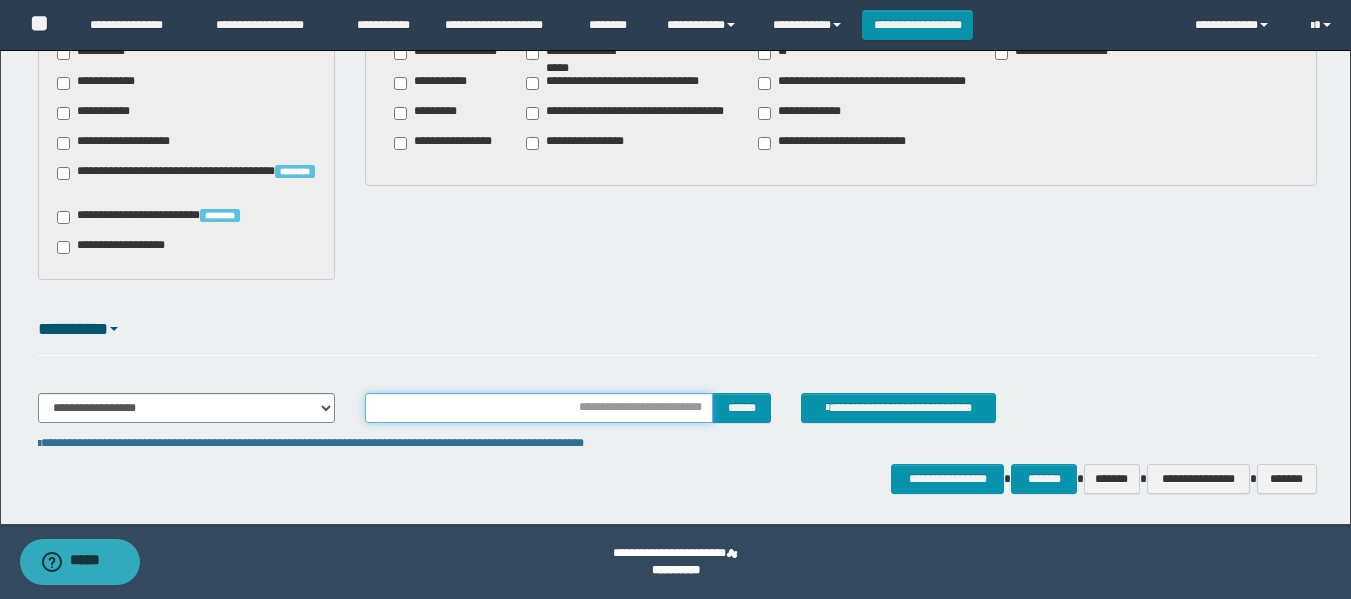 drag, startPoint x: 644, startPoint y: 405, endPoint x: 672, endPoint y: 408, distance: 28.160255 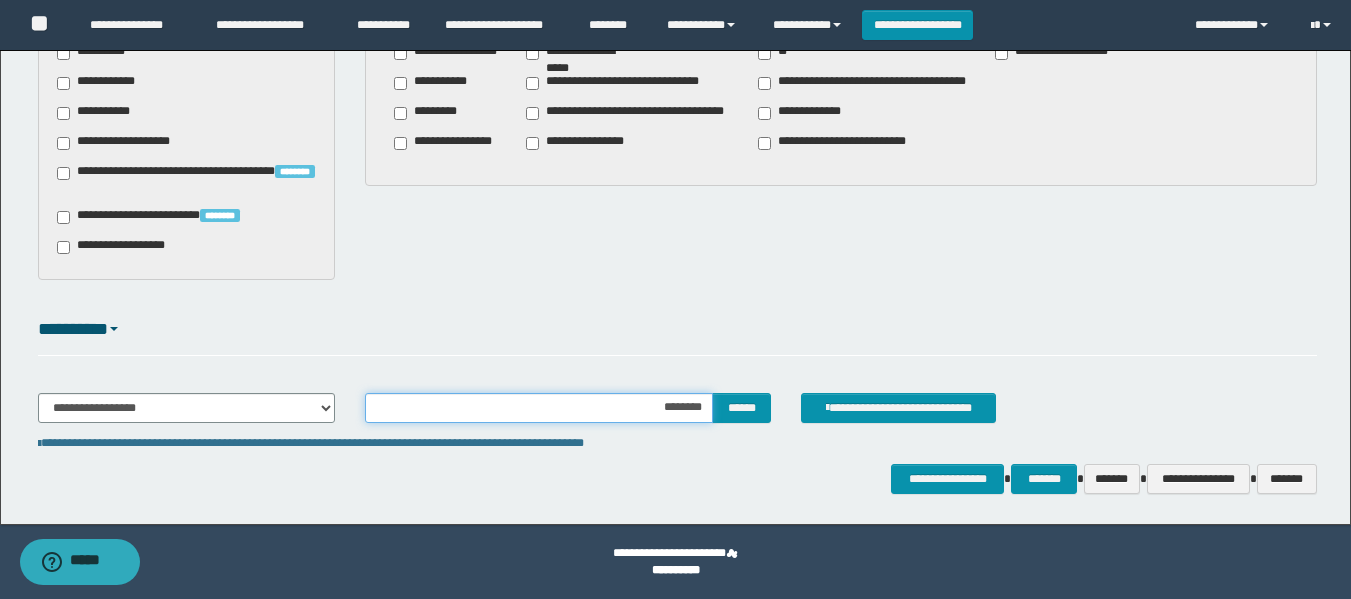 click on "********" at bounding box center [539, 408] 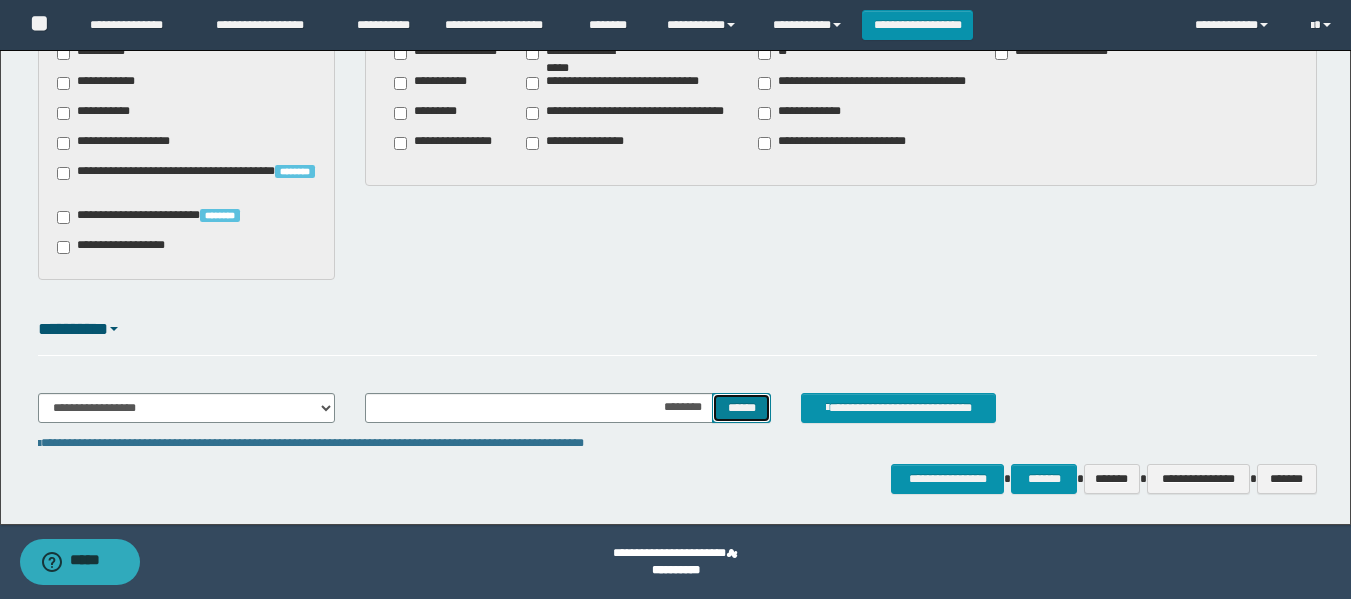 click on "******" at bounding box center [741, 408] 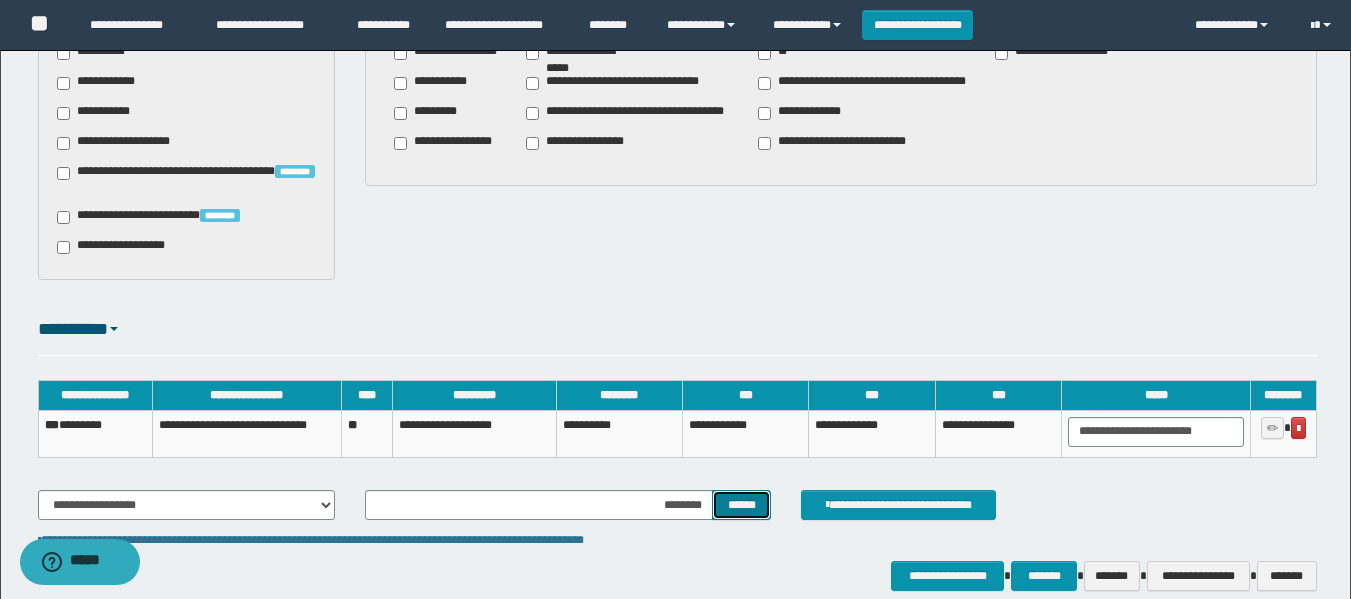 type 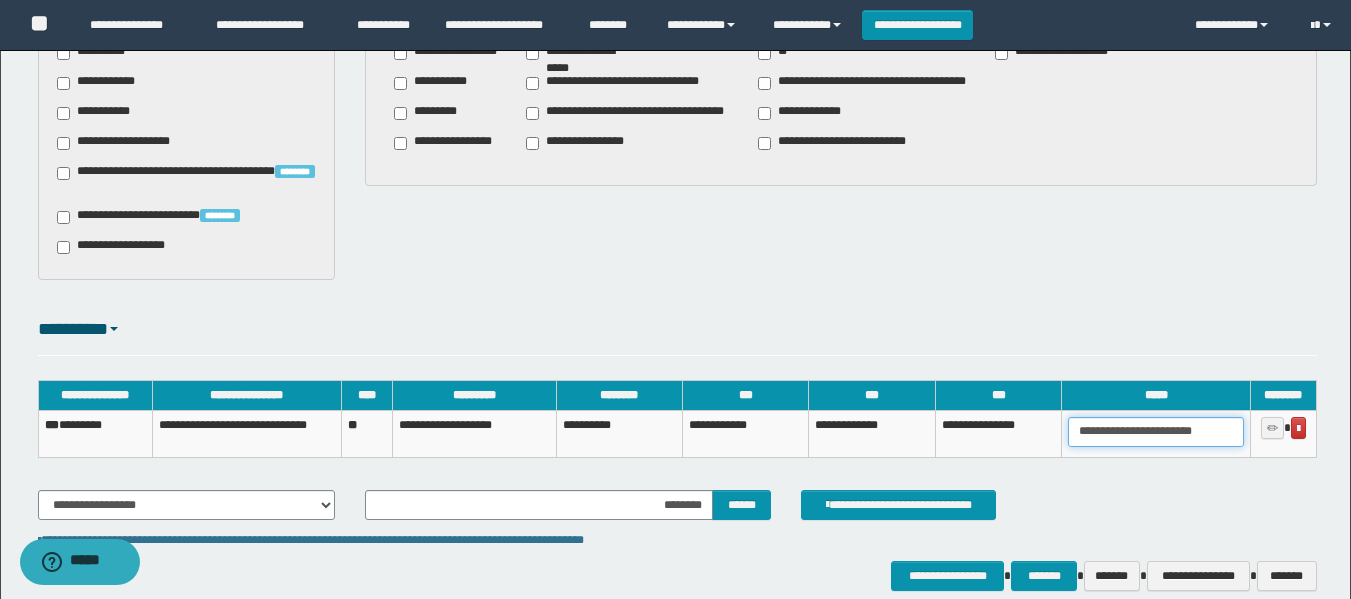 click on "**********" at bounding box center (1155, 432) 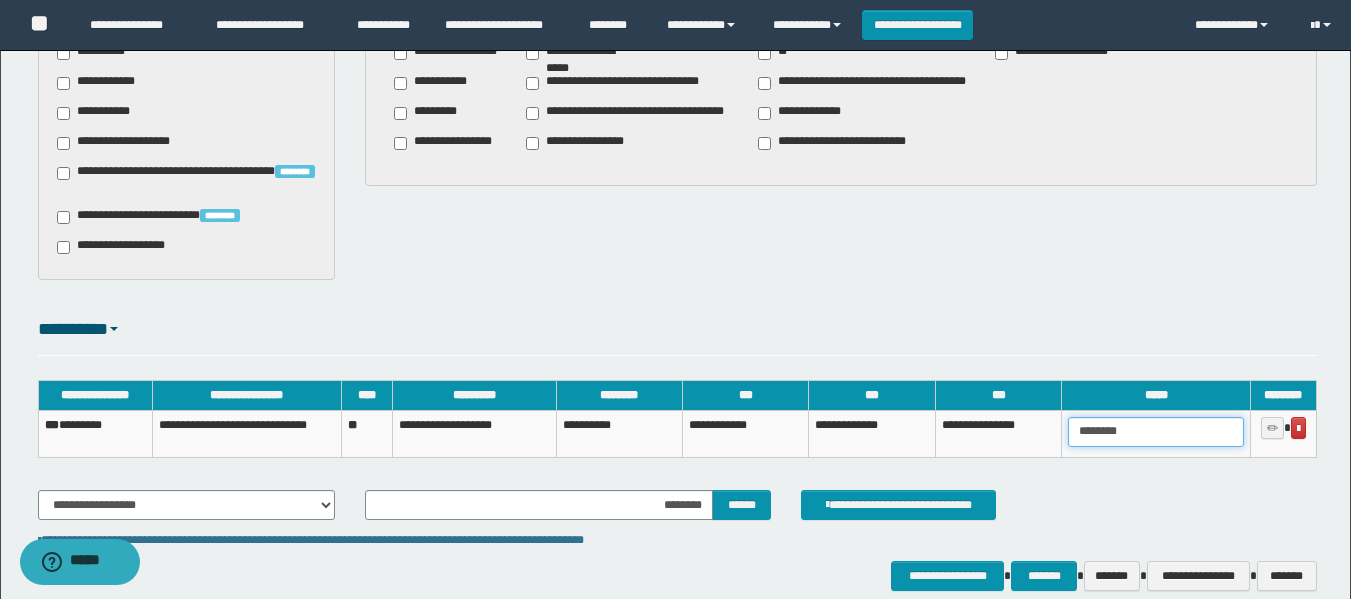 type on "********" 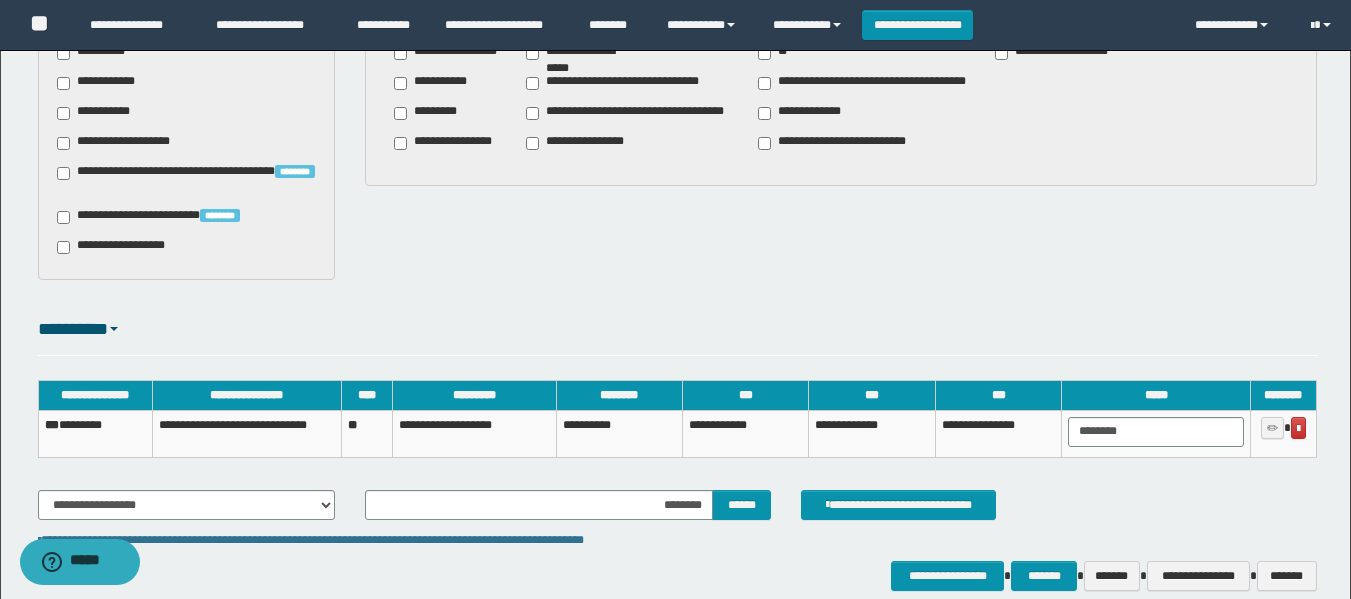 click on "*** ********" at bounding box center [95, 433] 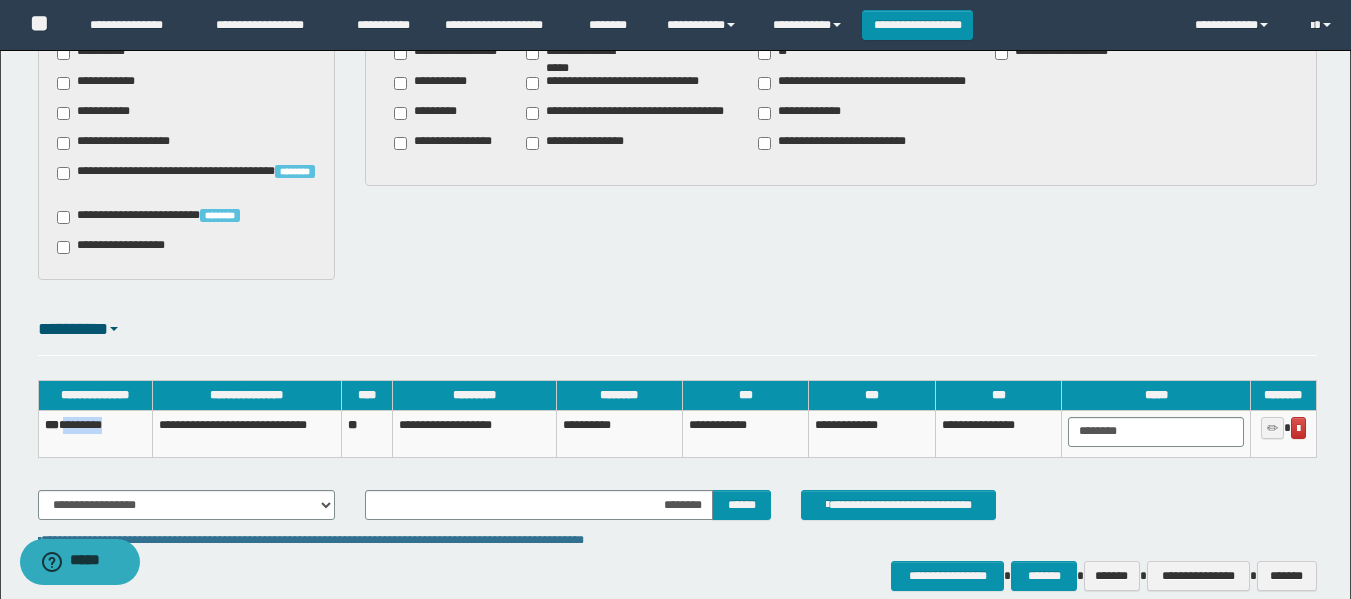 click on "*** ********" at bounding box center (95, 433) 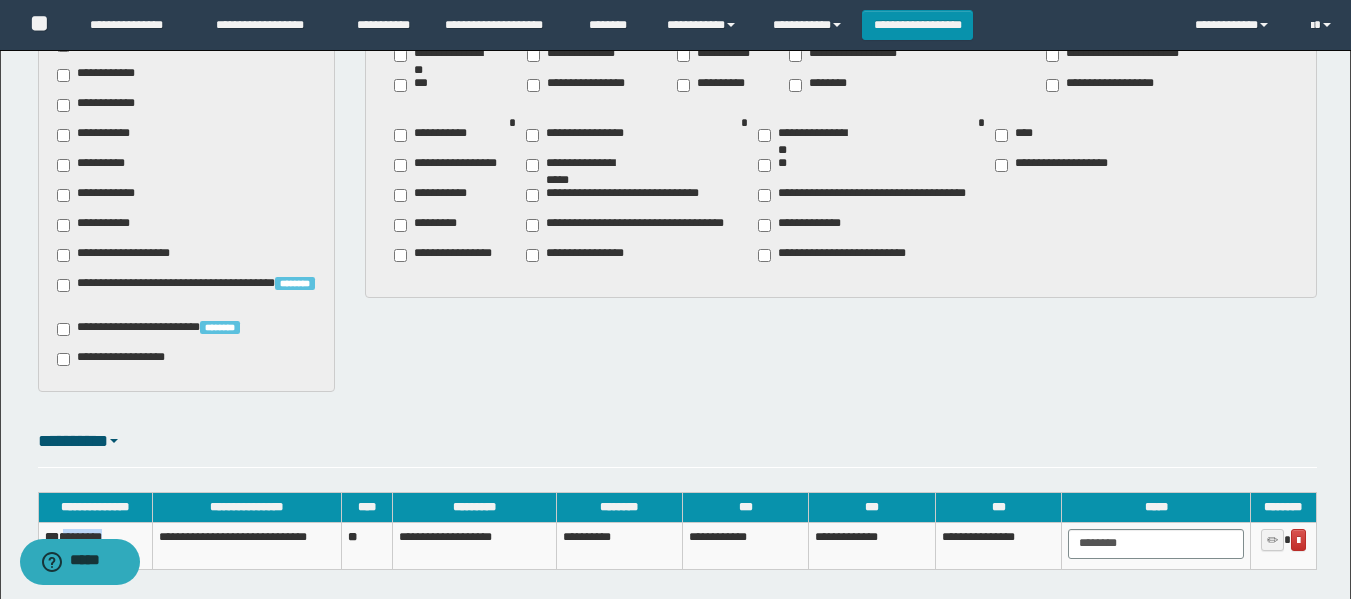 scroll, scrollTop: 849, scrollLeft: 0, axis: vertical 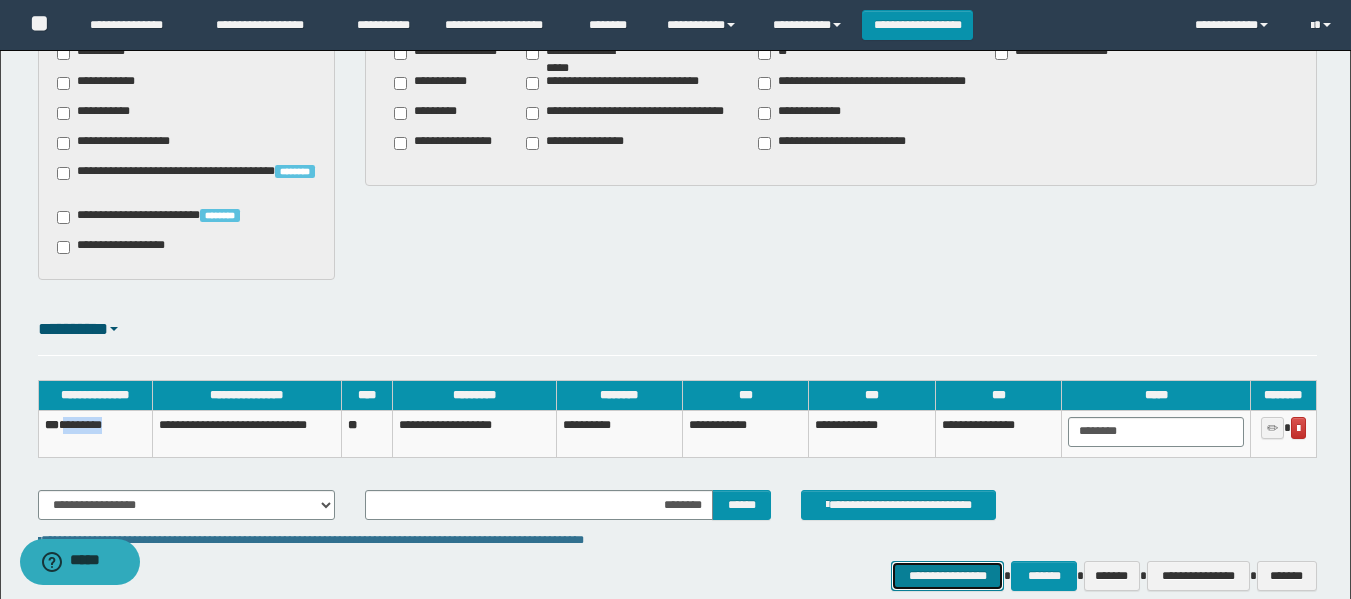 click on "**********" at bounding box center [947, 576] 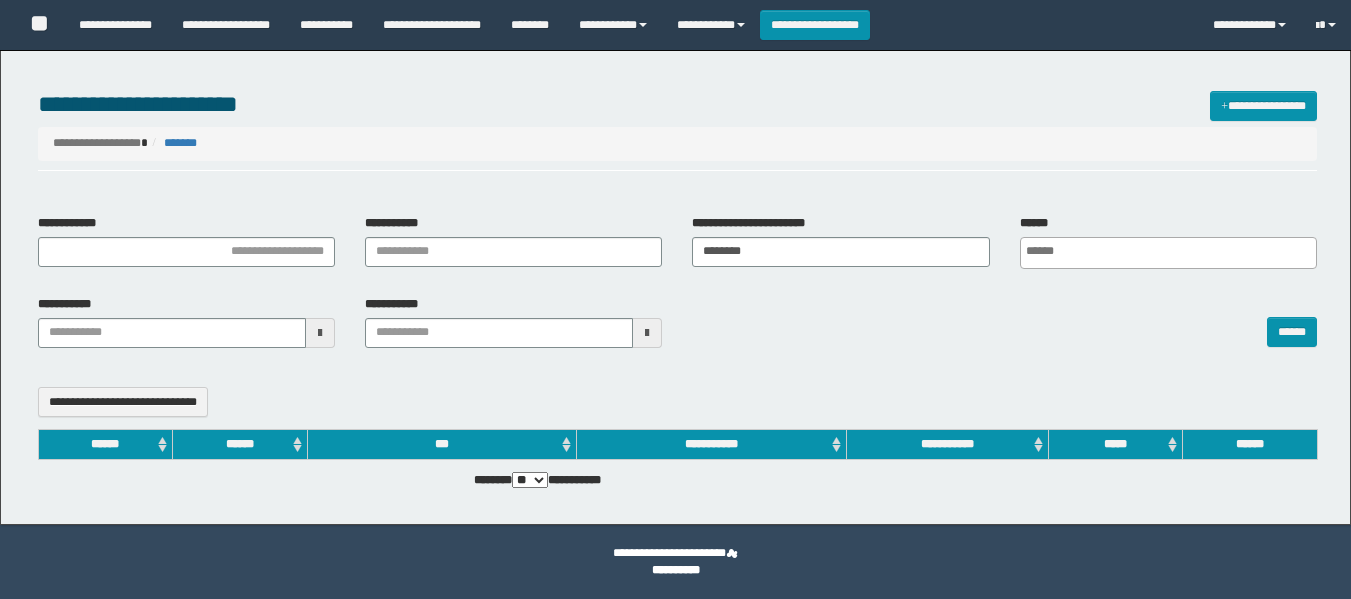 select 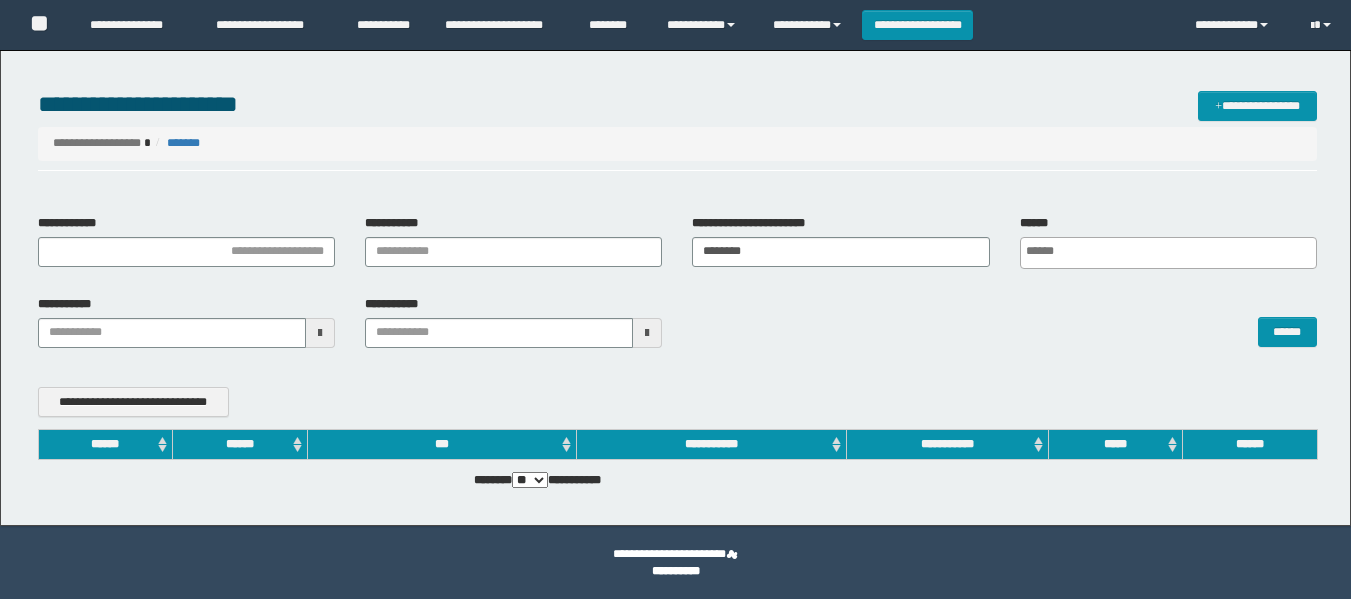 scroll, scrollTop: 0, scrollLeft: 0, axis: both 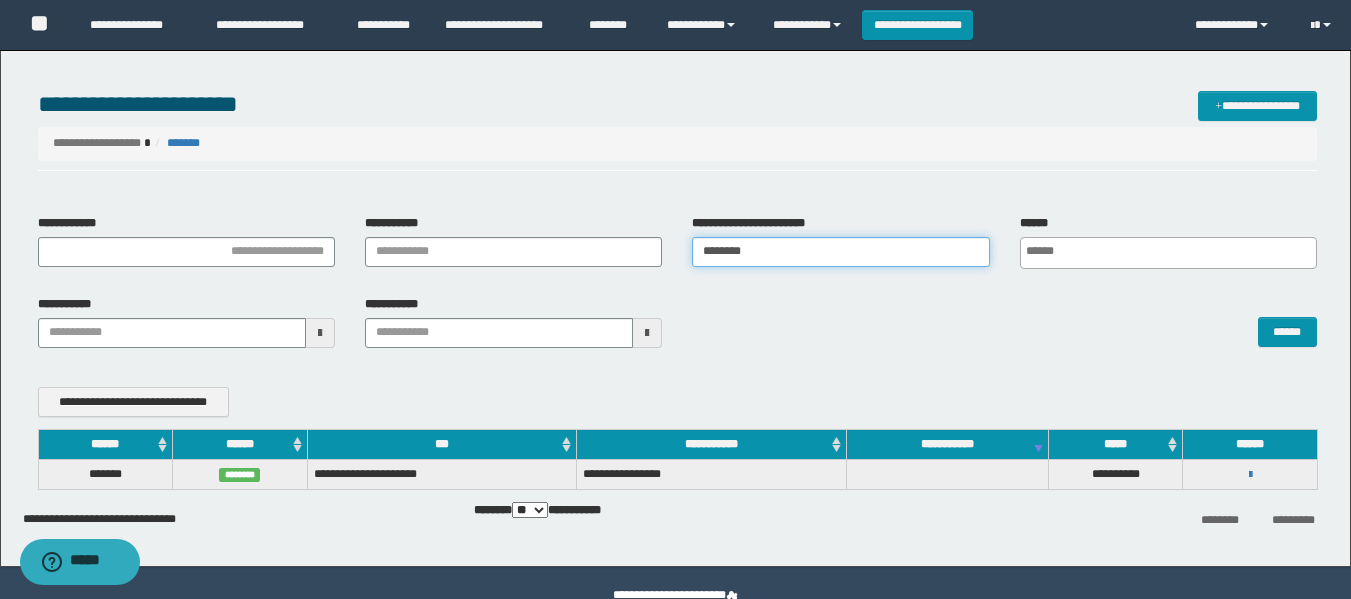 drag, startPoint x: 791, startPoint y: 244, endPoint x: 499, endPoint y: 257, distance: 292.28925 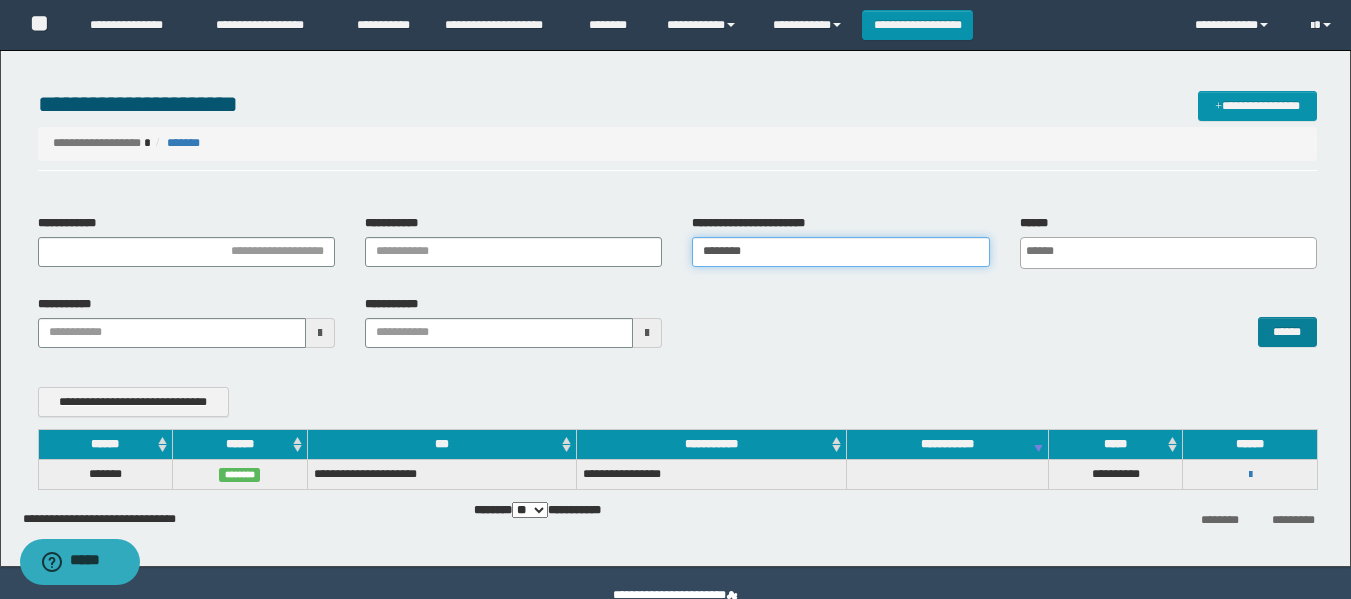 type on "********" 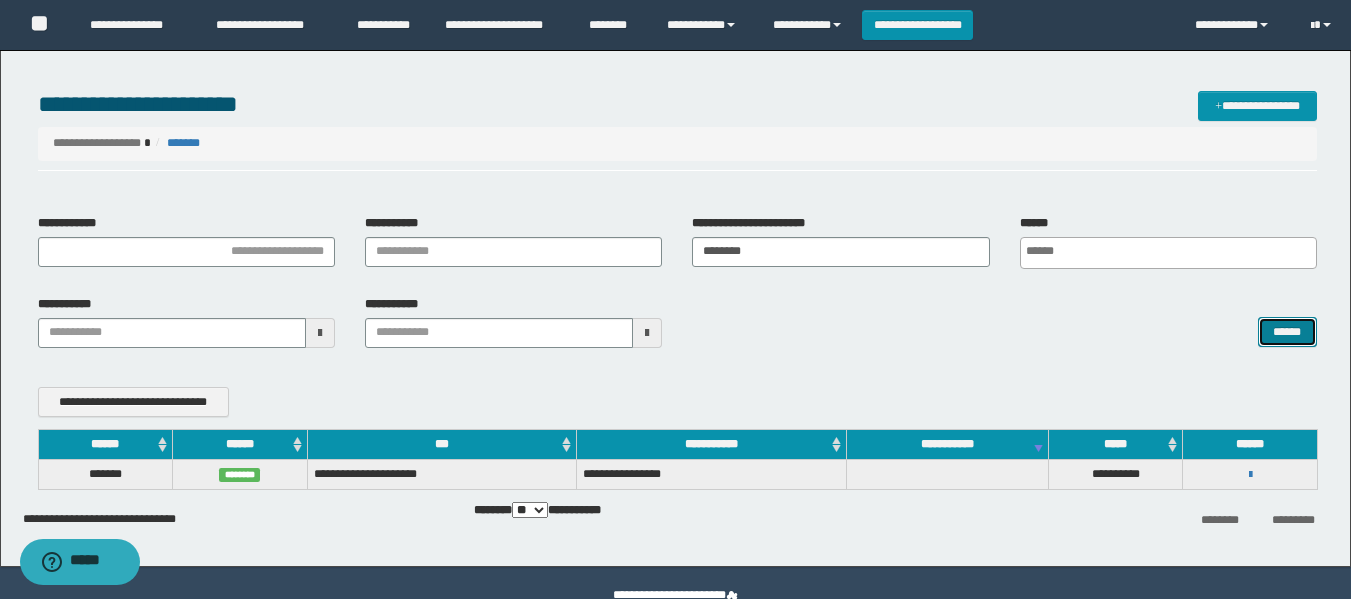 click on "******" at bounding box center [1287, 332] 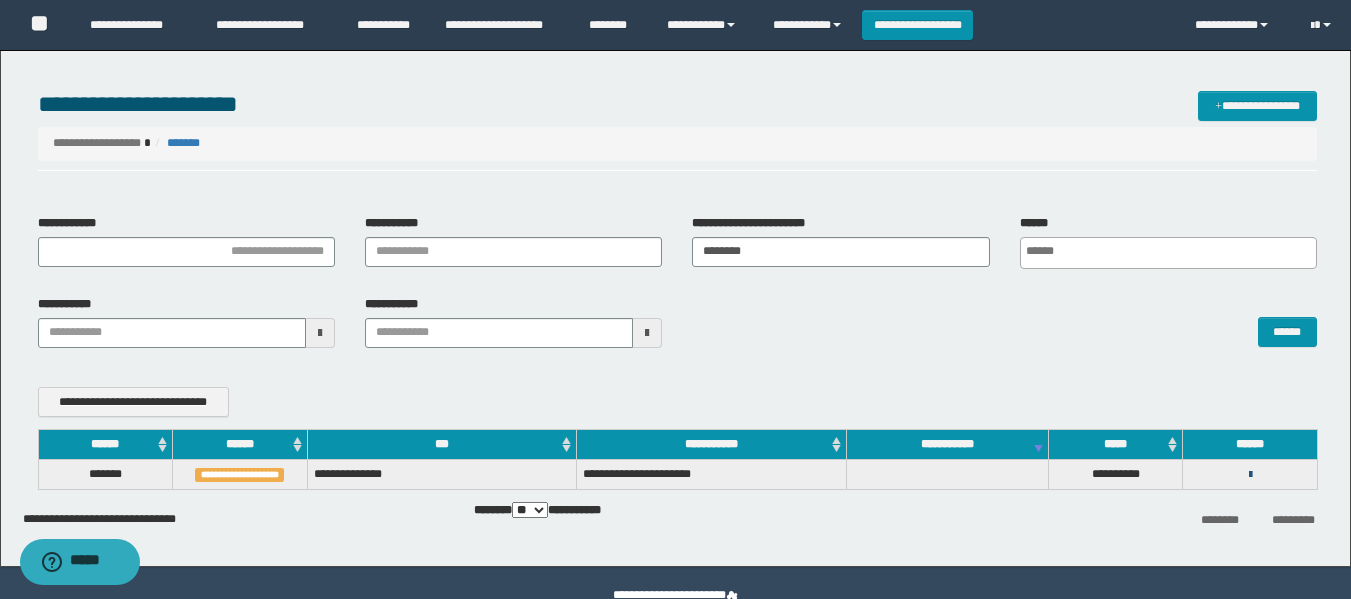 click at bounding box center (1250, 475) 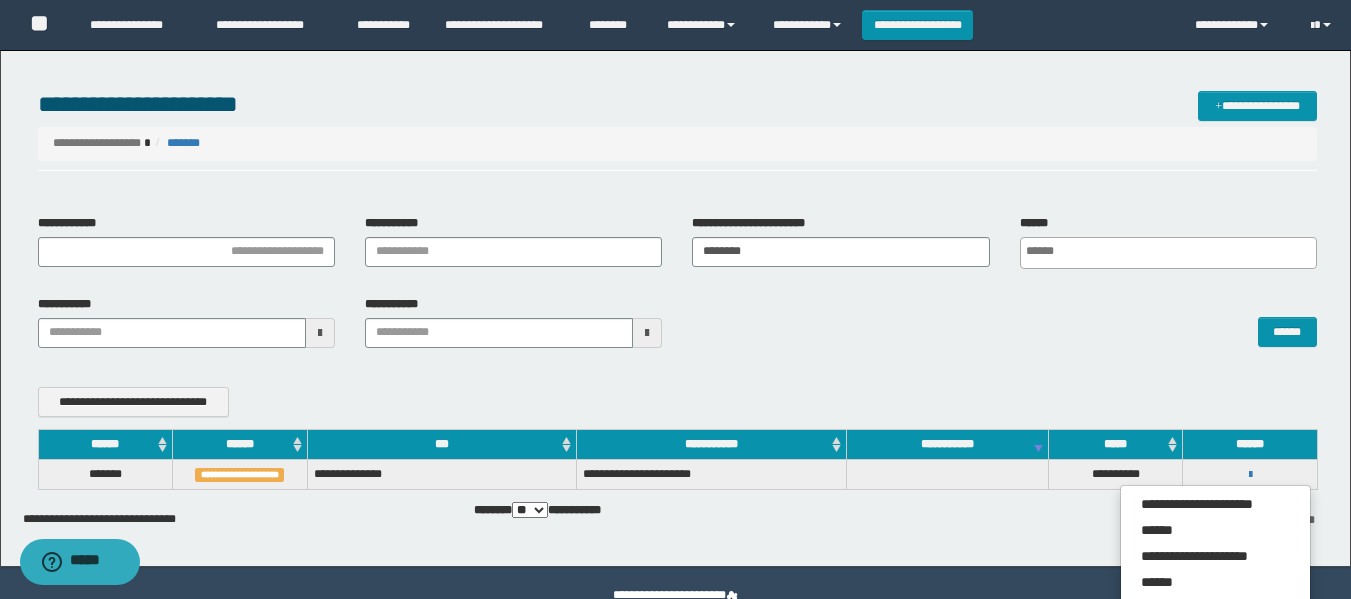 click on "**********" at bounding box center (677, 402) 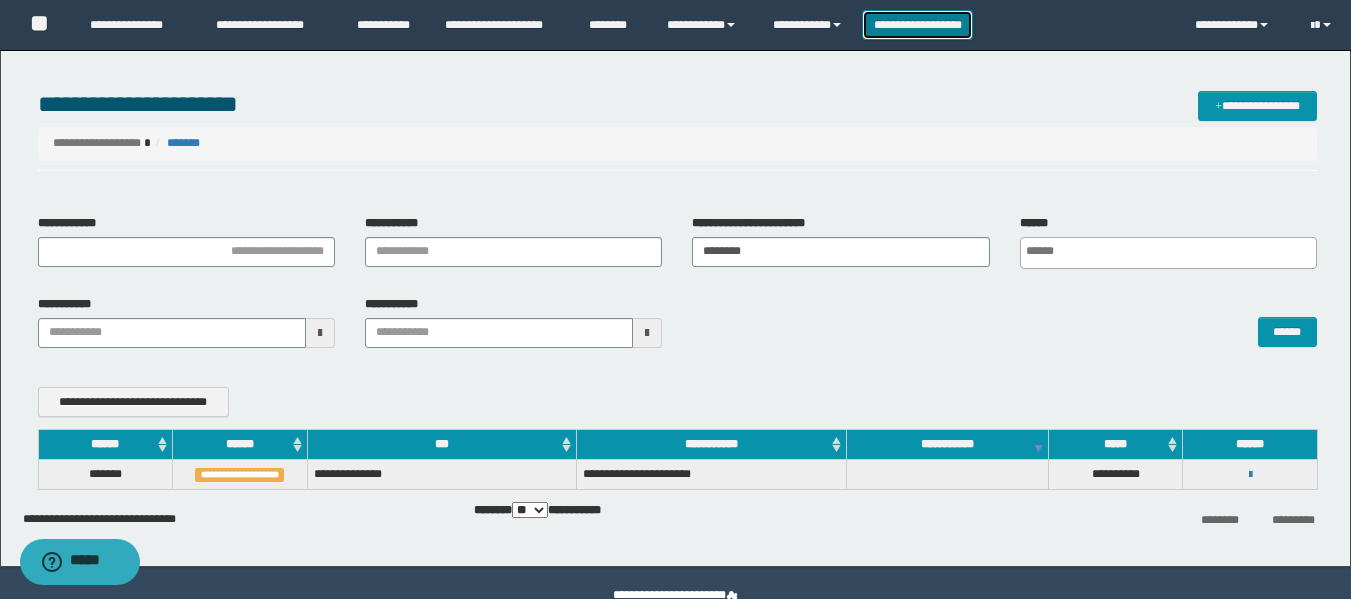 click on "**********" at bounding box center (917, 25) 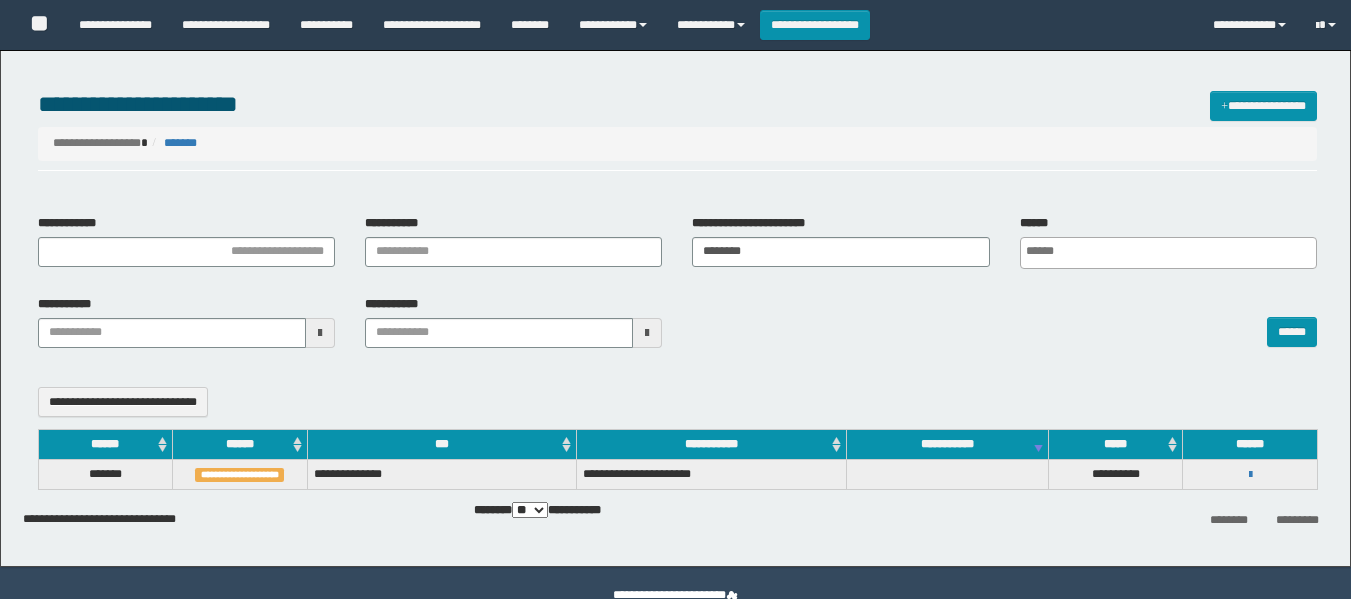 select 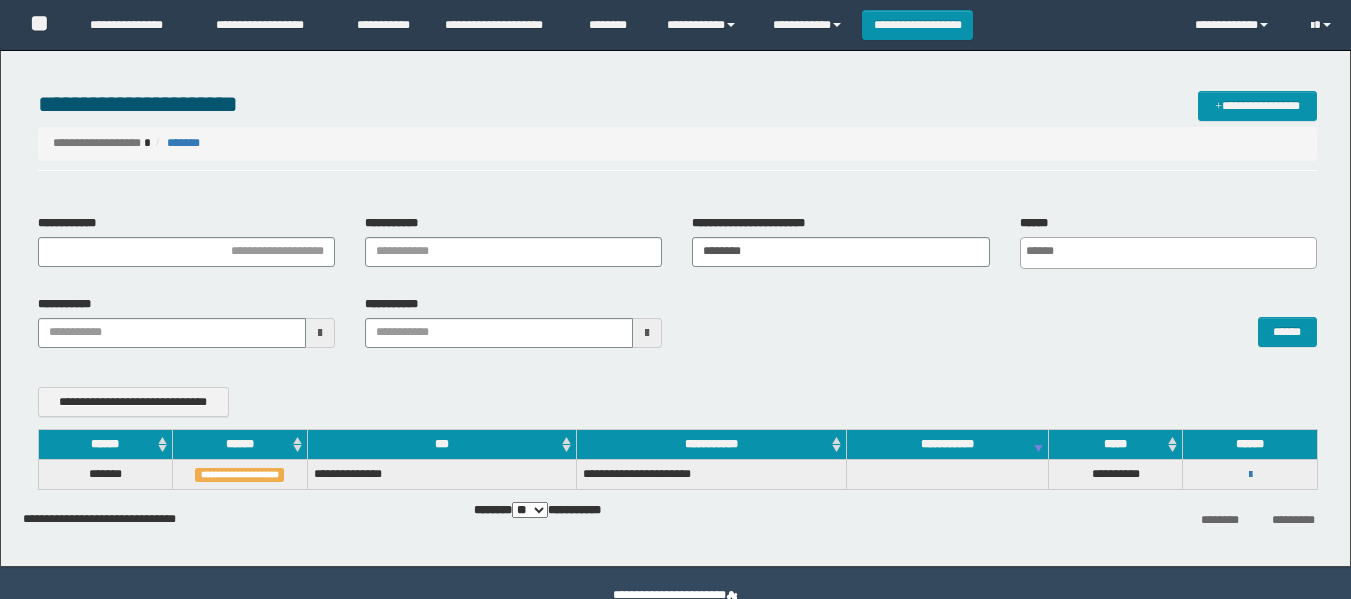 scroll, scrollTop: 0, scrollLeft: 0, axis: both 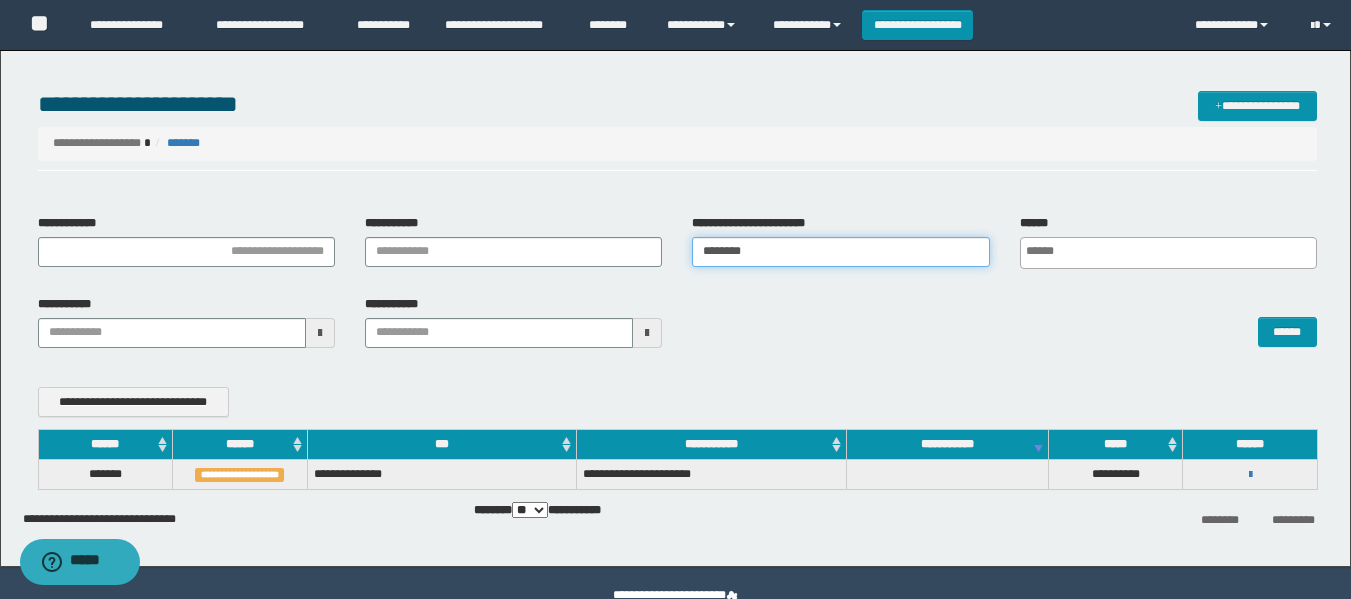 drag, startPoint x: 835, startPoint y: 256, endPoint x: 631, endPoint y: 256, distance: 204 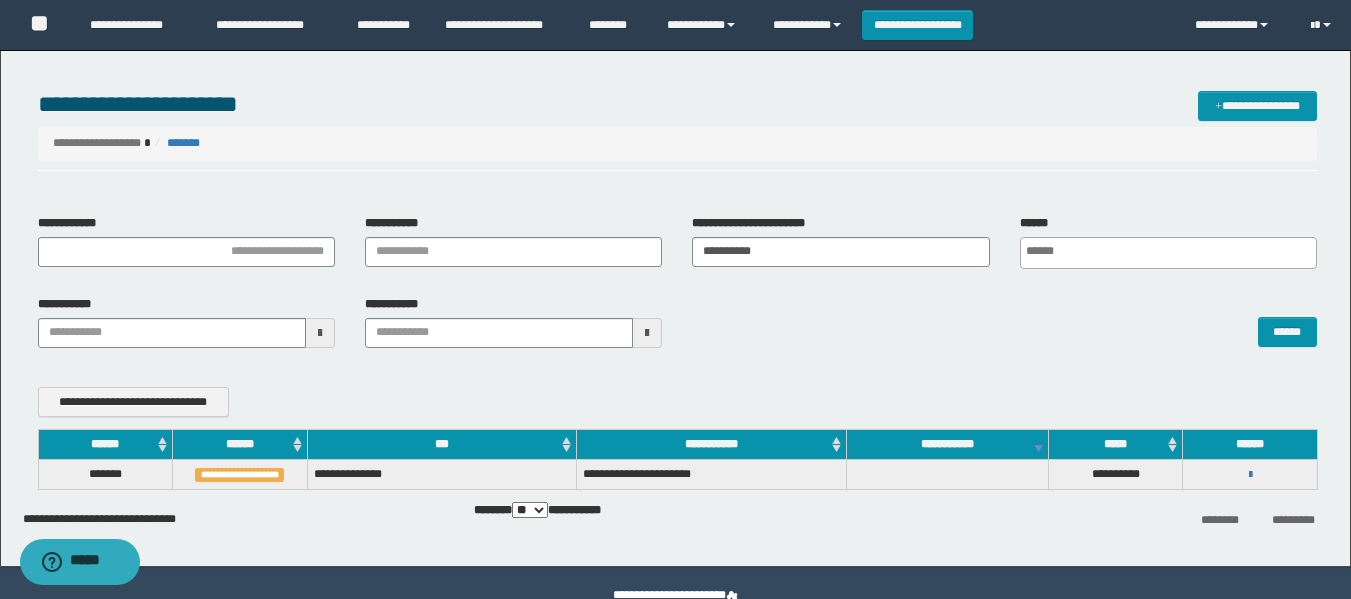 scroll, scrollTop: 0, scrollLeft: 5, axis: horizontal 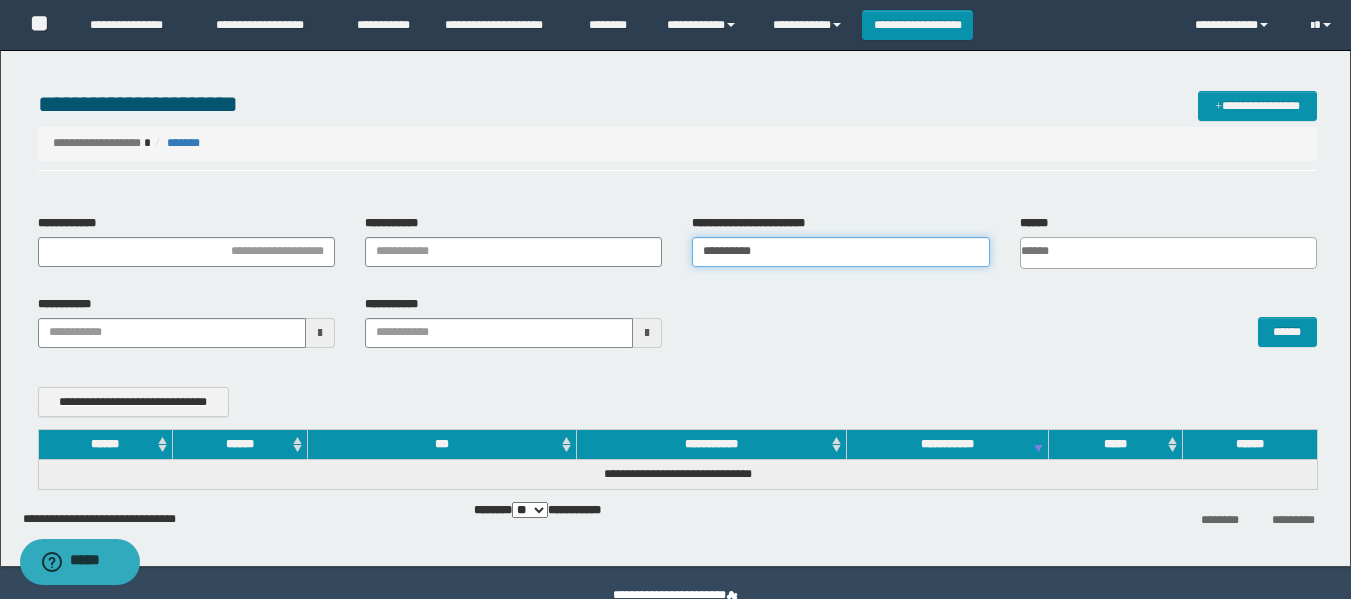 click on "**********" at bounding box center (840, 252) 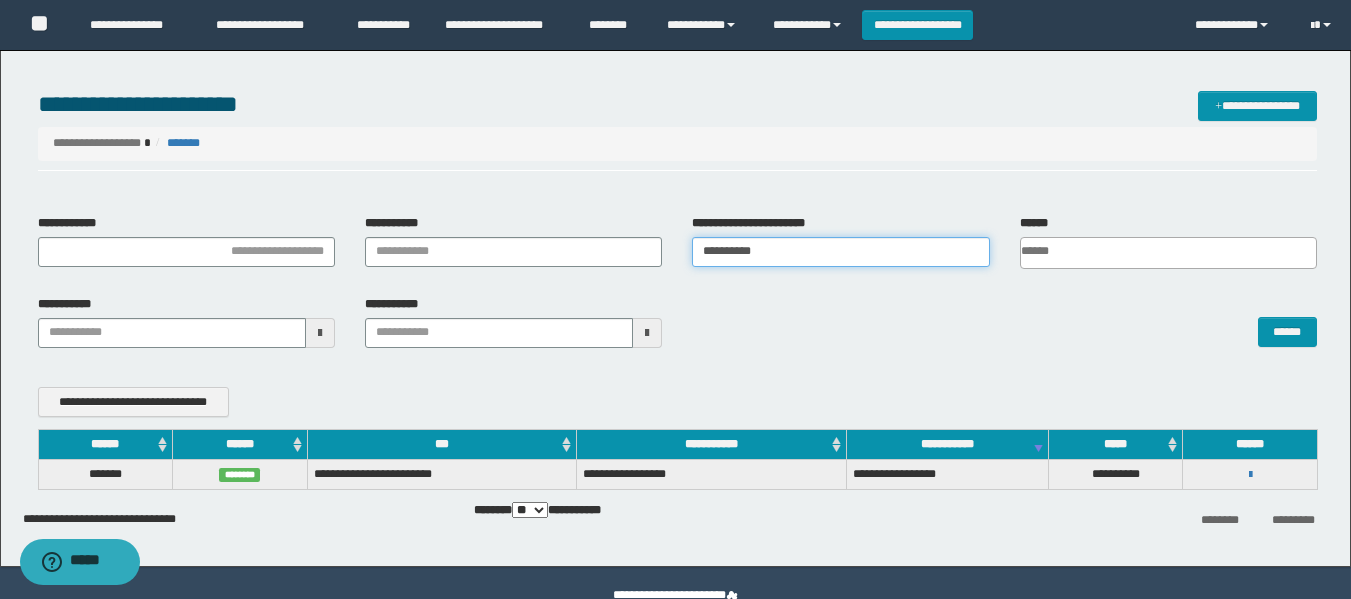 drag, startPoint x: 799, startPoint y: 256, endPoint x: 562, endPoint y: 256, distance: 237 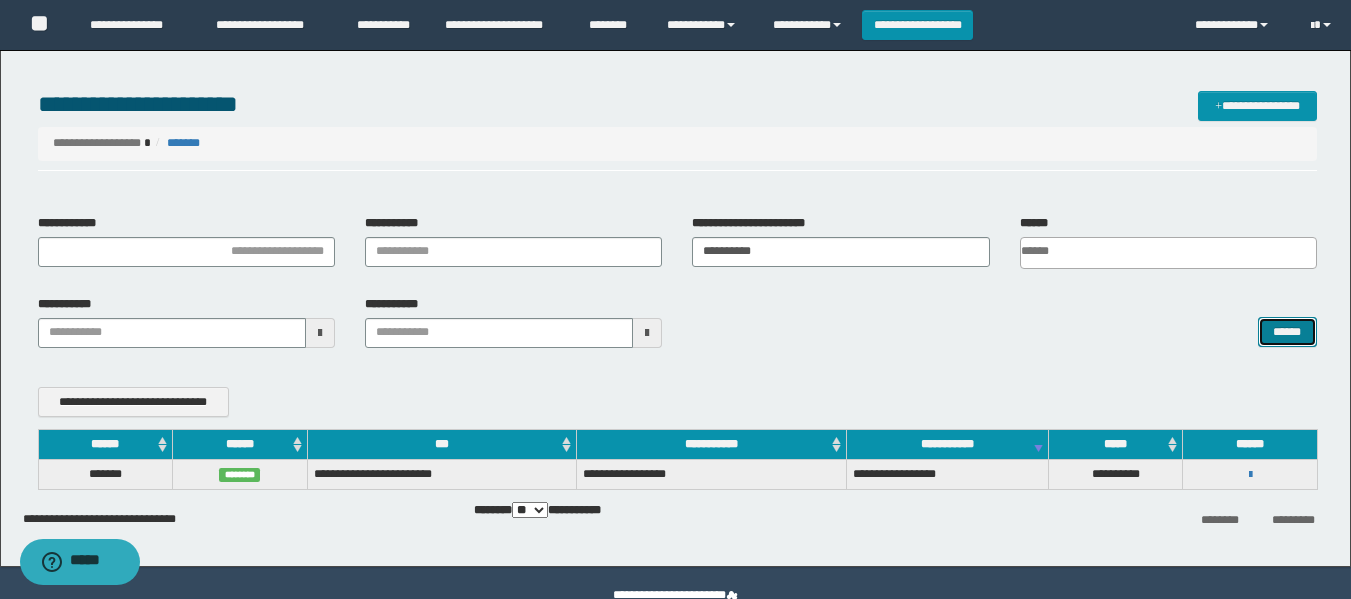 click on "******" at bounding box center (1287, 332) 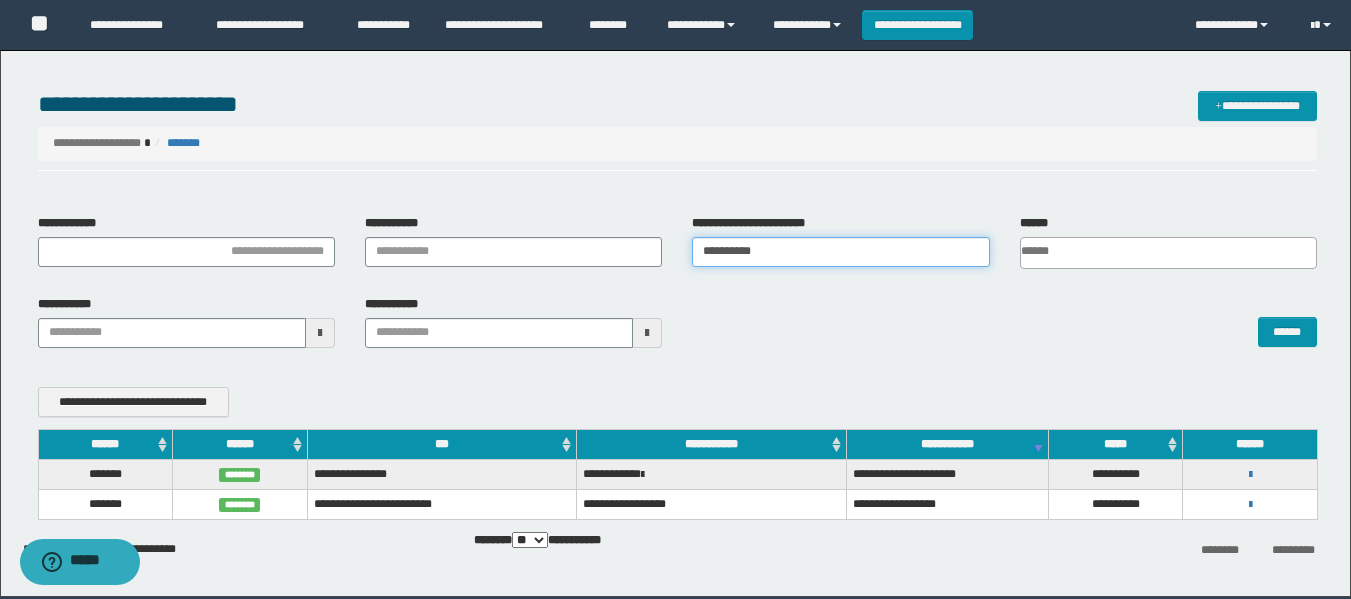 drag, startPoint x: 637, startPoint y: 257, endPoint x: 613, endPoint y: 261, distance: 24.33105 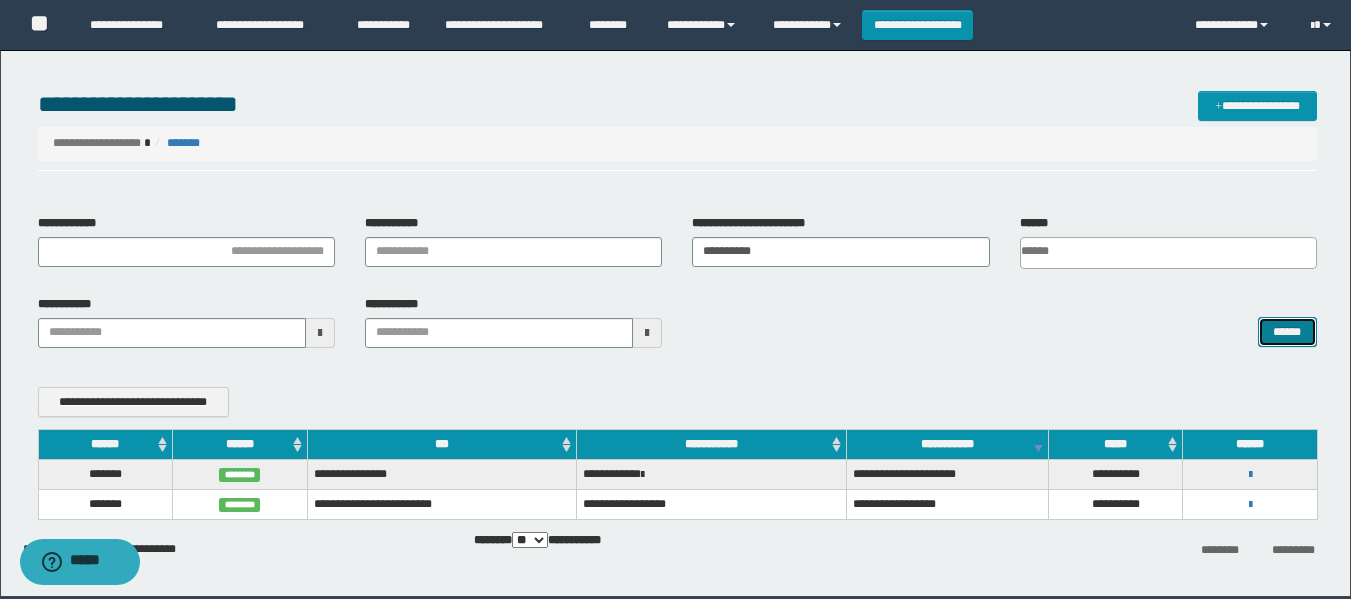 click on "******" at bounding box center [1287, 332] 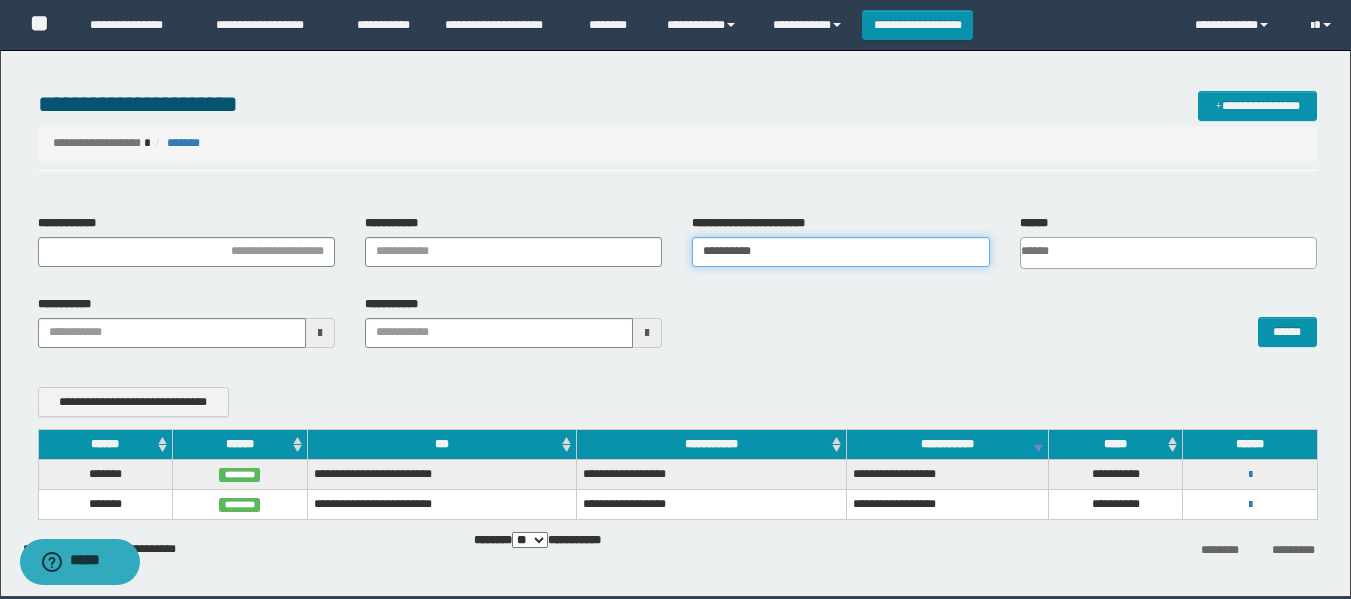 drag, startPoint x: 842, startPoint y: 252, endPoint x: 595, endPoint y: 252, distance: 247 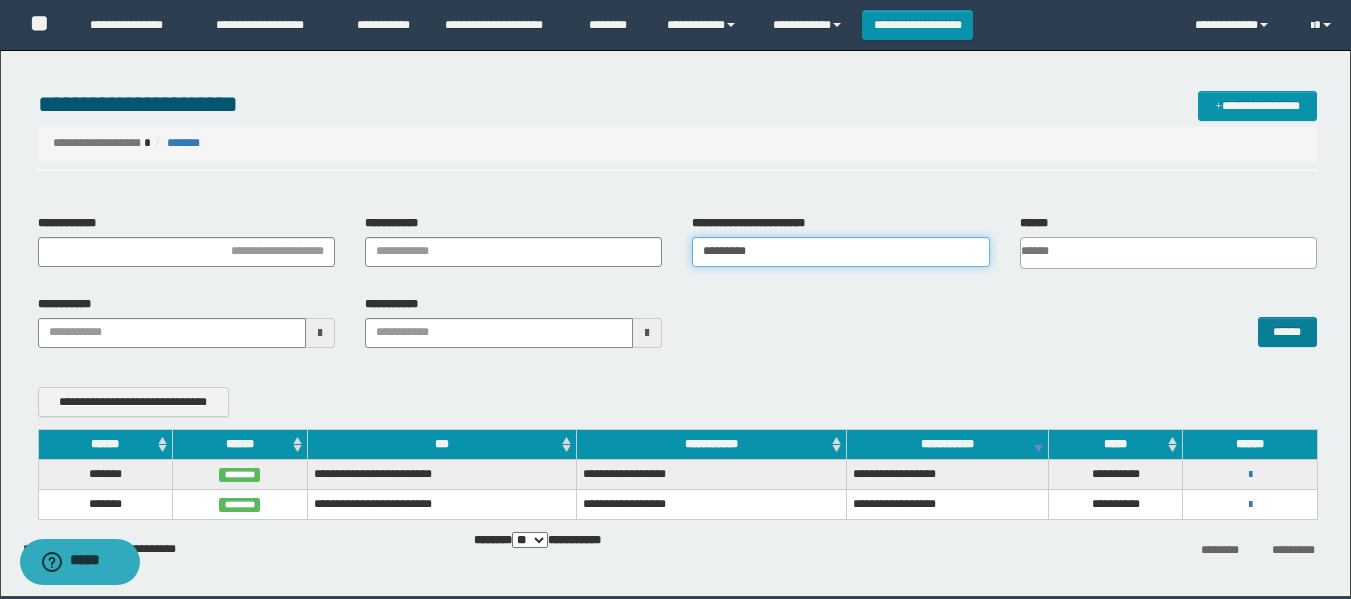 type on "********" 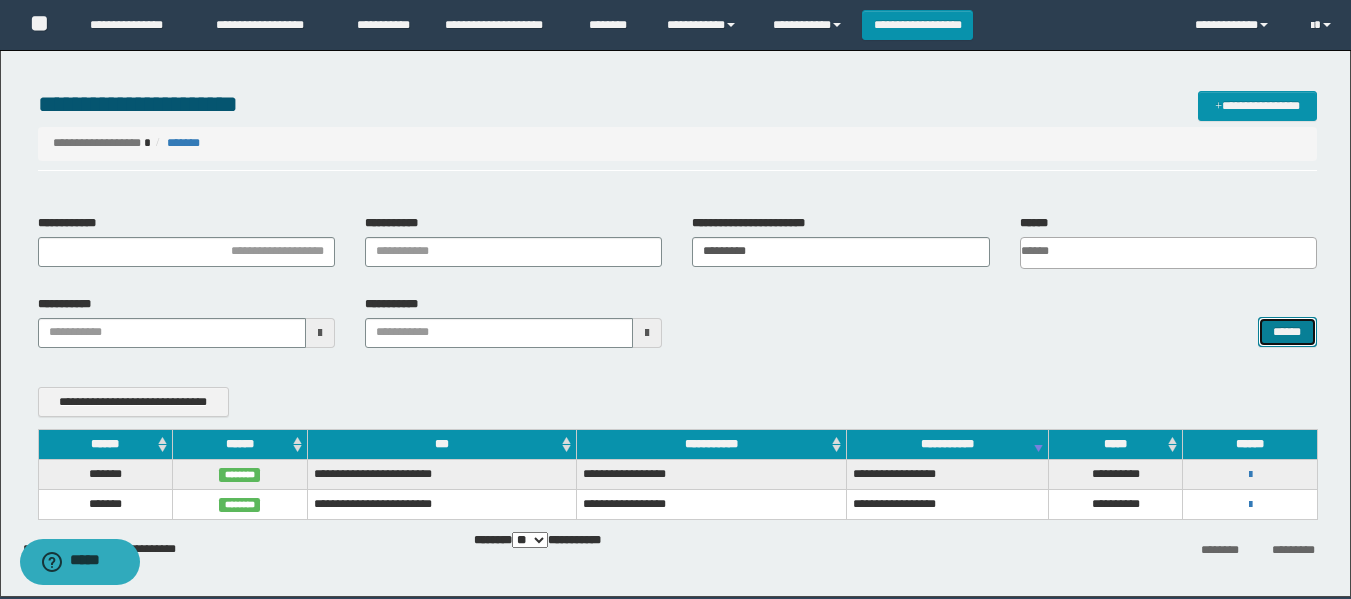 click on "******" at bounding box center (1287, 332) 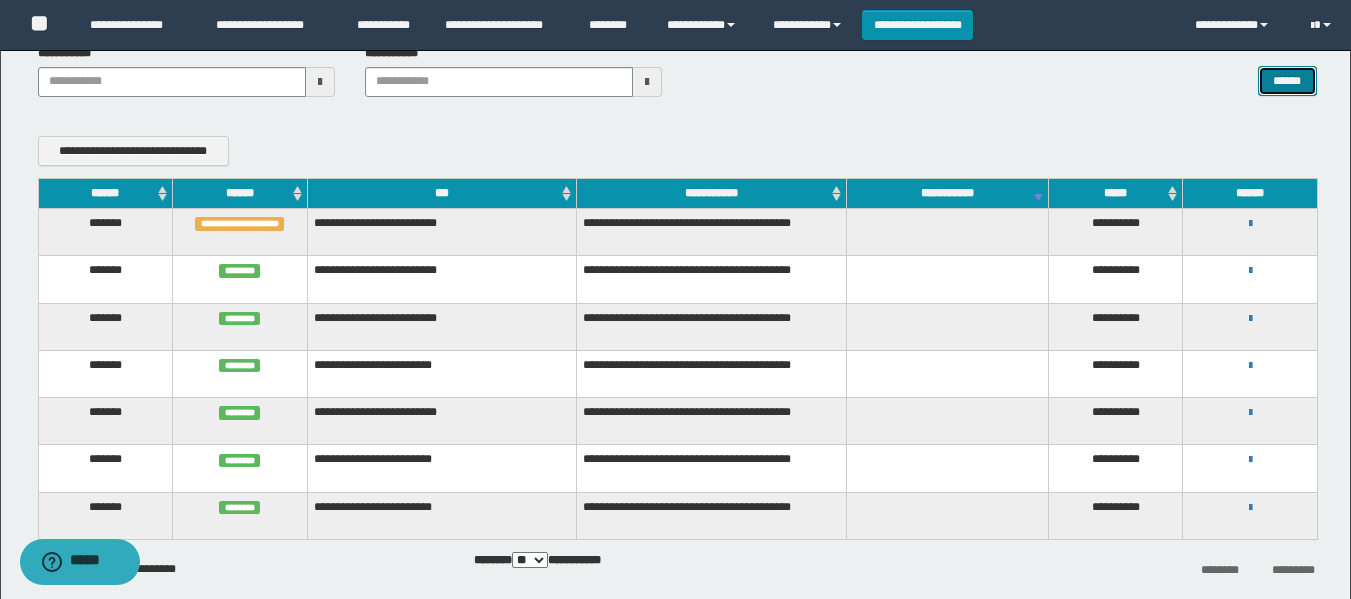 scroll, scrollTop: 300, scrollLeft: 0, axis: vertical 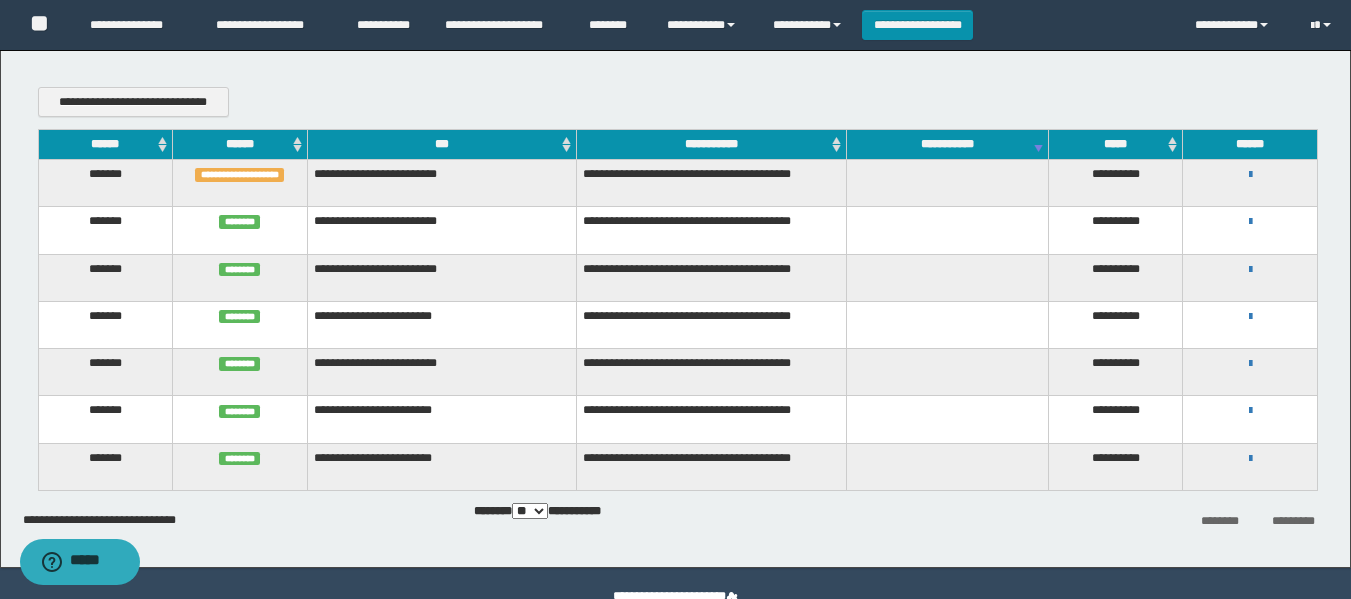 type 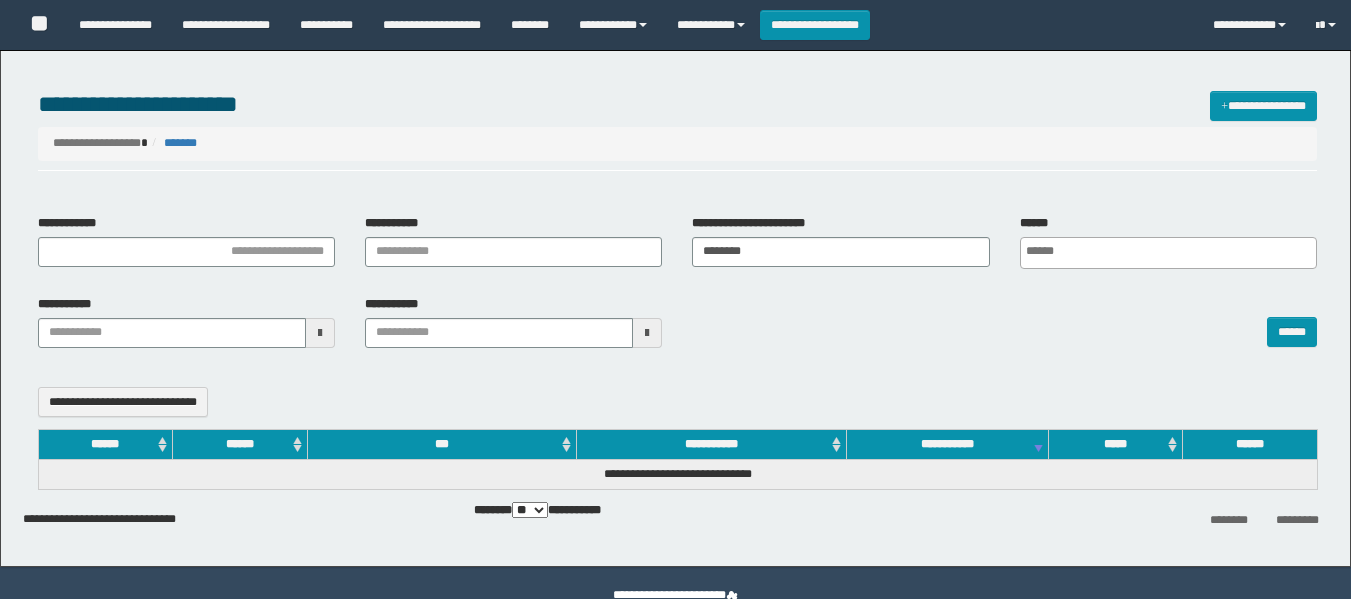 select 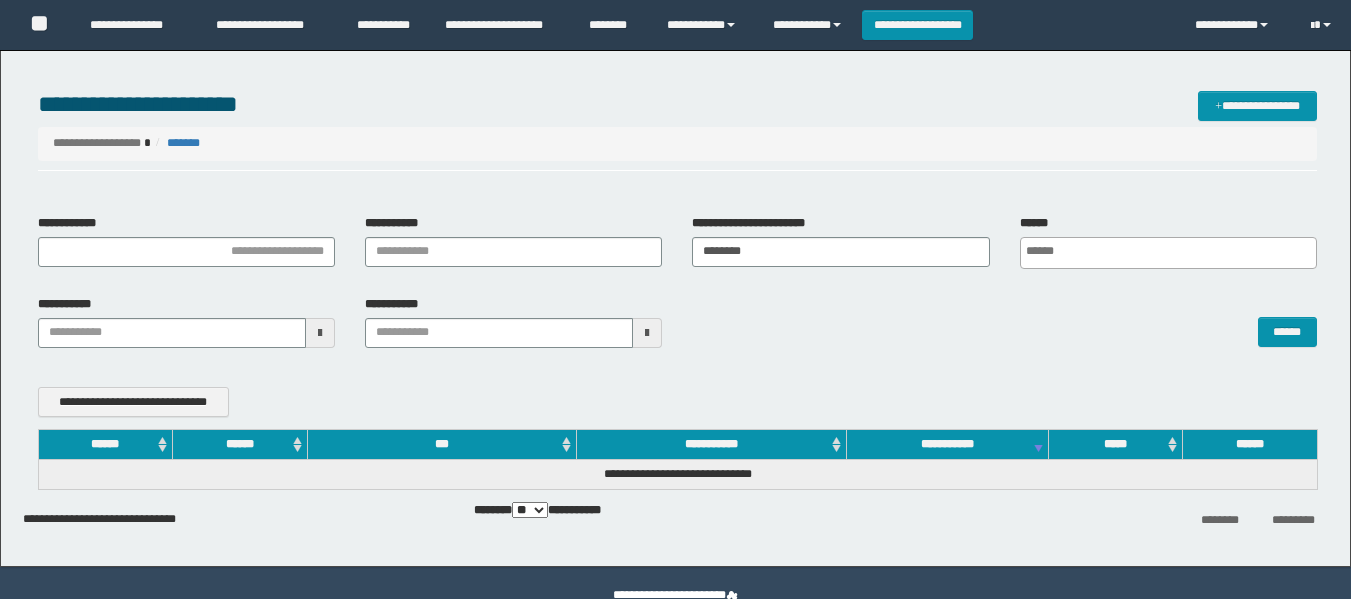 scroll, scrollTop: 43, scrollLeft: 0, axis: vertical 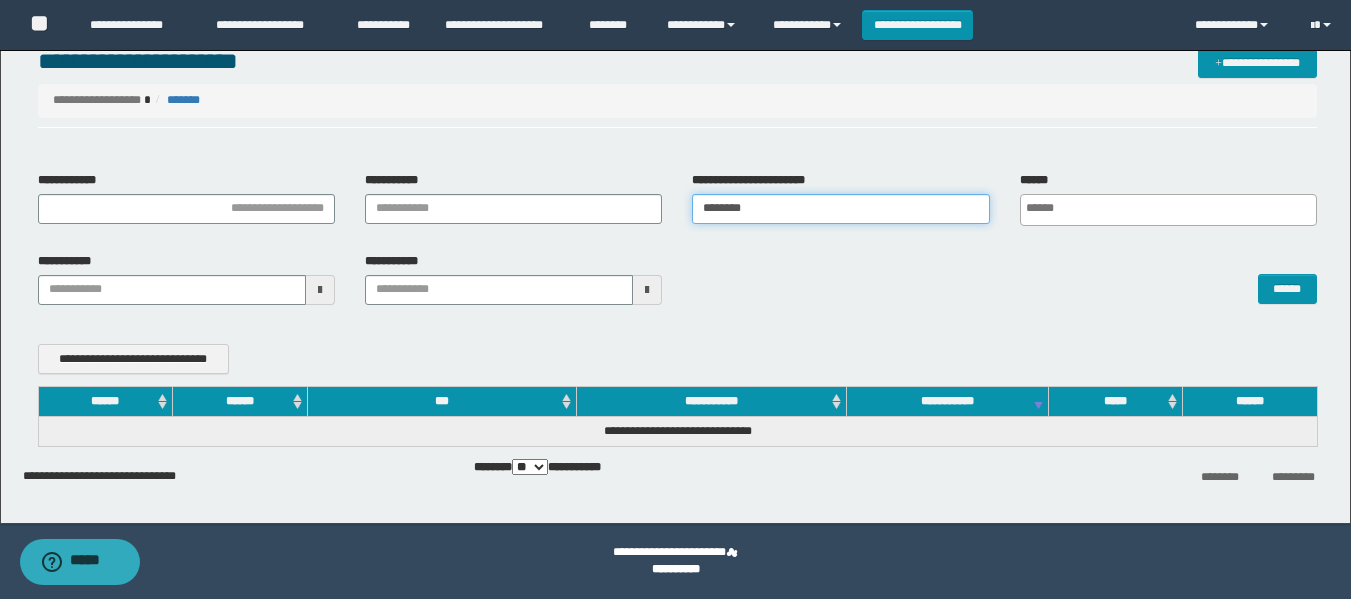 drag, startPoint x: 774, startPoint y: 211, endPoint x: 596, endPoint y: 211, distance: 178 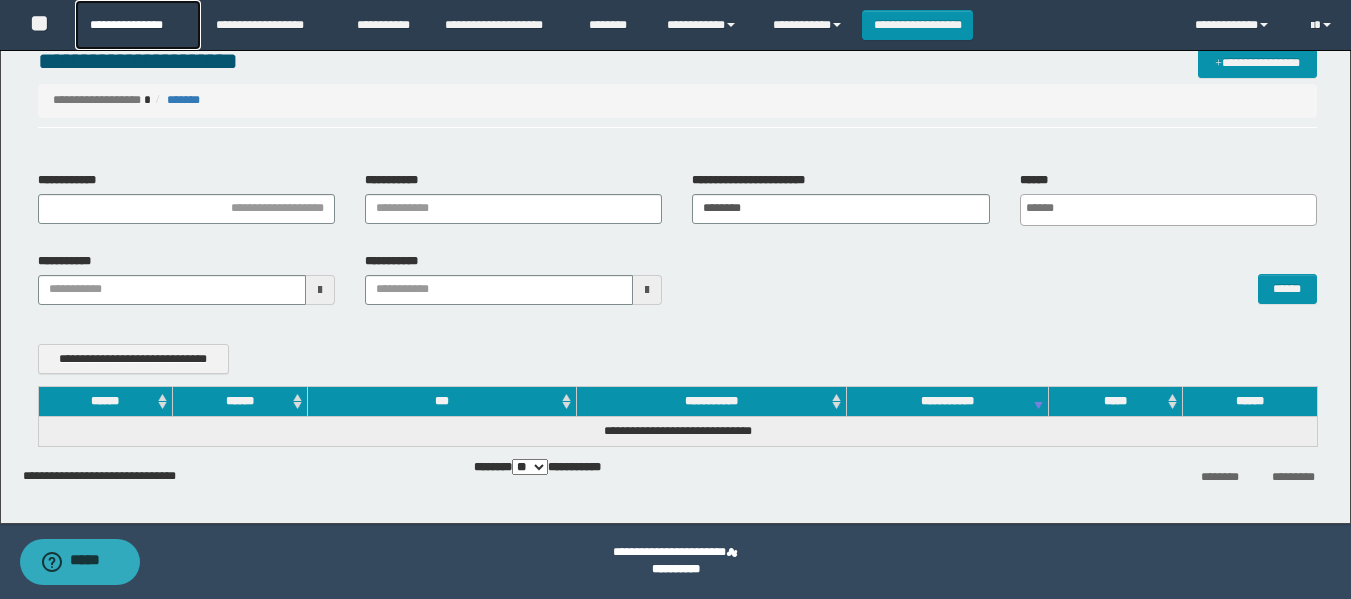 click on "**********" at bounding box center [137, 25] 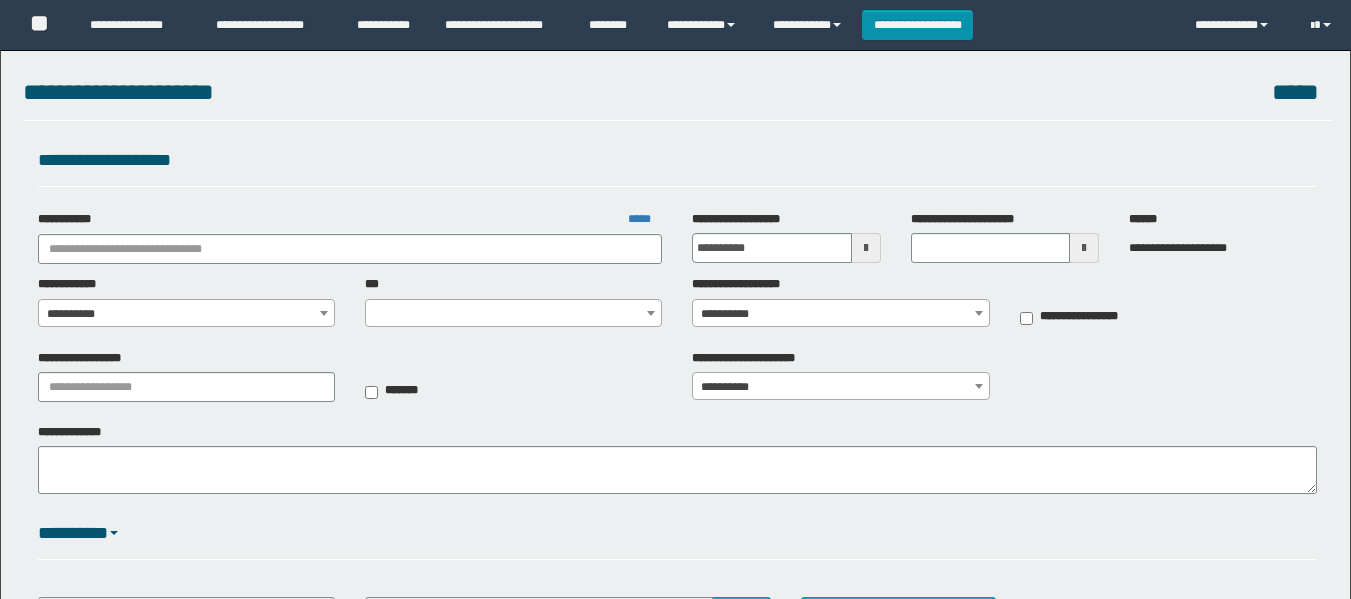scroll, scrollTop: 0, scrollLeft: 0, axis: both 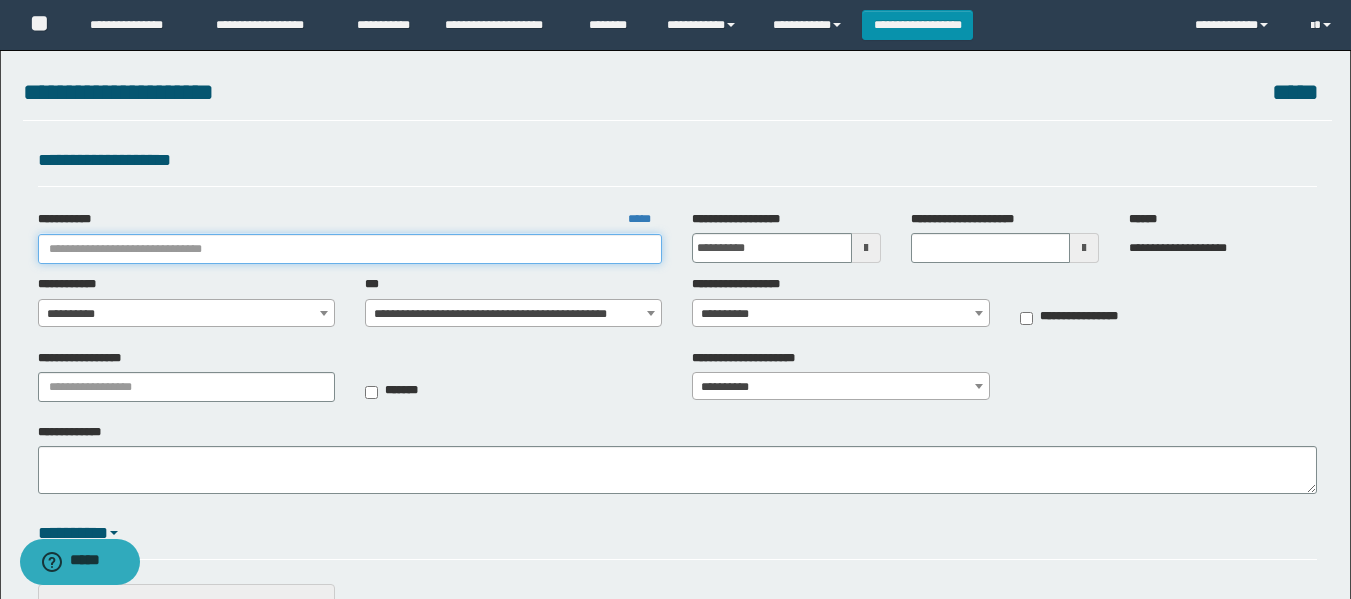 click on "**********" at bounding box center (350, 249) 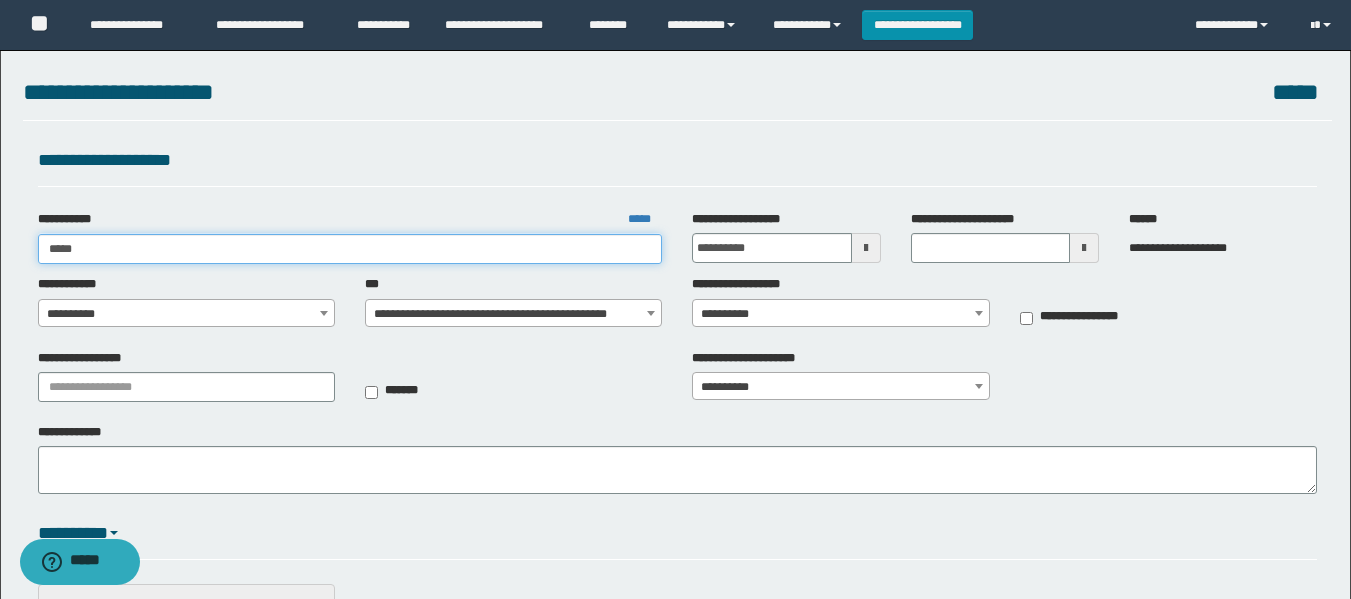 type on "****" 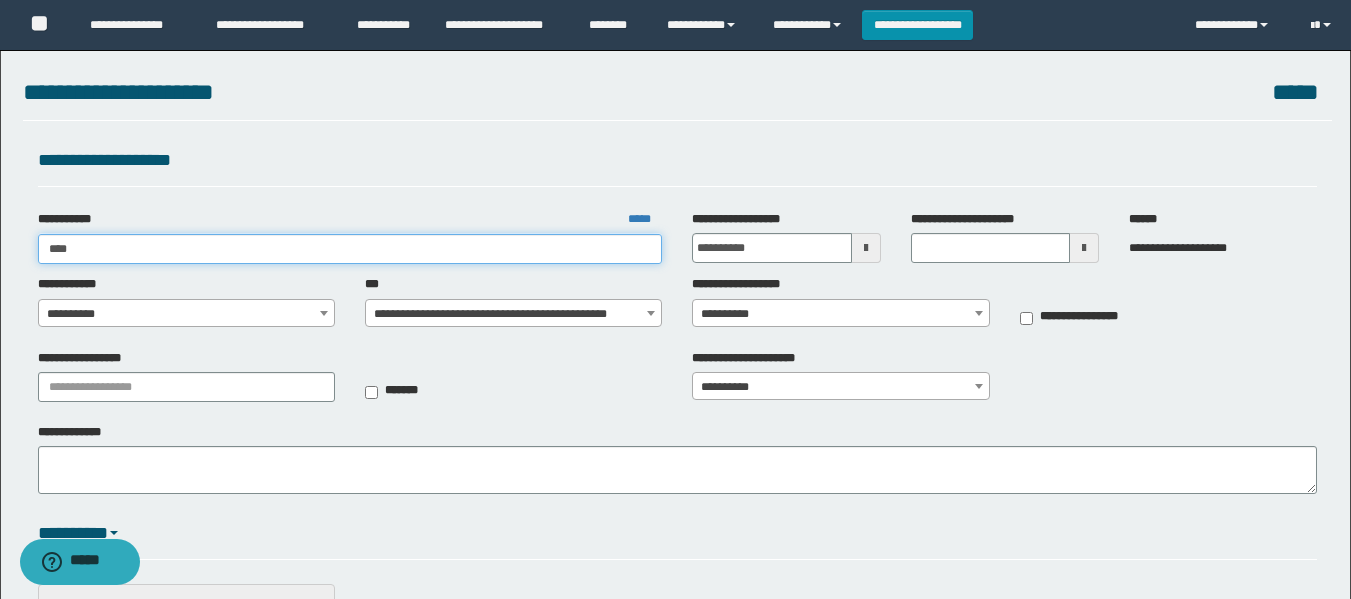 type on "****" 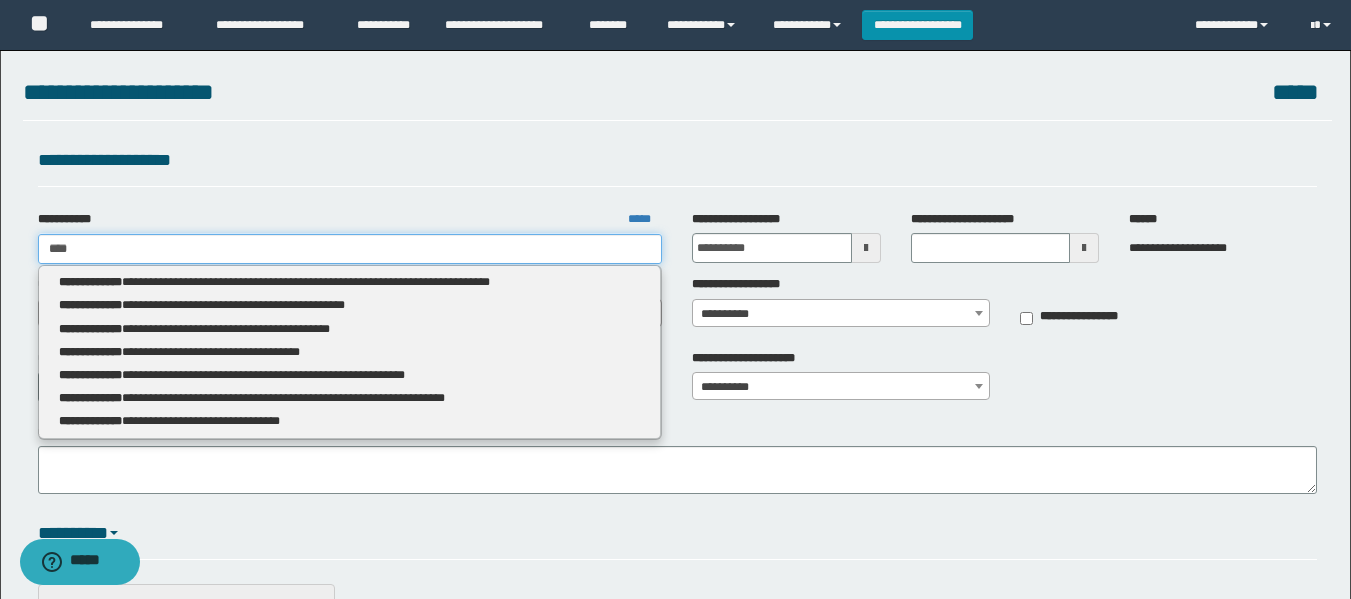 type 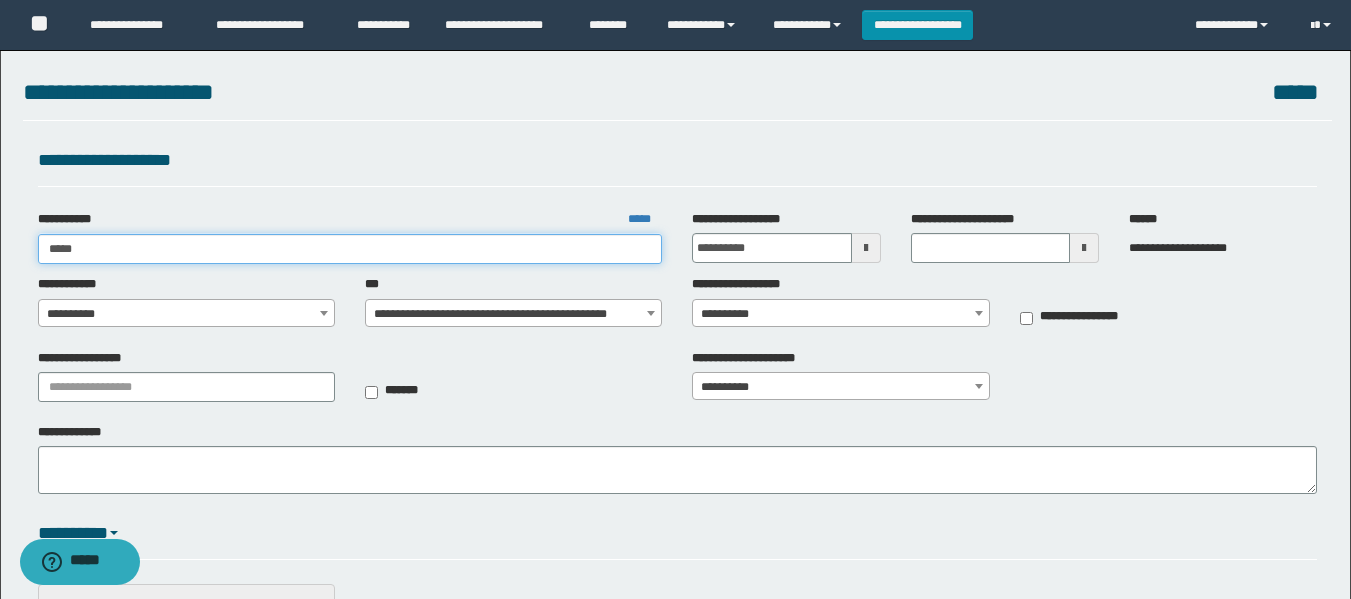 type on "*****" 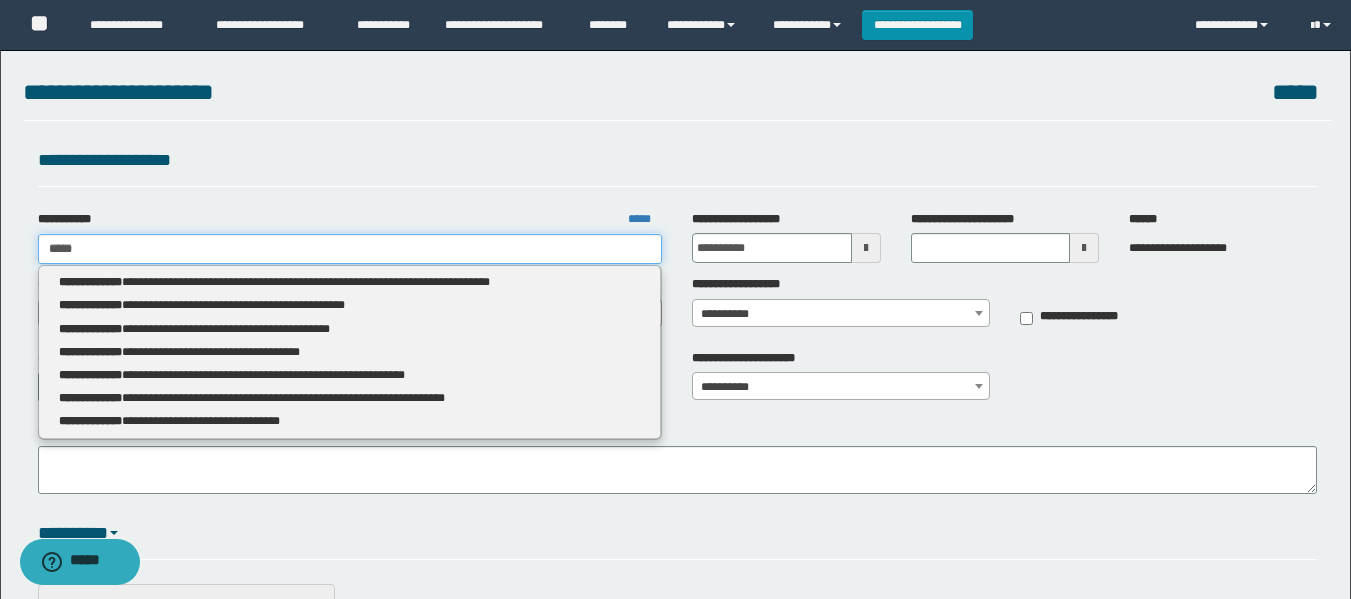 type 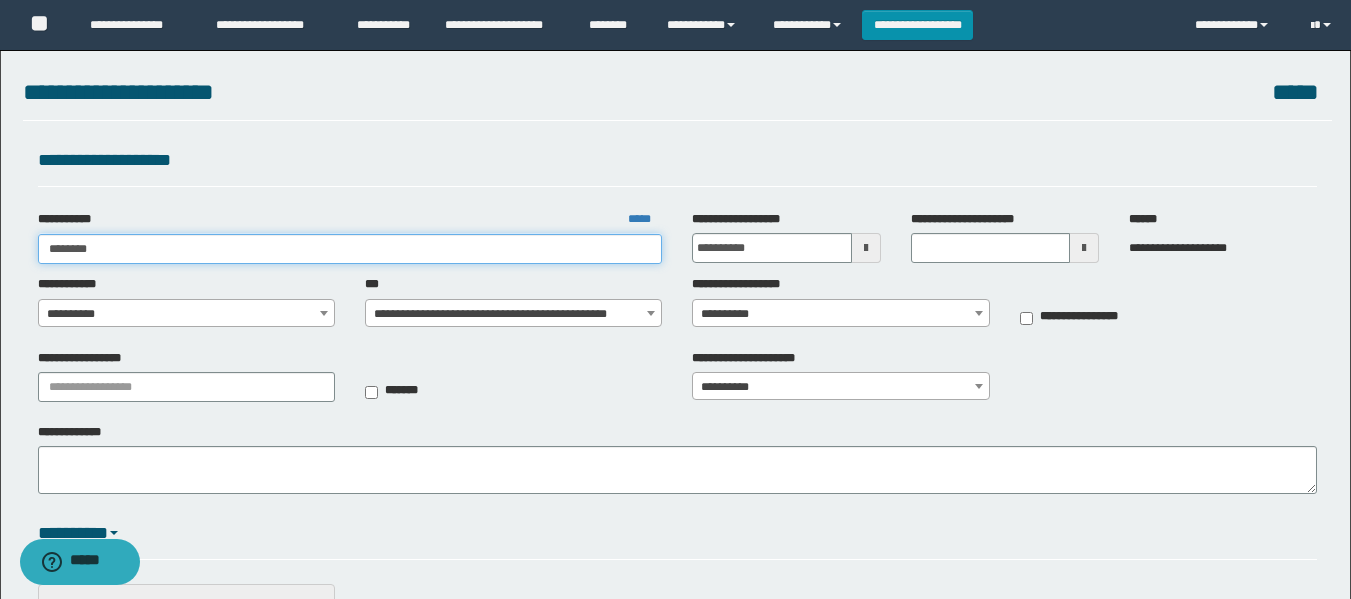 type on "*********" 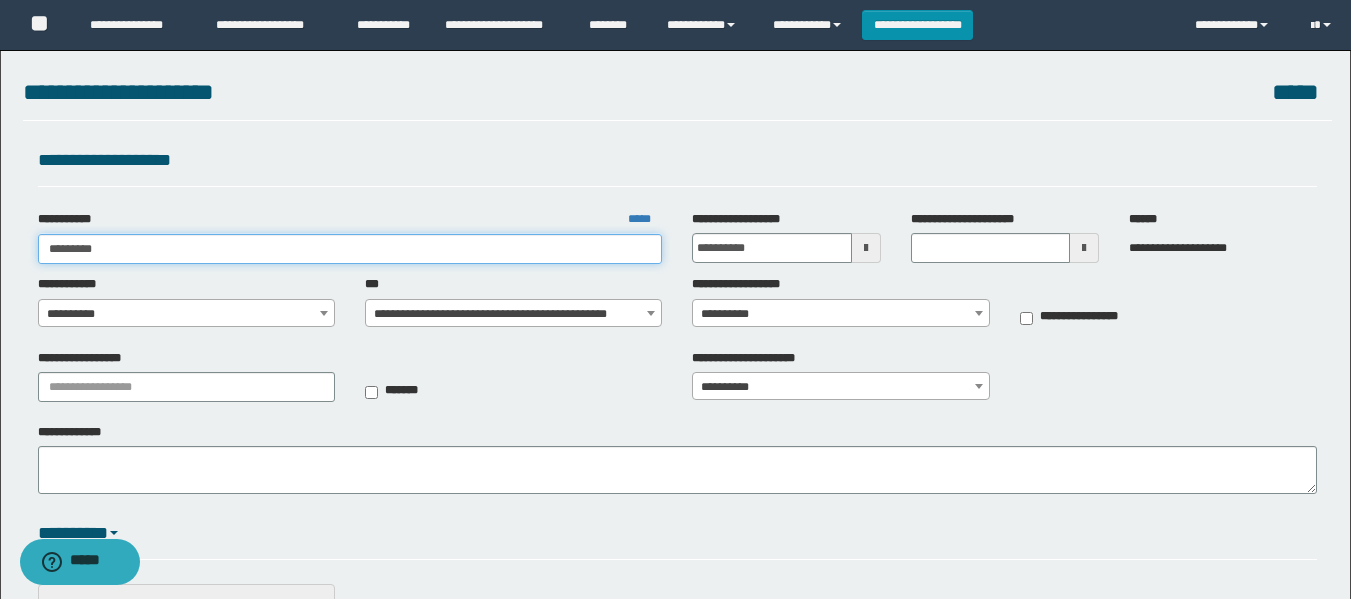 type on "*********" 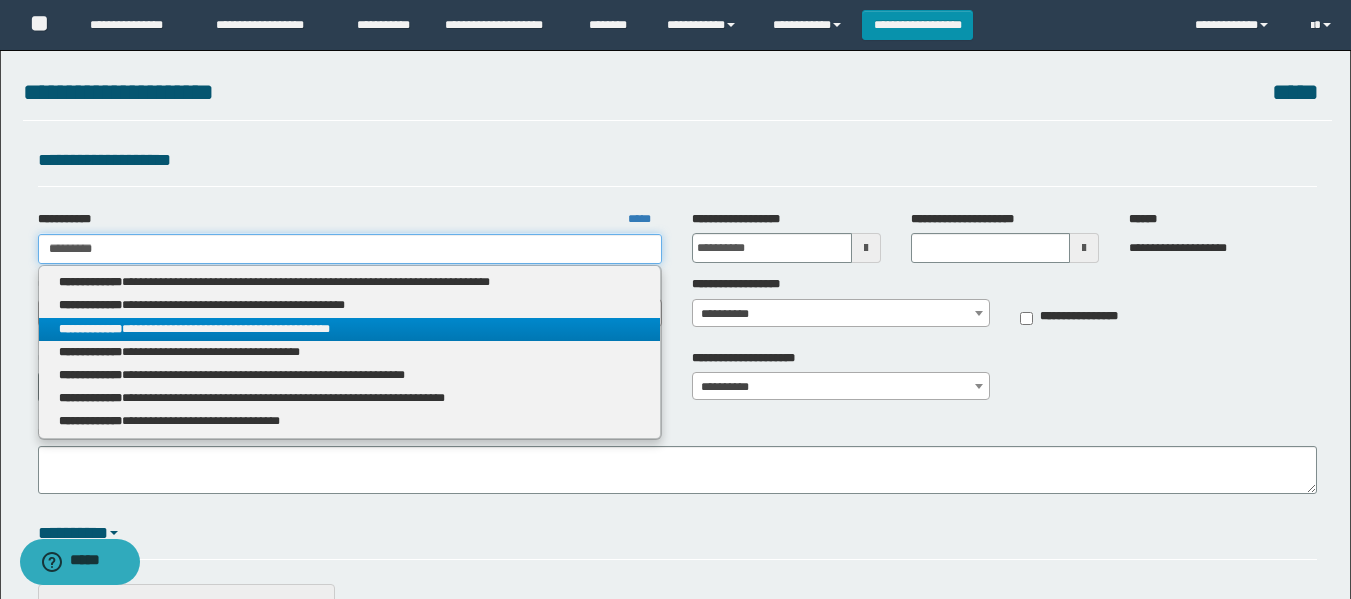 type on "*********" 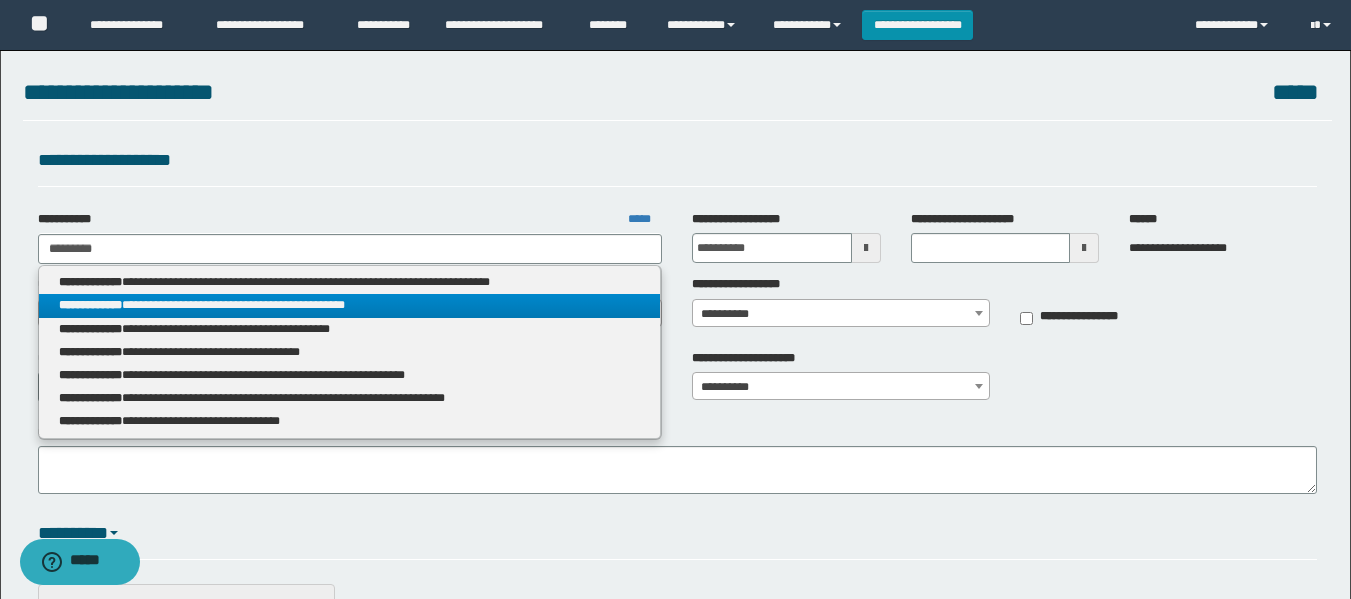 click on "**********" at bounding box center [350, 305] 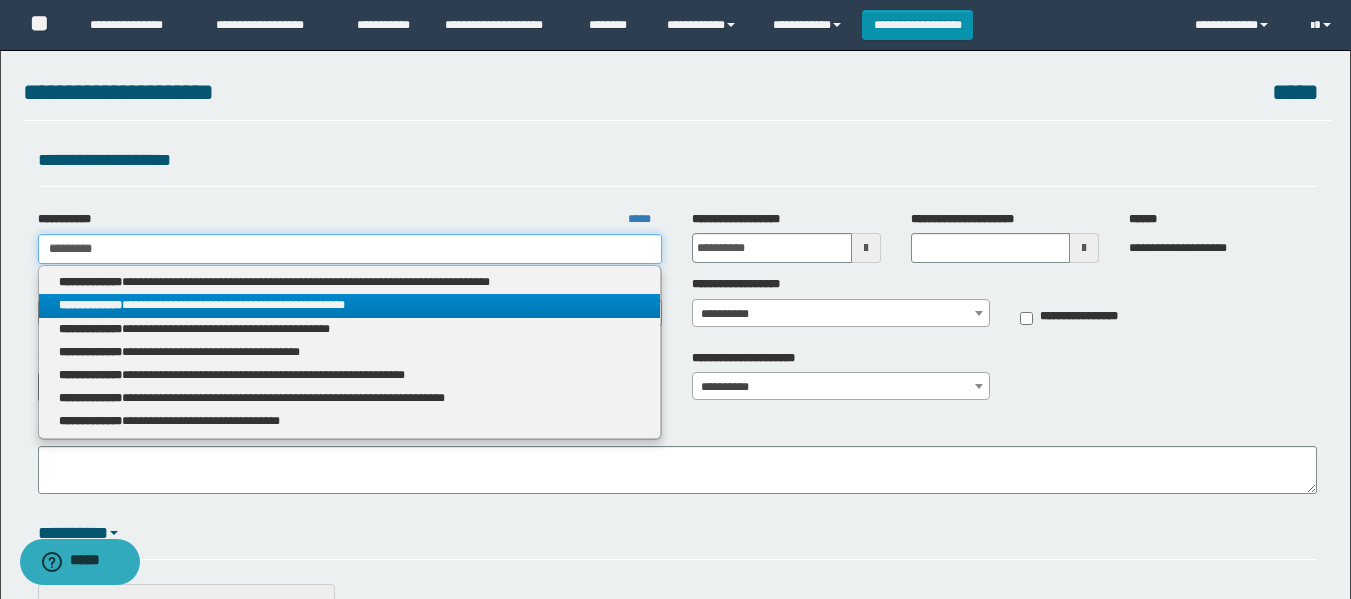 type 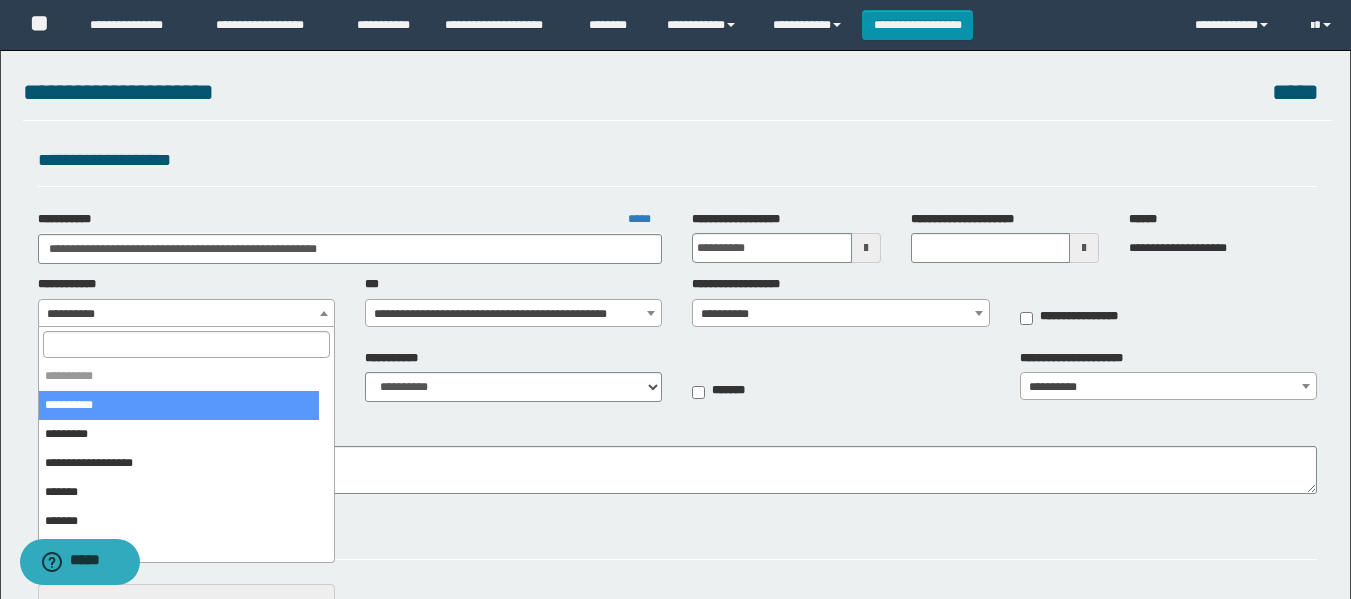 click on "**********" at bounding box center (186, 314) 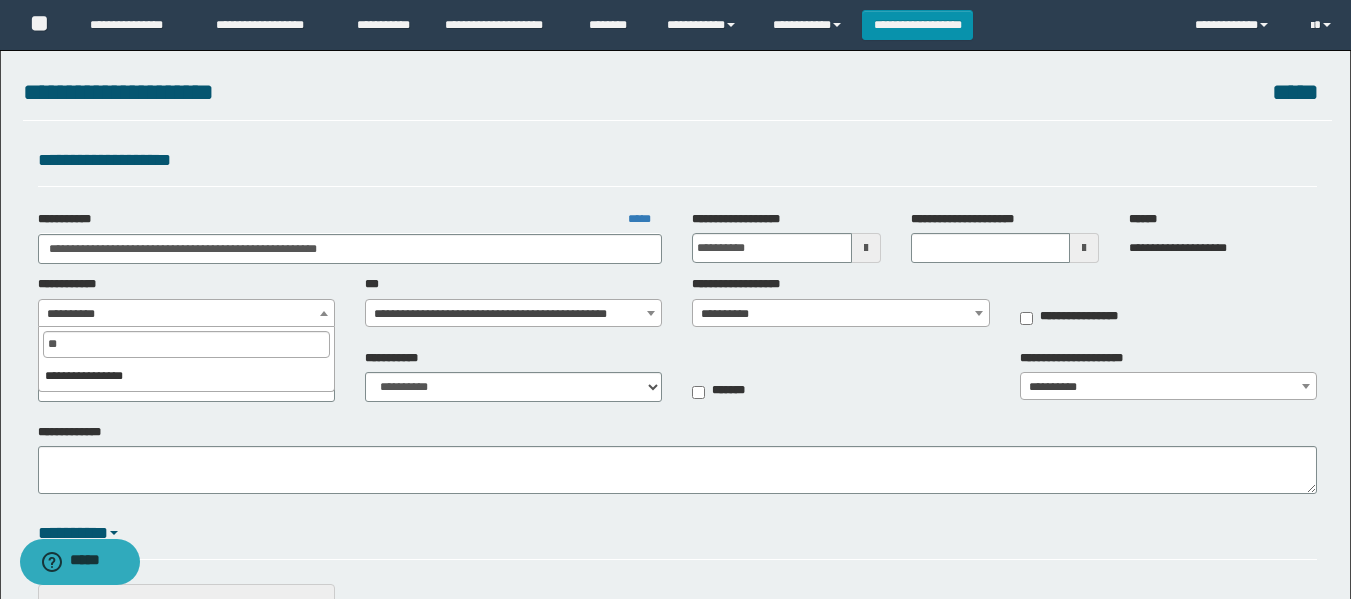 type on "*" 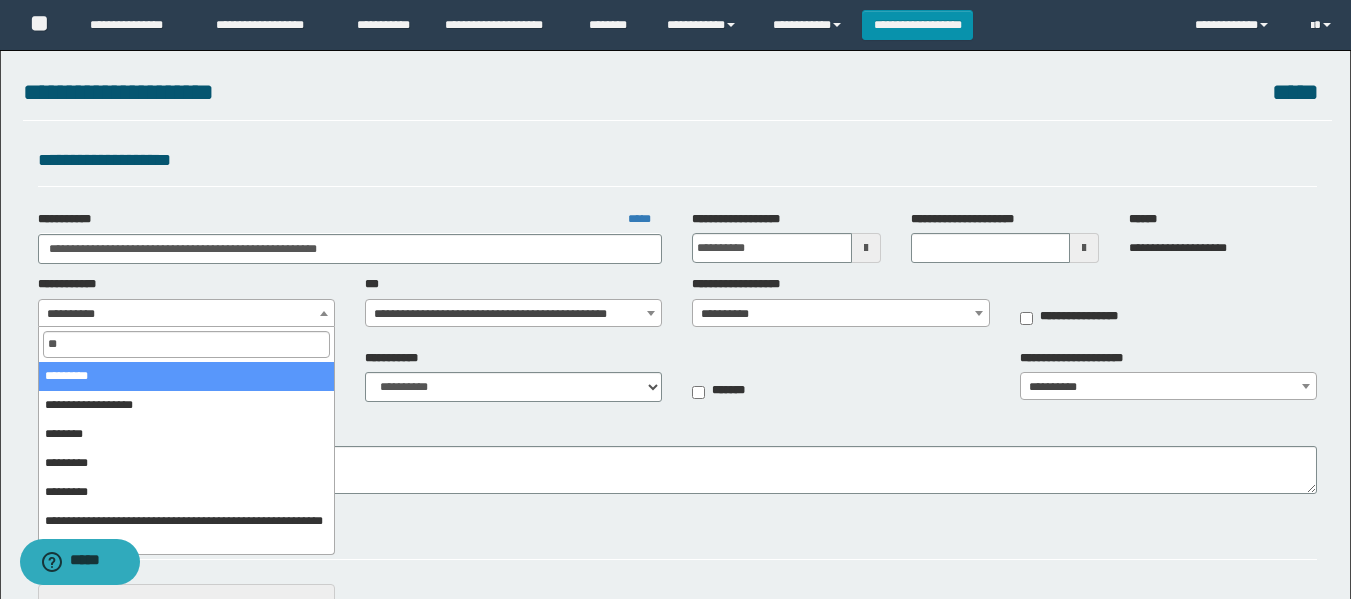 type on "**" 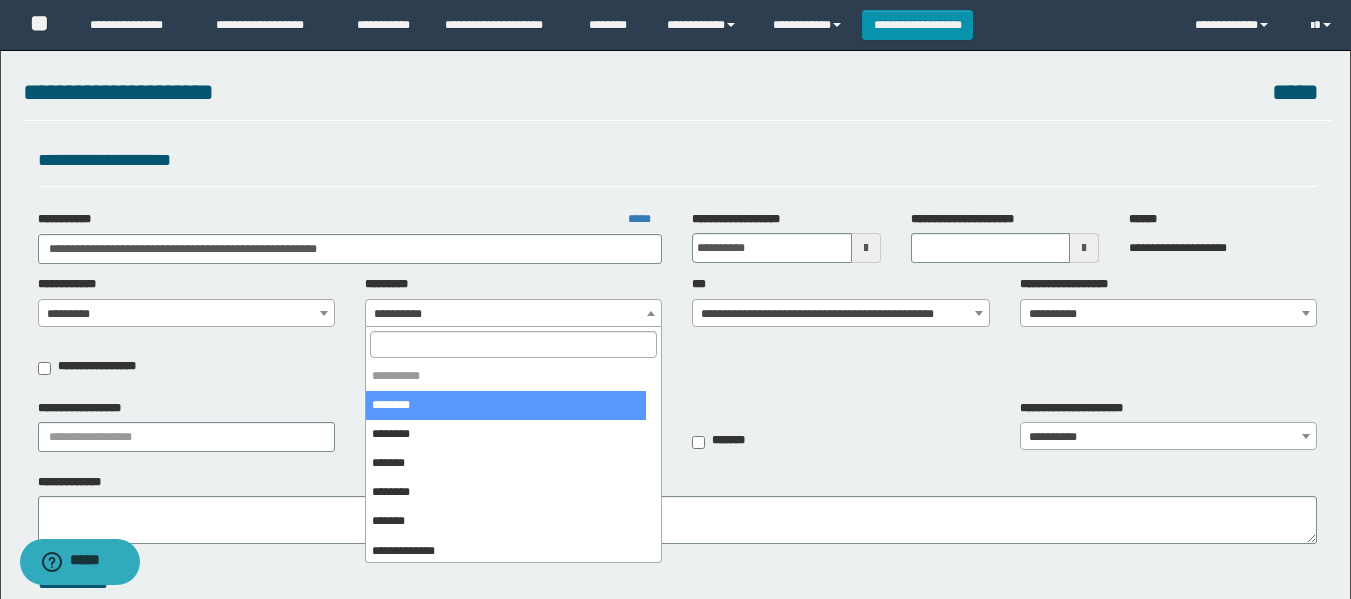 click on "**********" at bounding box center (513, 314) 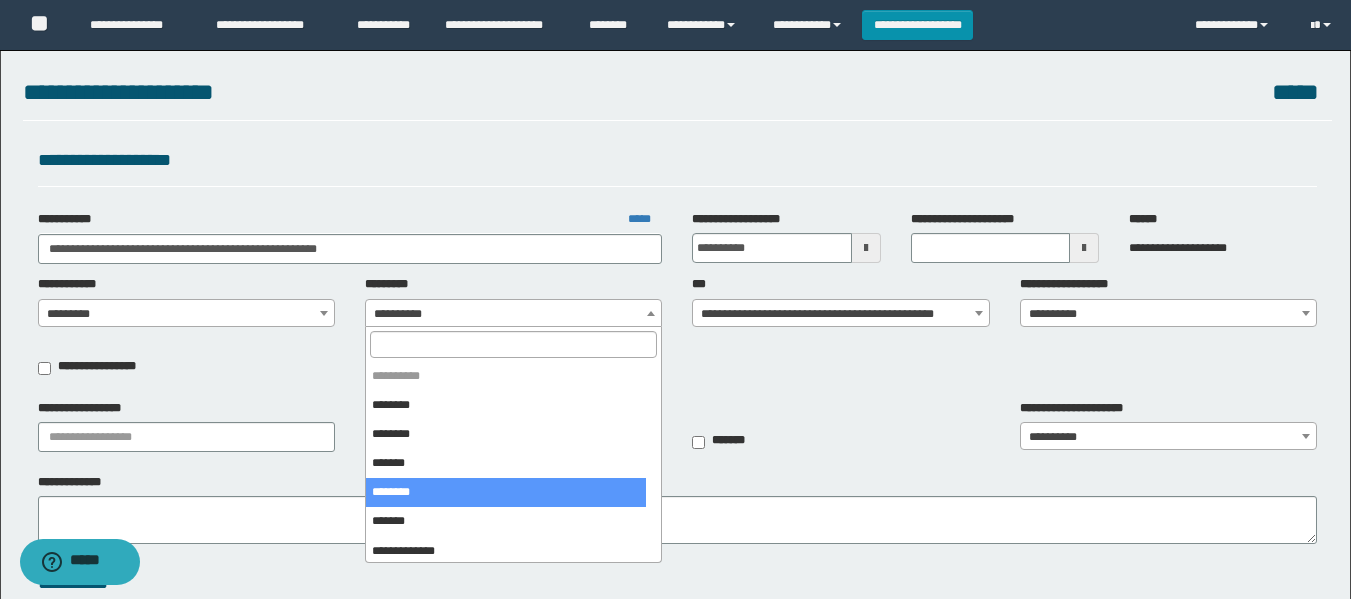 select on "***" 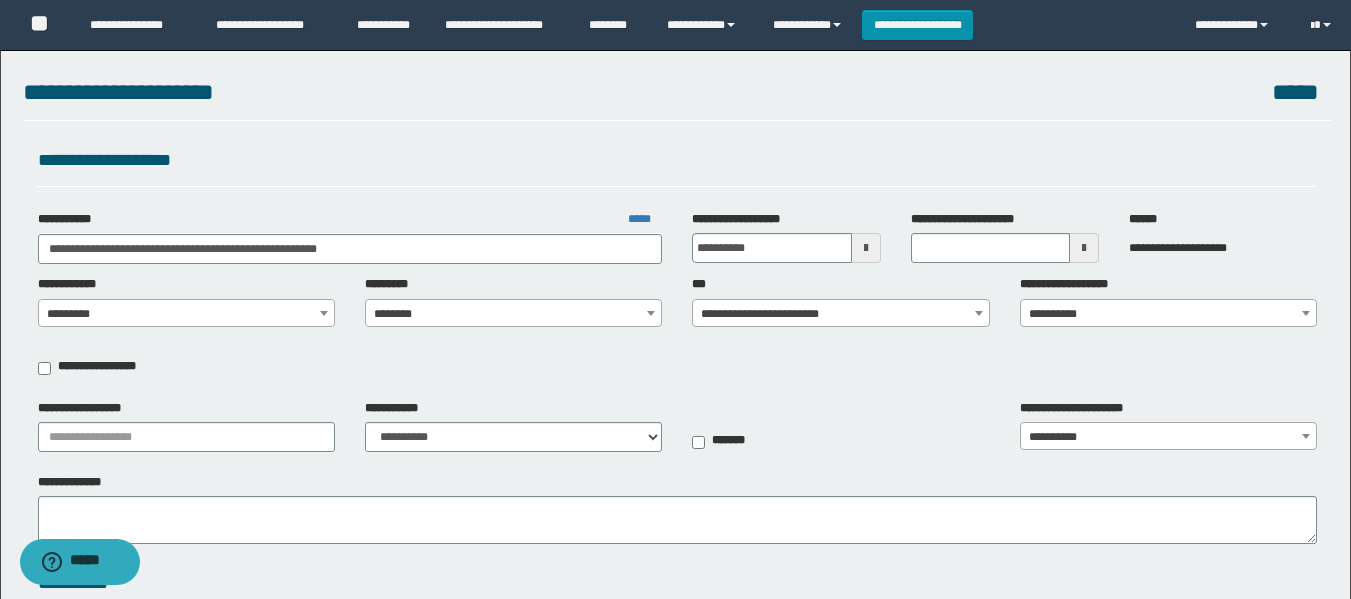 click on "**********" at bounding box center [1168, 314] 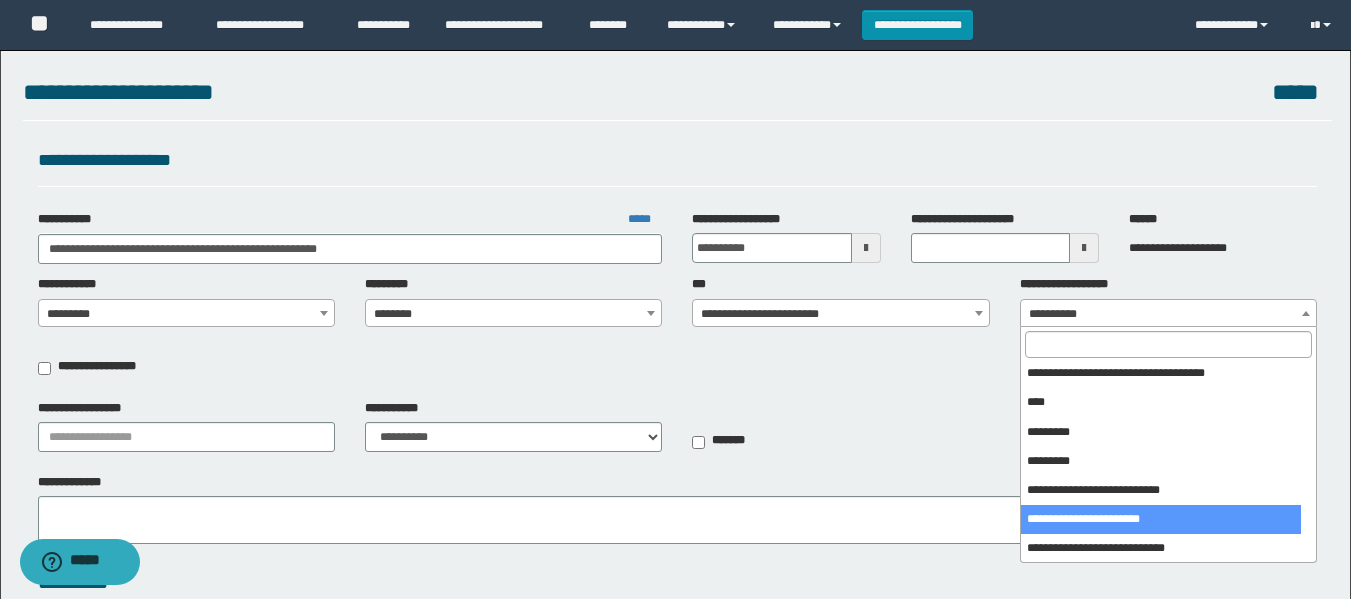 scroll, scrollTop: 300, scrollLeft: 0, axis: vertical 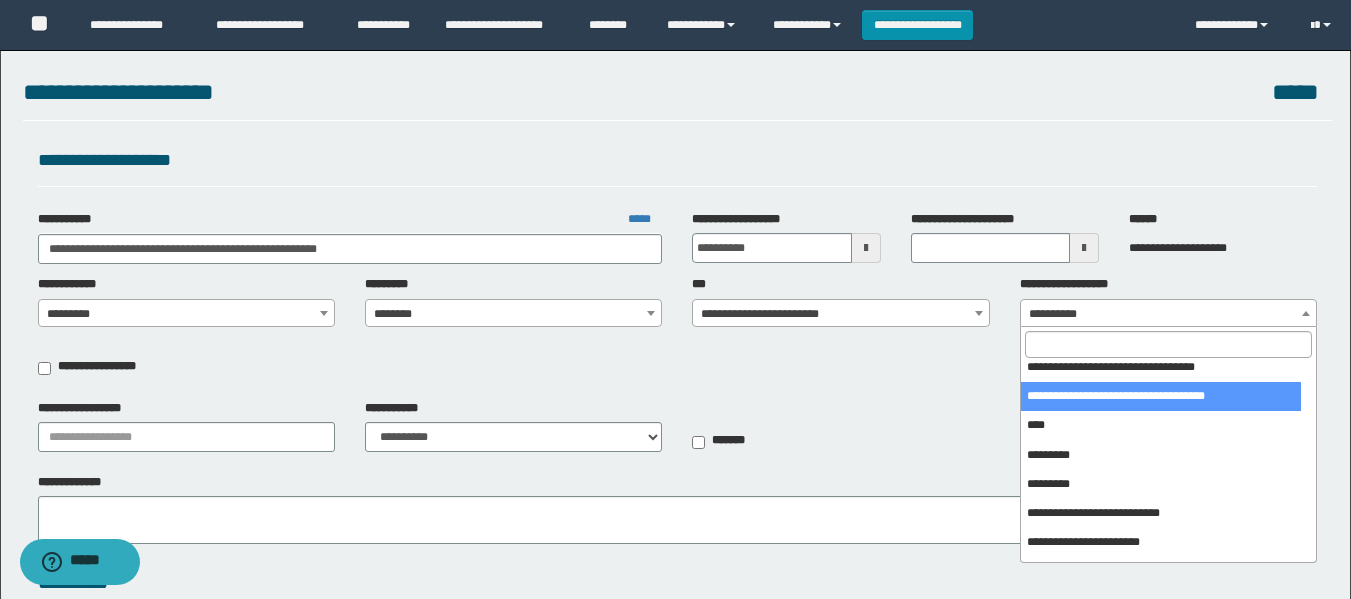 select on "***" 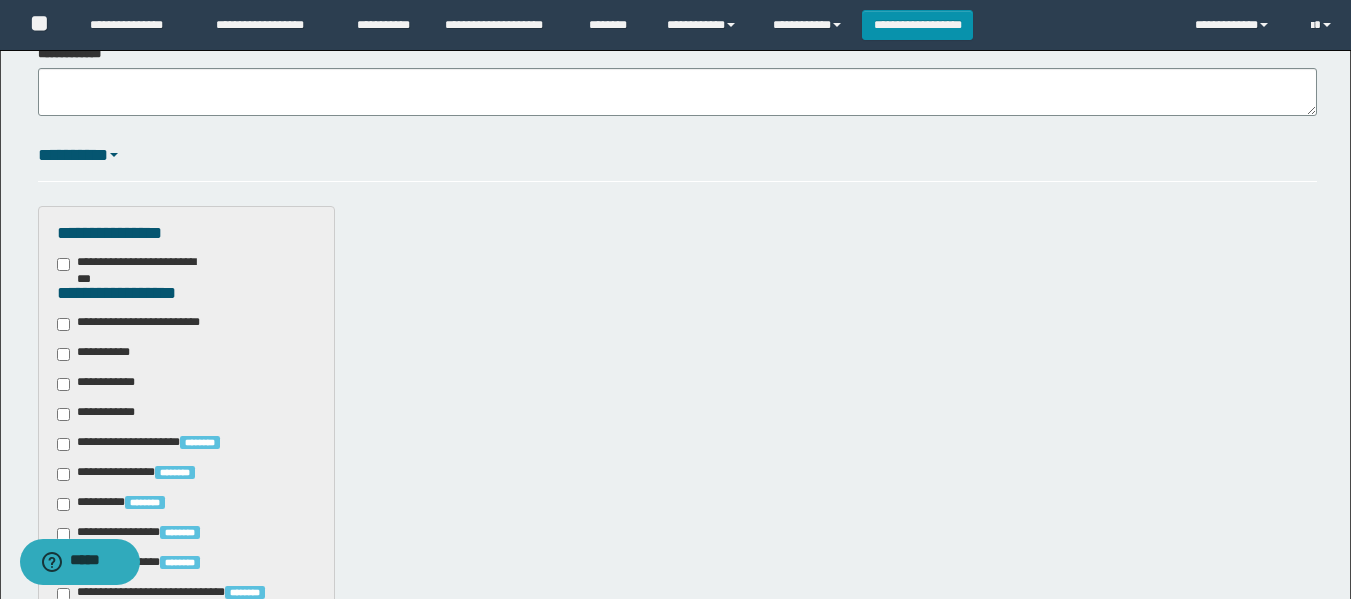 scroll, scrollTop: 500, scrollLeft: 0, axis: vertical 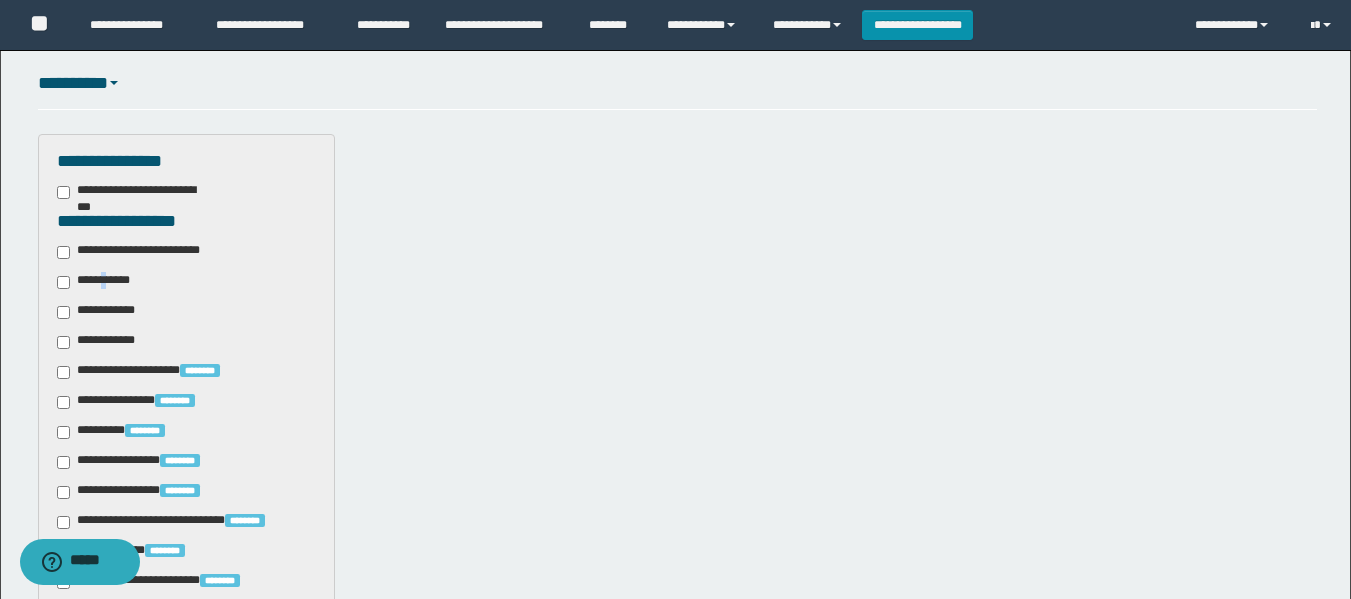 click on "**********" at bounding box center (97, 282) 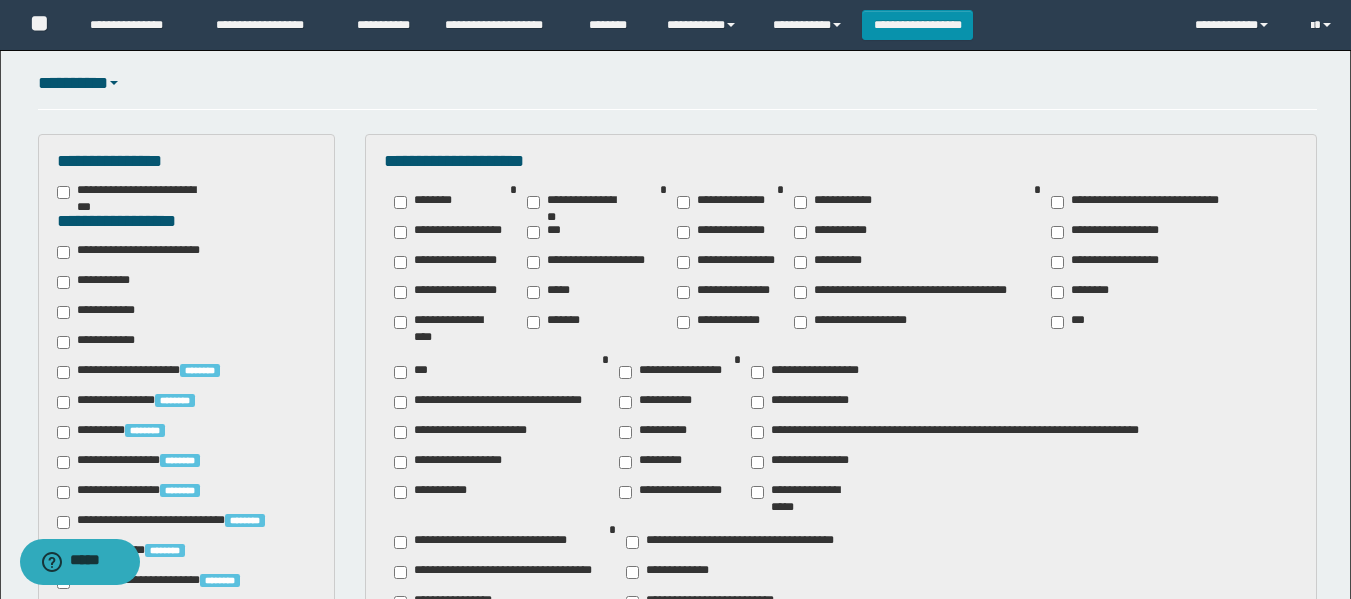 click on "**********" at bounding box center [1109, 262] 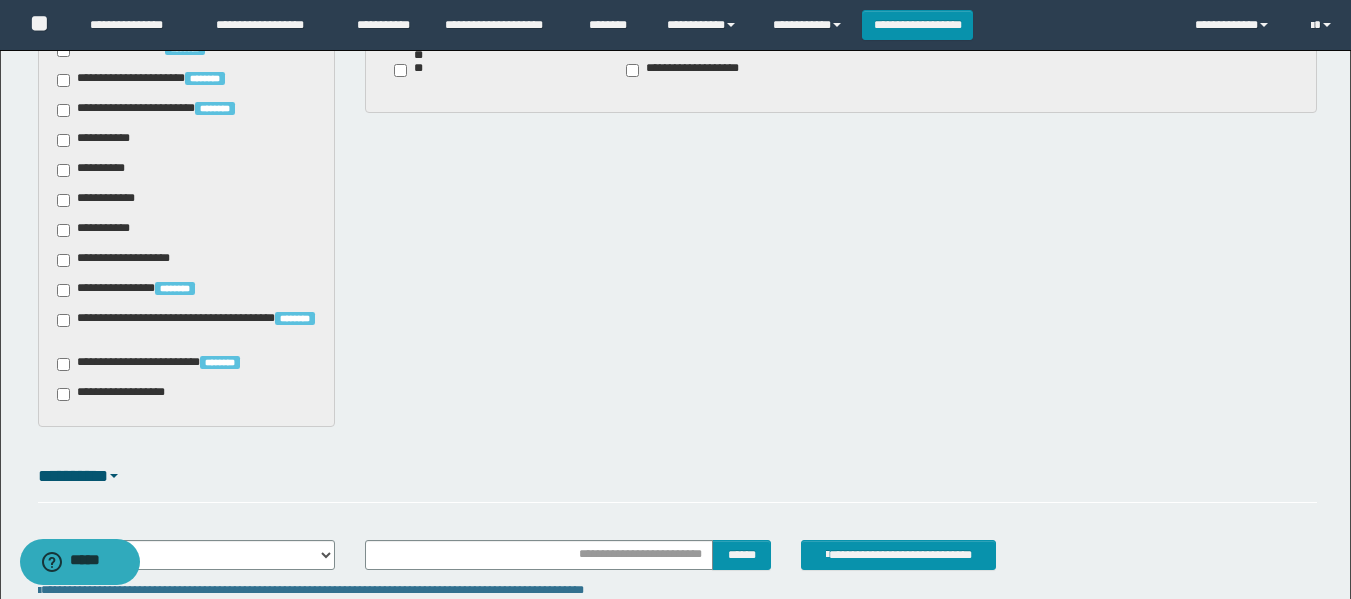scroll, scrollTop: 1100, scrollLeft: 0, axis: vertical 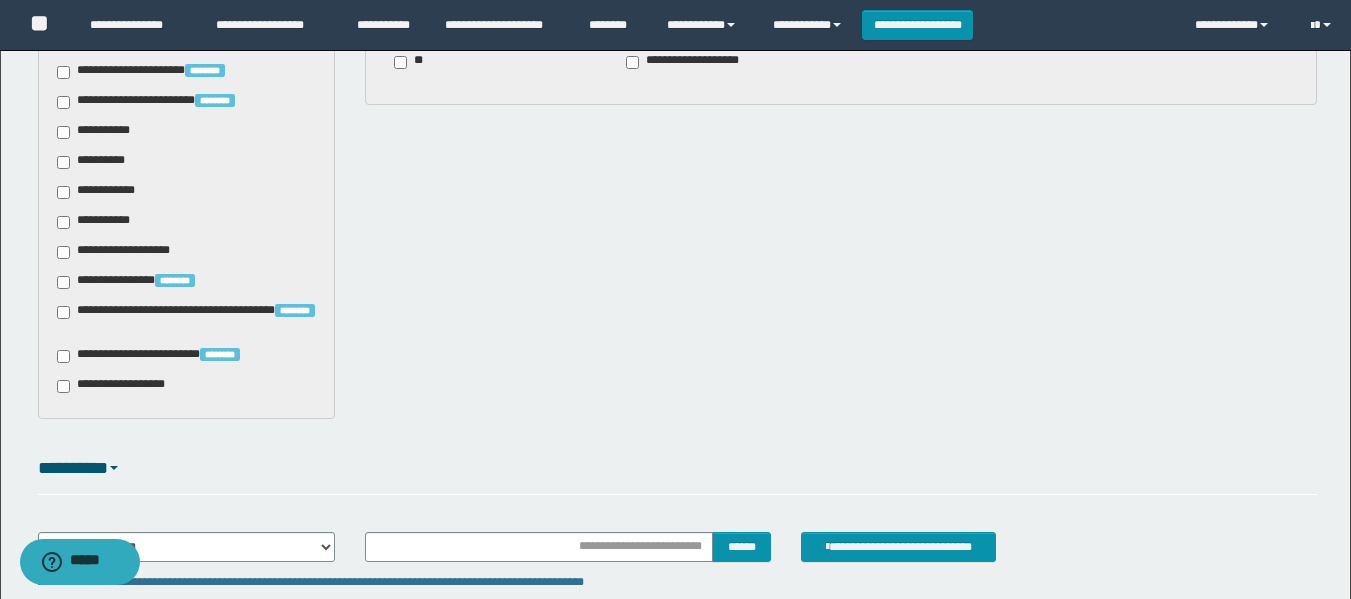click on "**********" at bounding box center (97, 132) 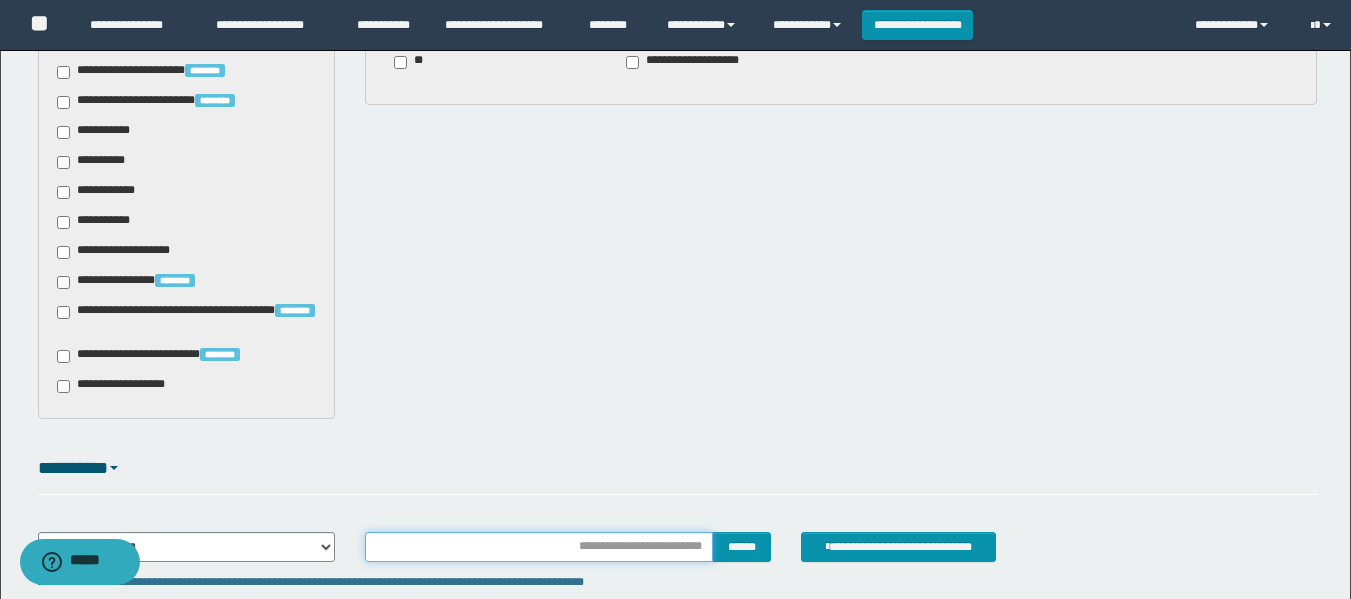 click at bounding box center (539, 547) 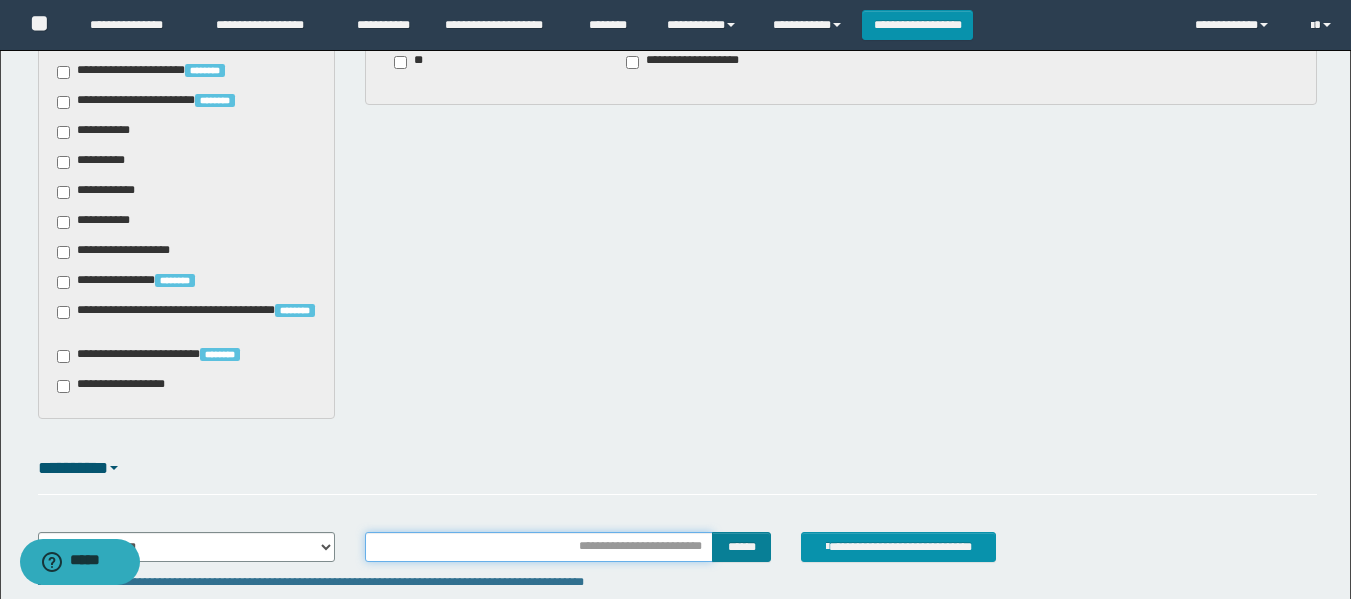 type on "********" 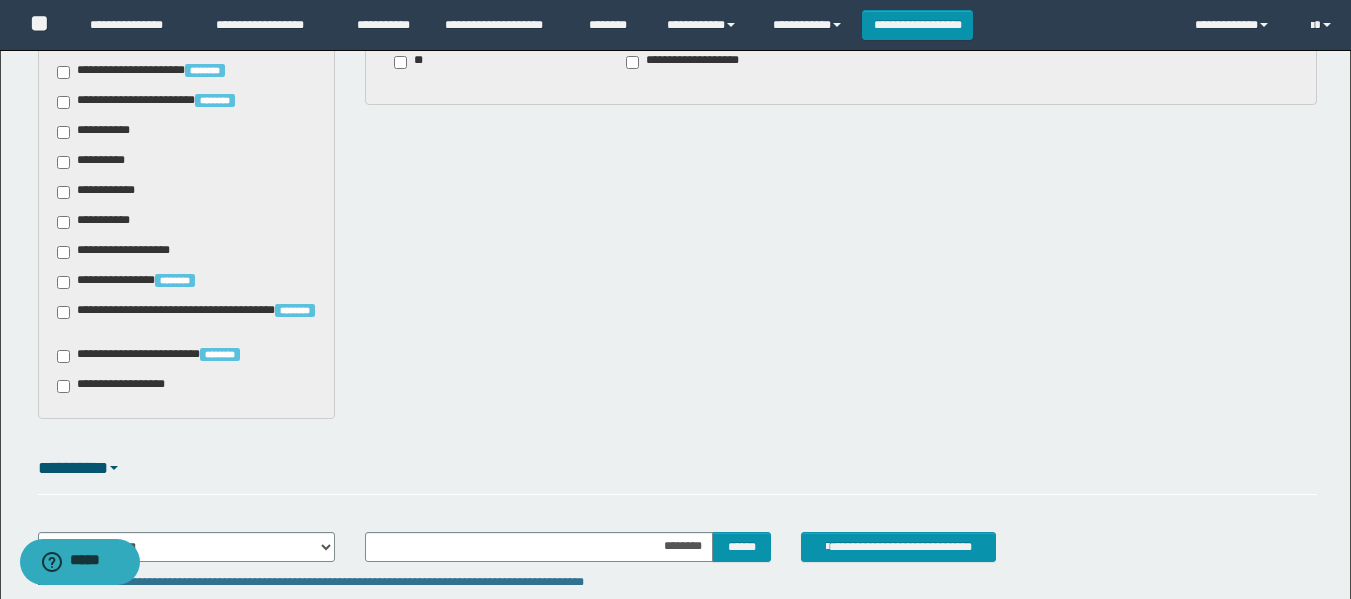 click on "********
******" at bounding box center (568, 547) 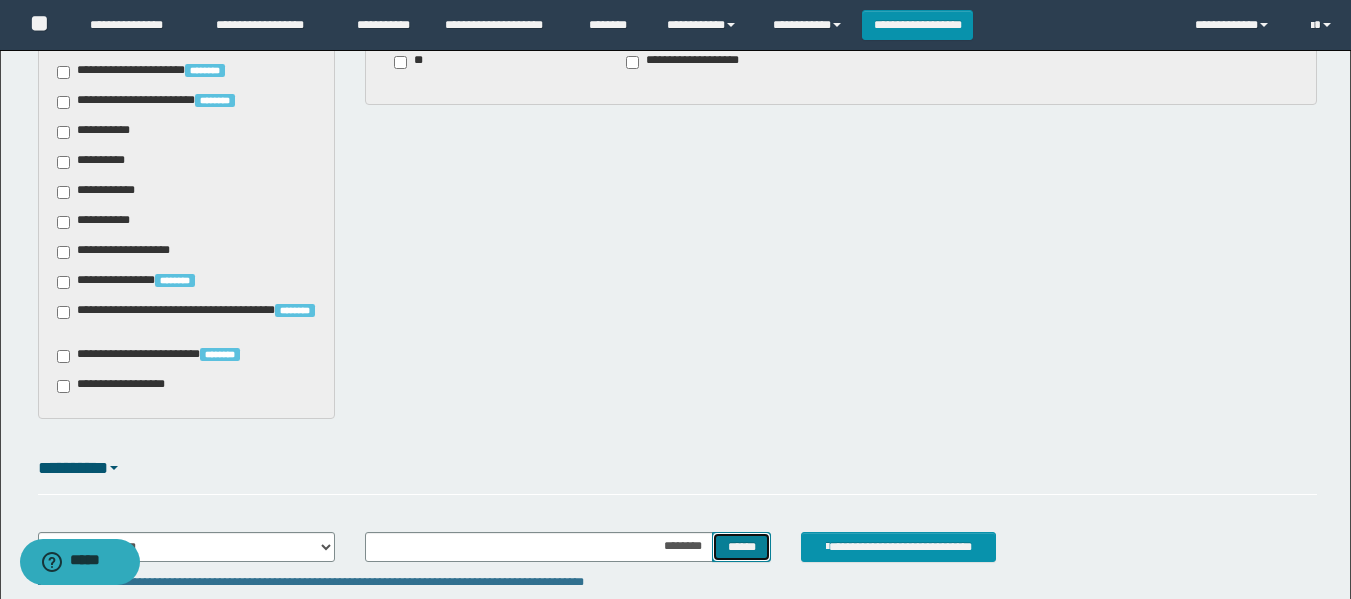 click on "******" at bounding box center [741, 547] 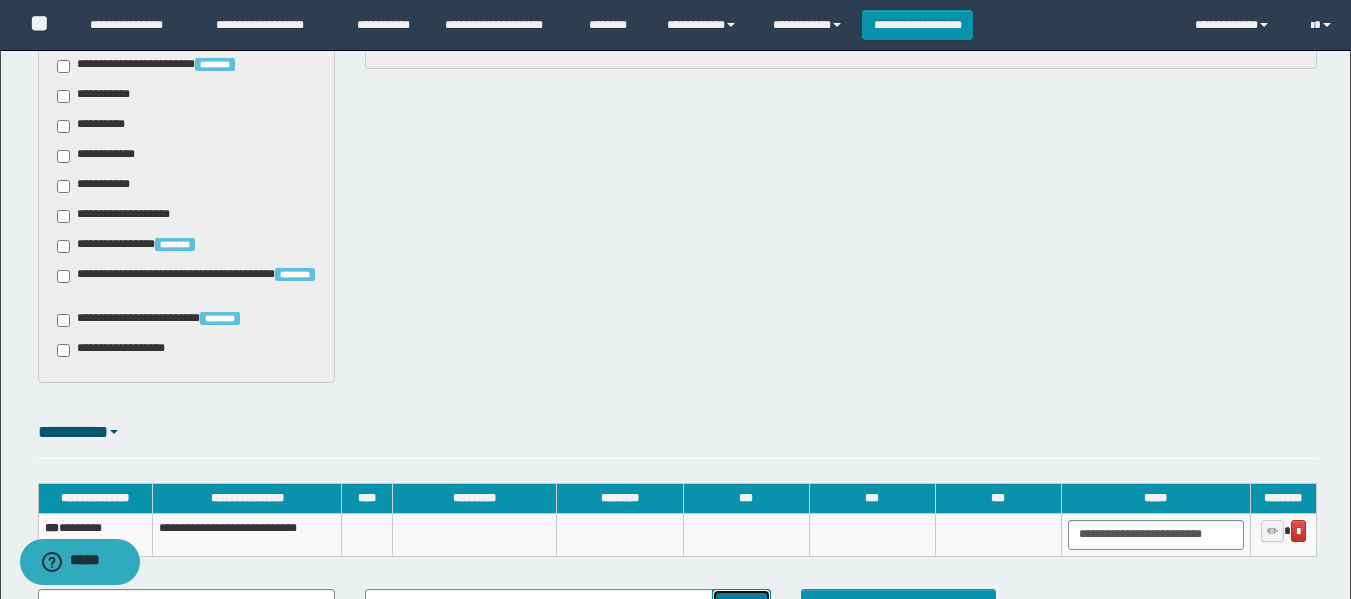 scroll, scrollTop: 1200, scrollLeft: 0, axis: vertical 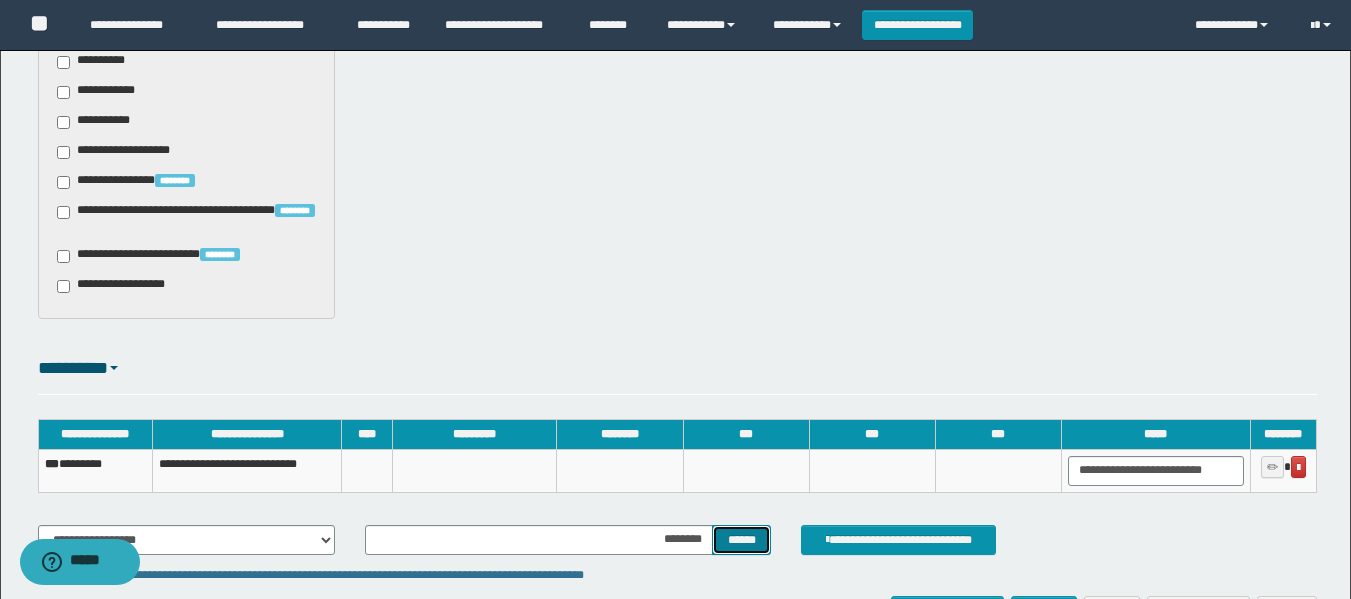 type 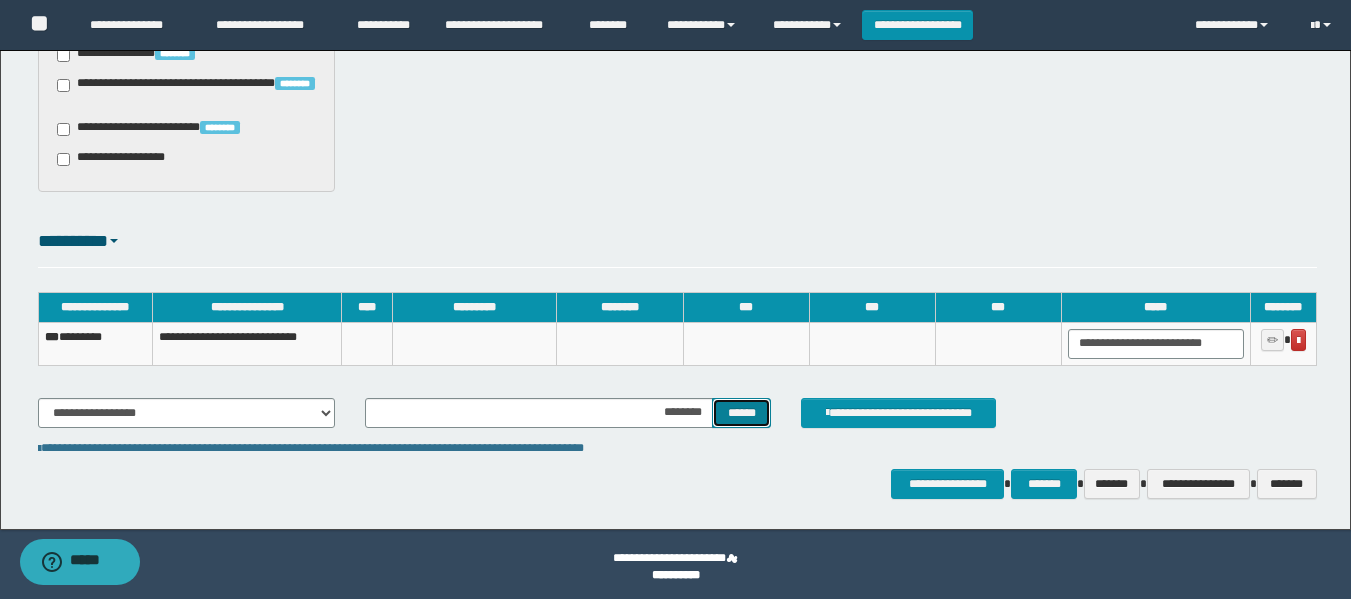 scroll, scrollTop: 1332, scrollLeft: 0, axis: vertical 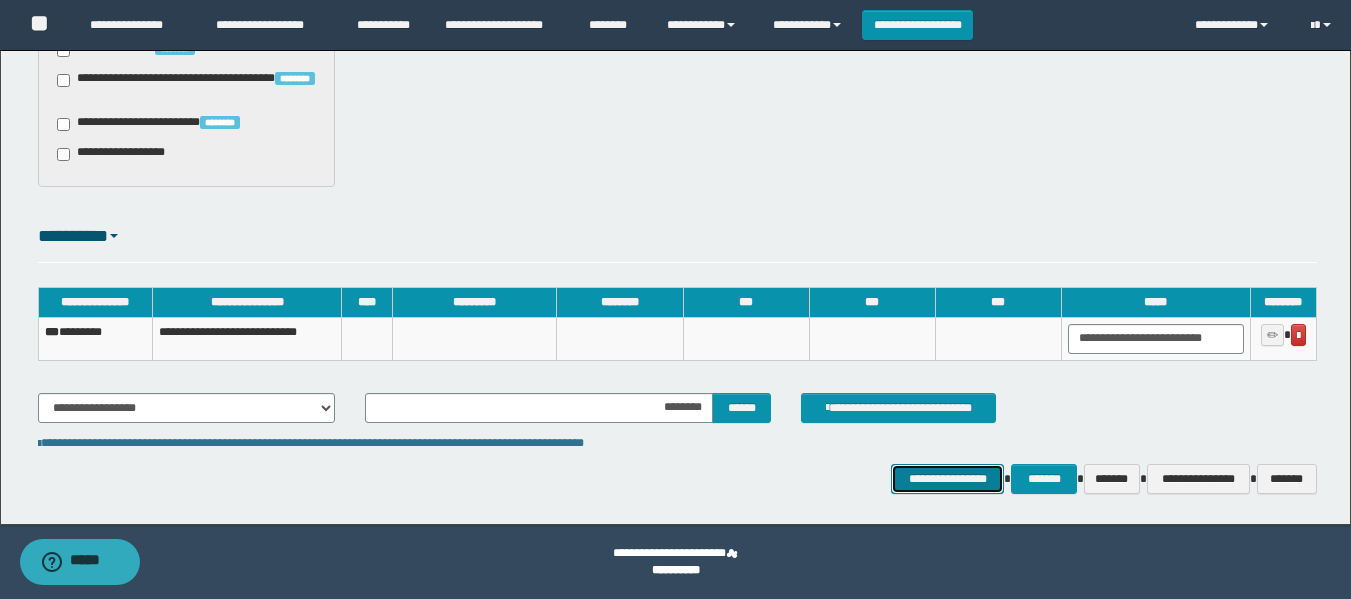 click on "**********" at bounding box center [947, 479] 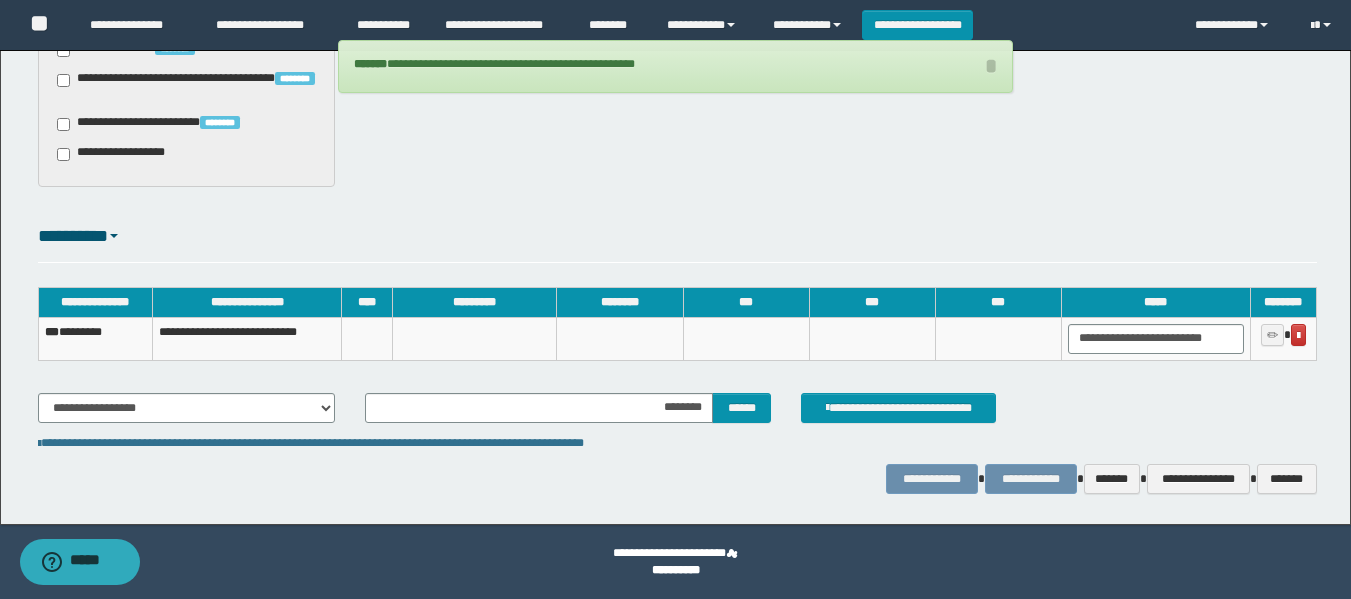 click on "*** ********" at bounding box center (95, 338) 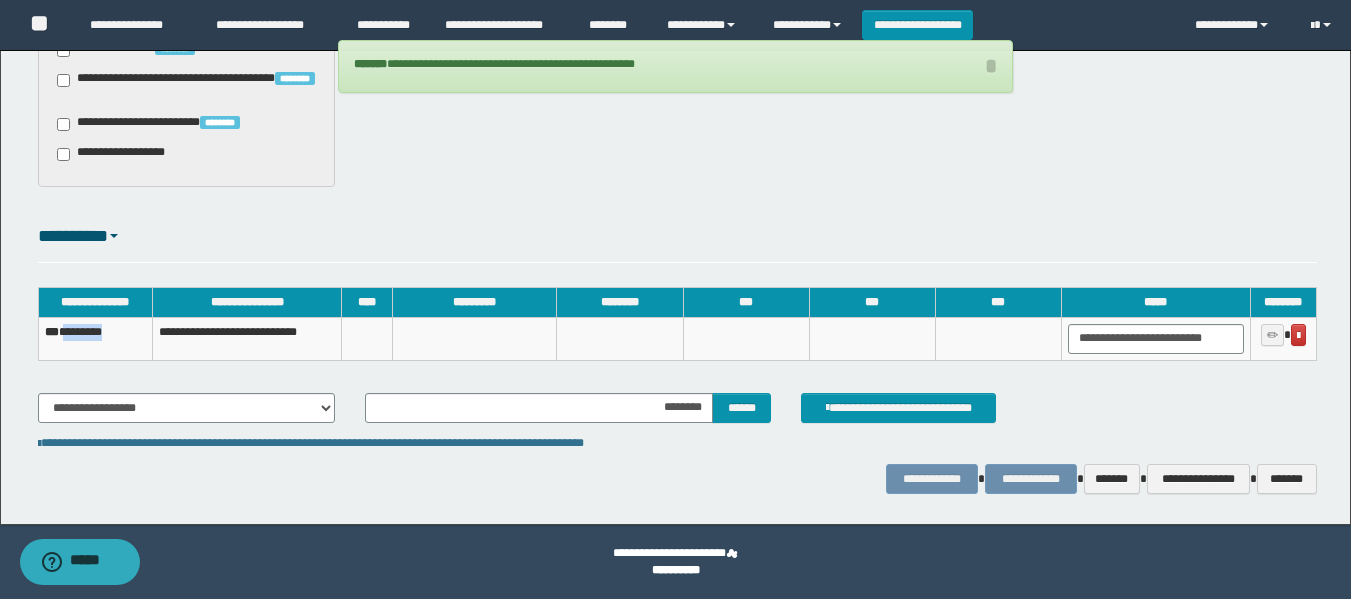 click on "*** ********" at bounding box center [95, 338] 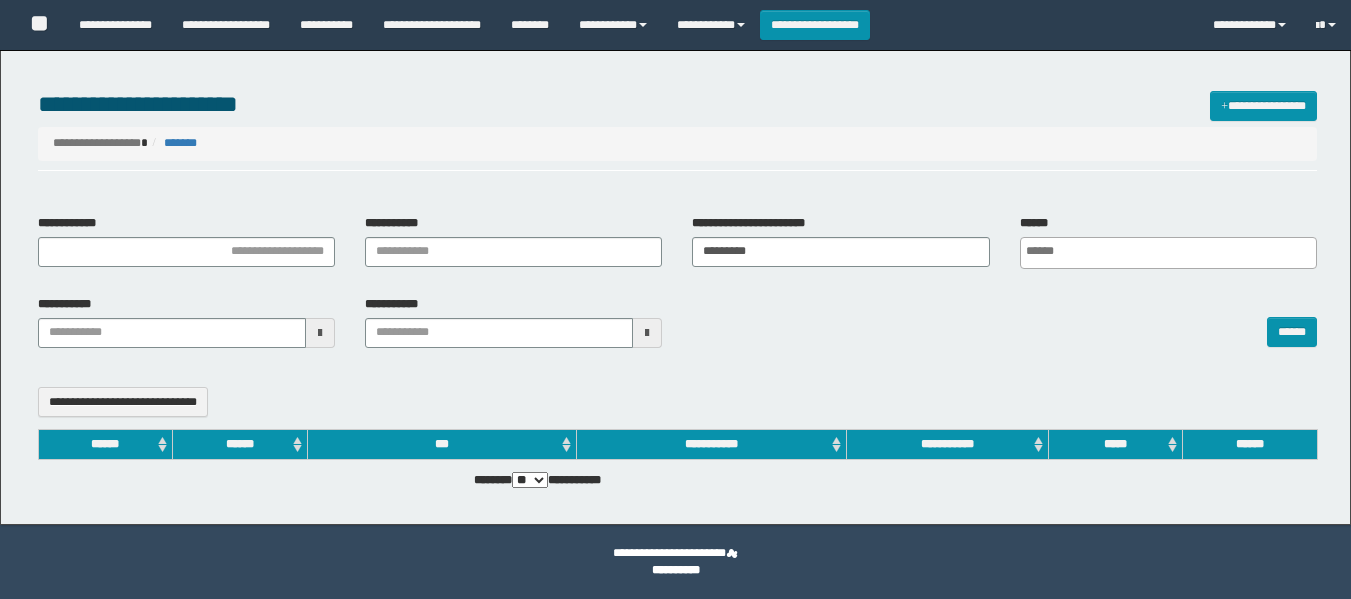 select 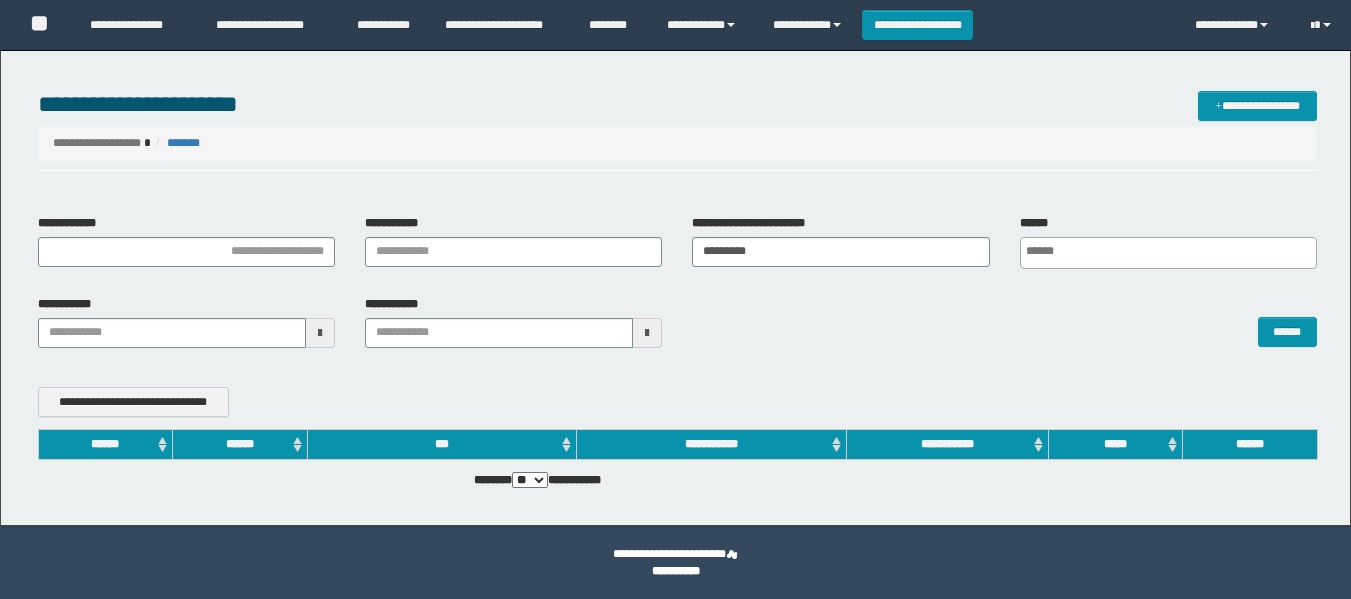 scroll, scrollTop: 0, scrollLeft: 0, axis: both 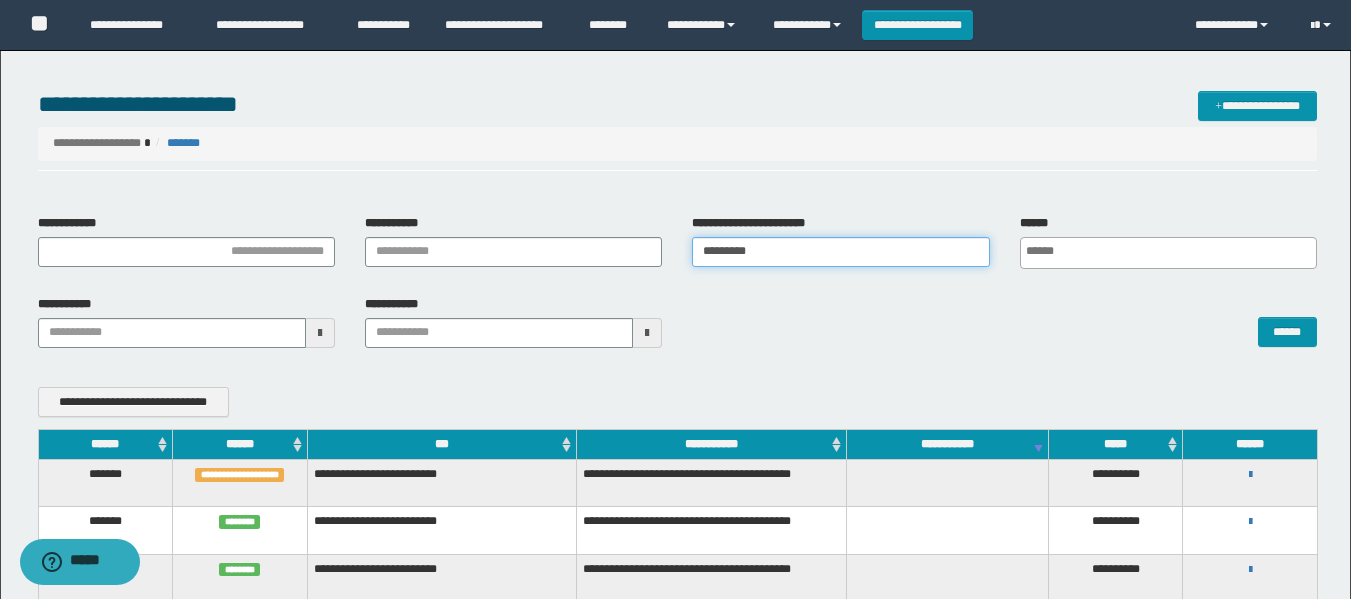 drag, startPoint x: 828, startPoint y: 250, endPoint x: 634, endPoint y: 251, distance: 194.00258 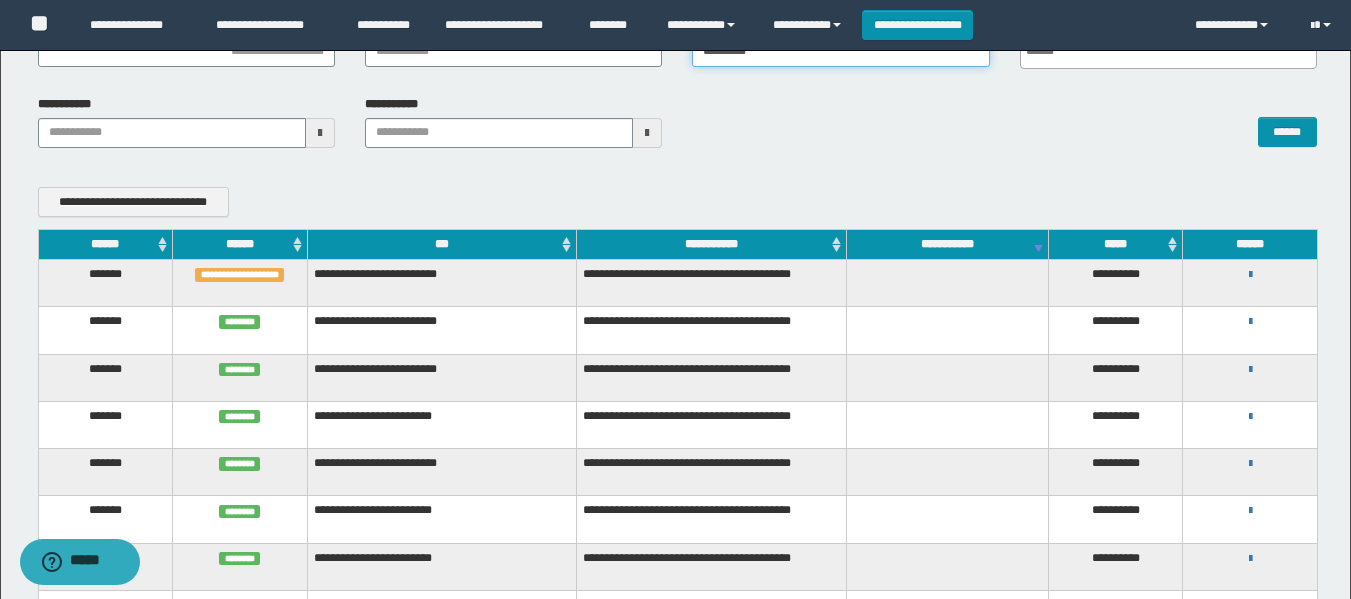 scroll, scrollTop: 391, scrollLeft: 0, axis: vertical 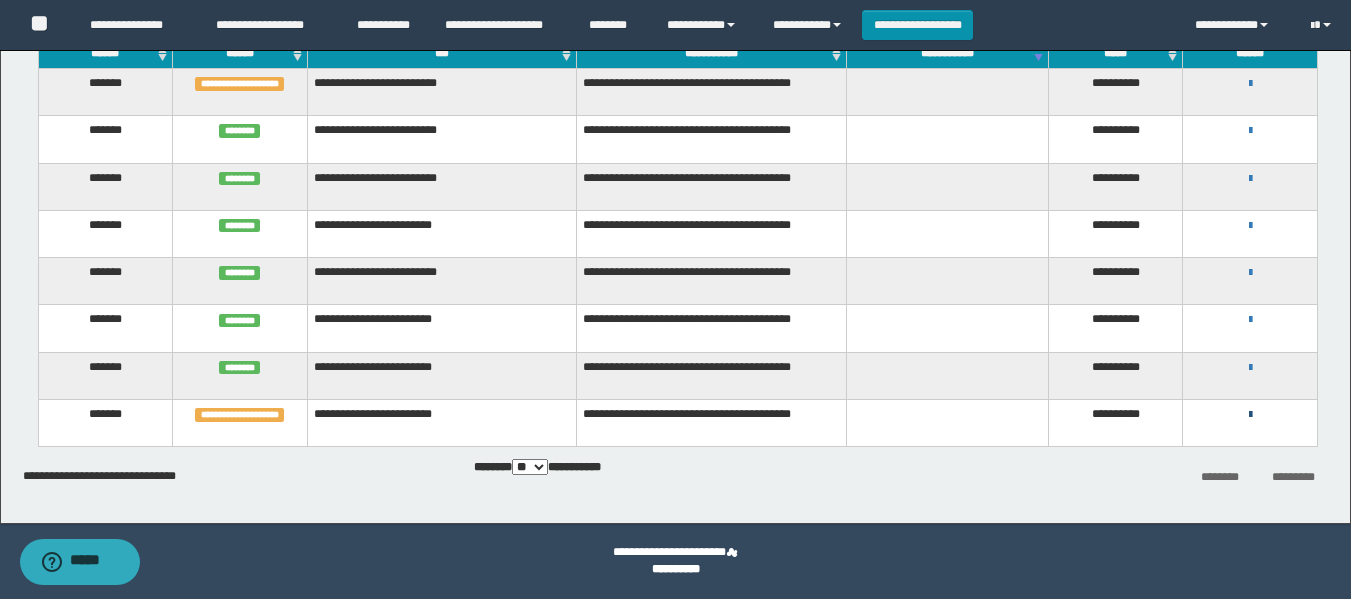 click at bounding box center [1250, 415] 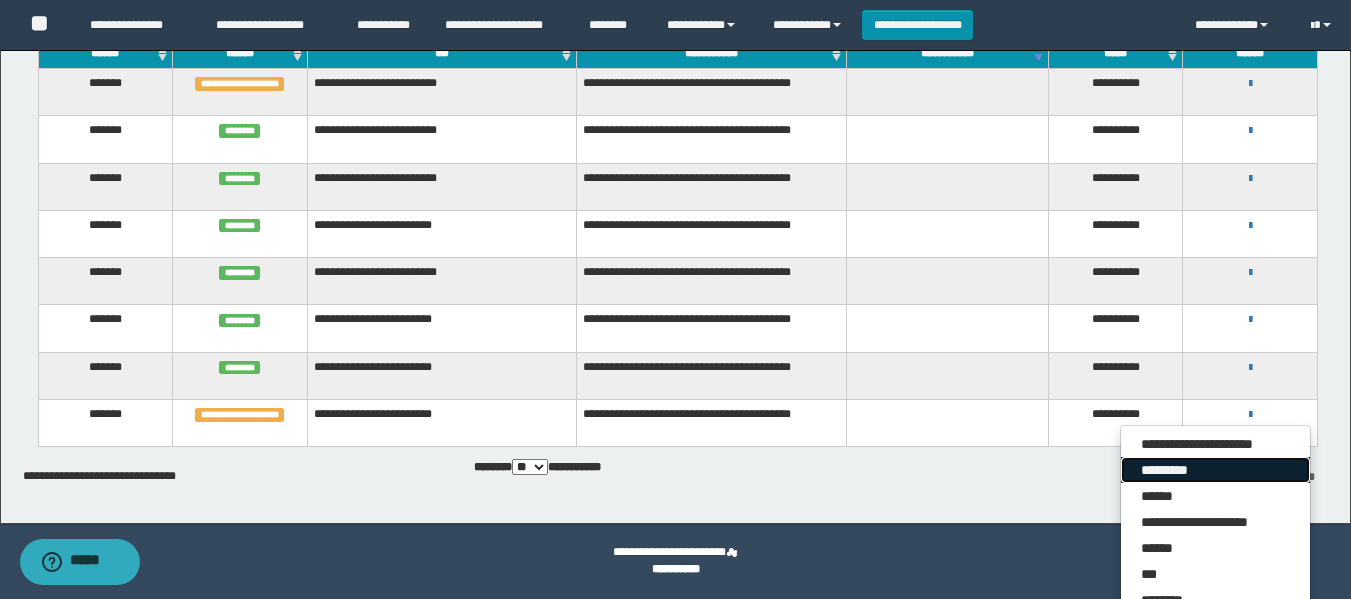 click on "*********" at bounding box center [1215, 470] 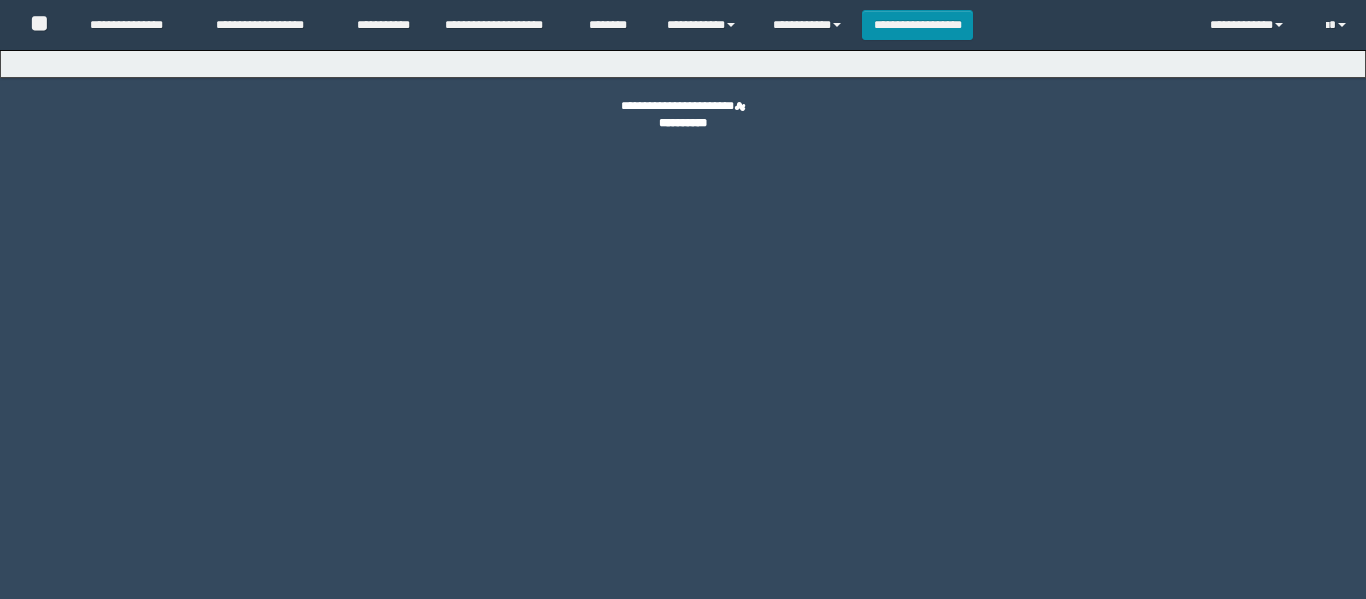 scroll, scrollTop: 0, scrollLeft: 0, axis: both 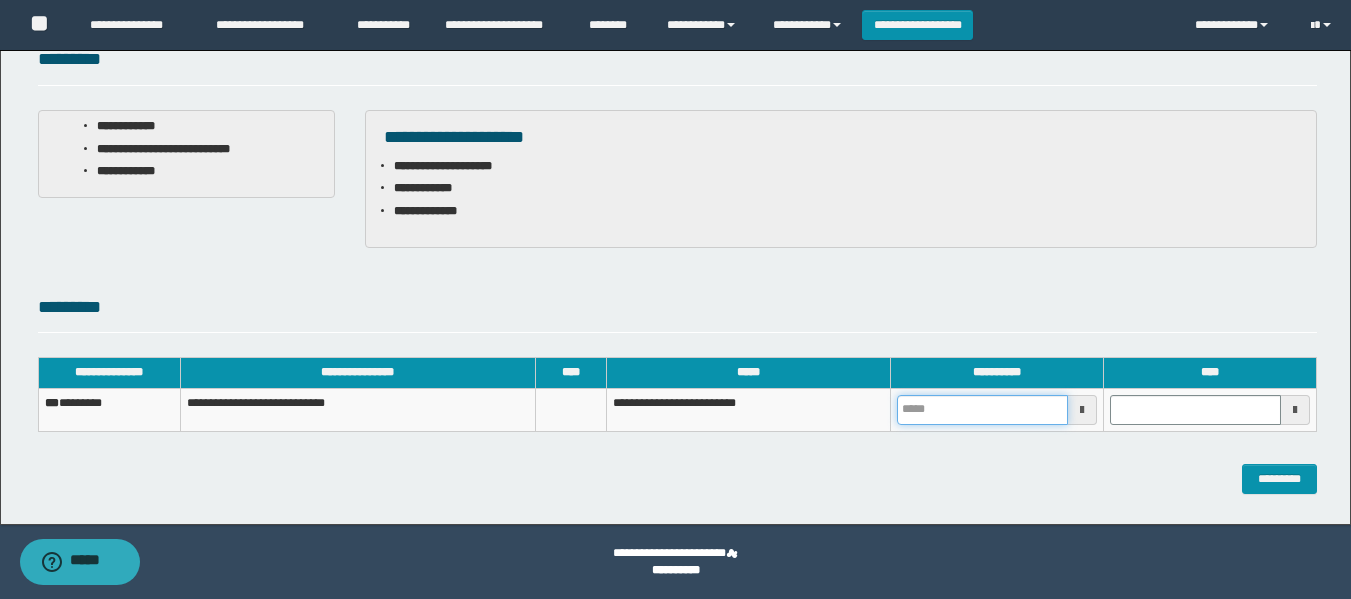 click at bounding box center [982, 410] 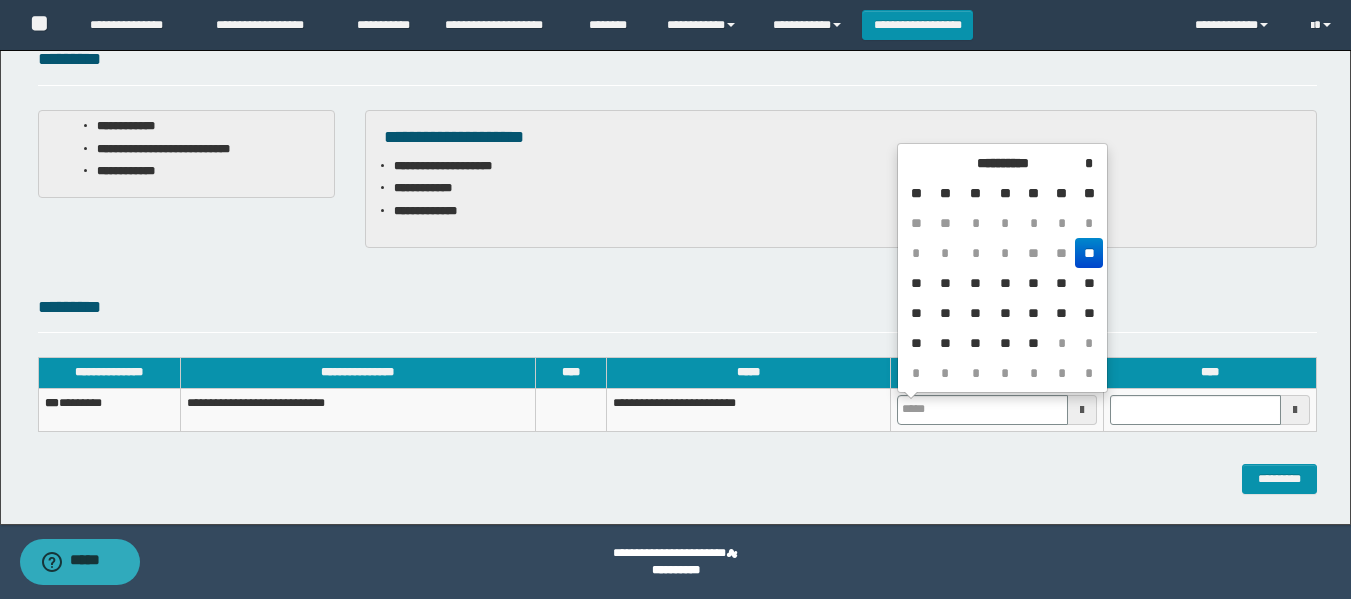 click on "**" at bounding box center [1088, 253] 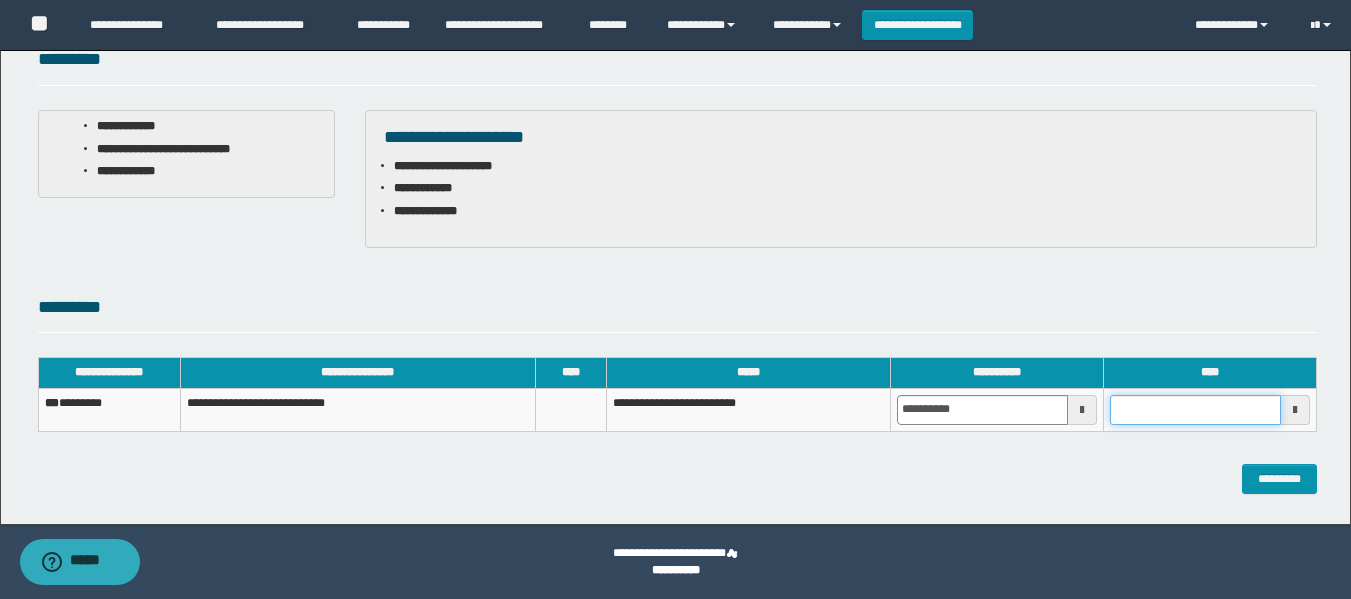 click at bounding box center (1195, 410) 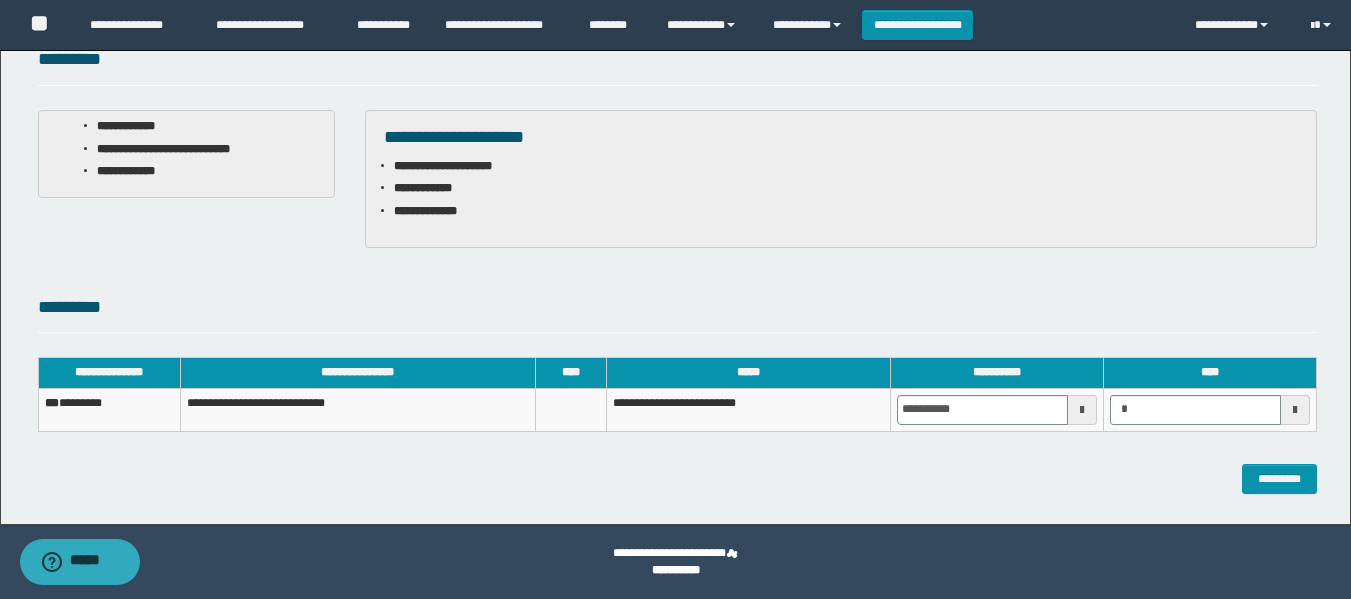type on "*******" 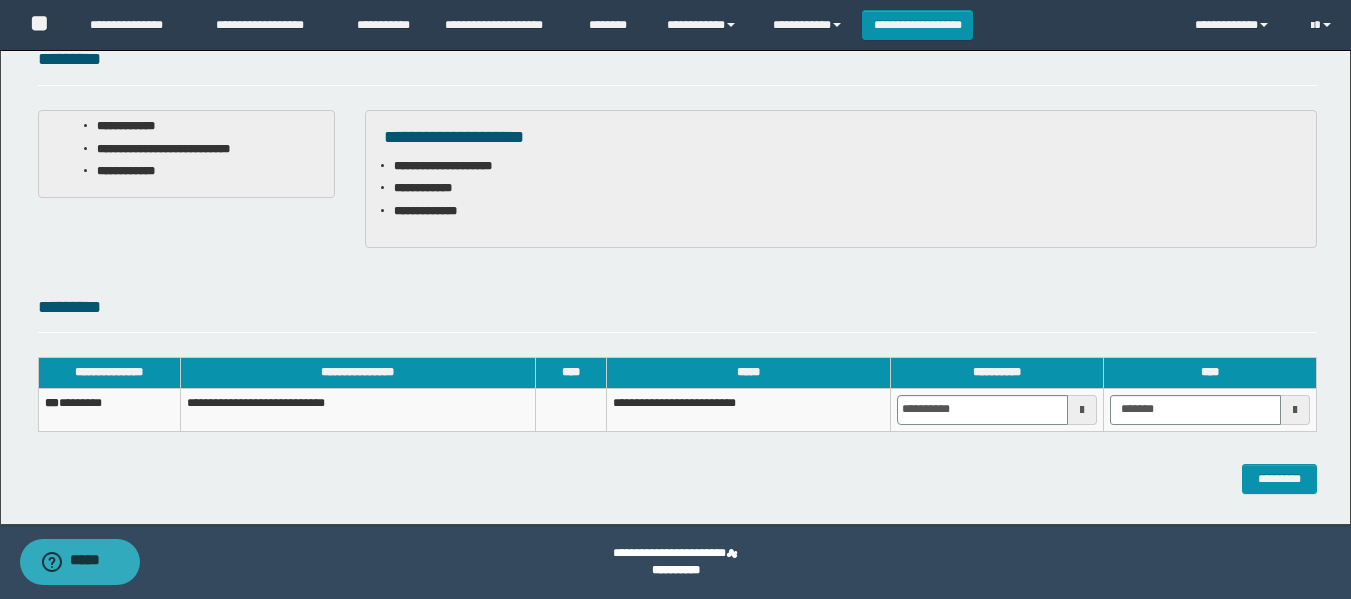 click on "*********" at bounding box center [677, 313] 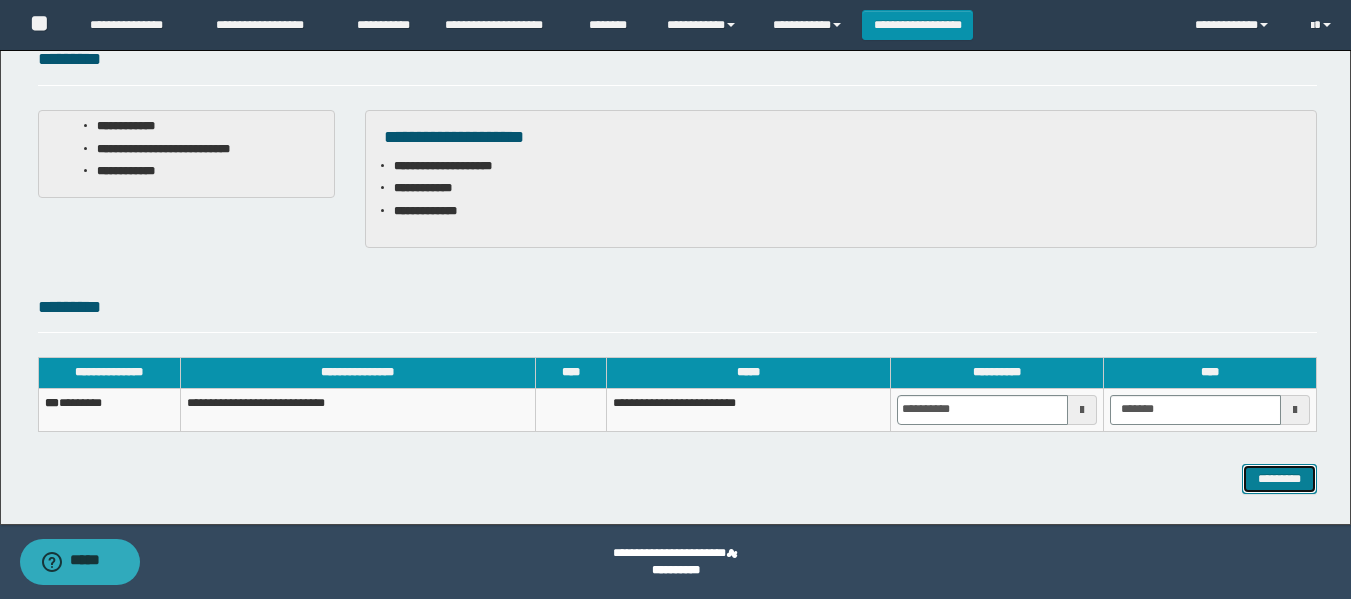click on "*********" at bounding box center (1279, 479) 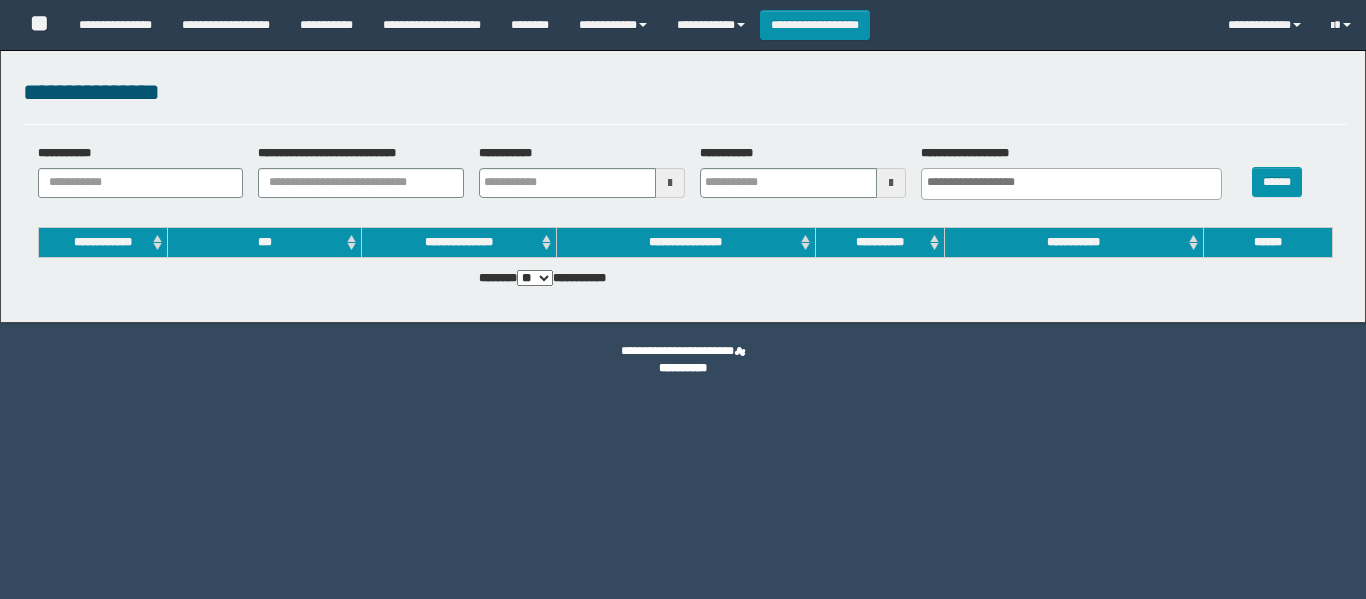 select 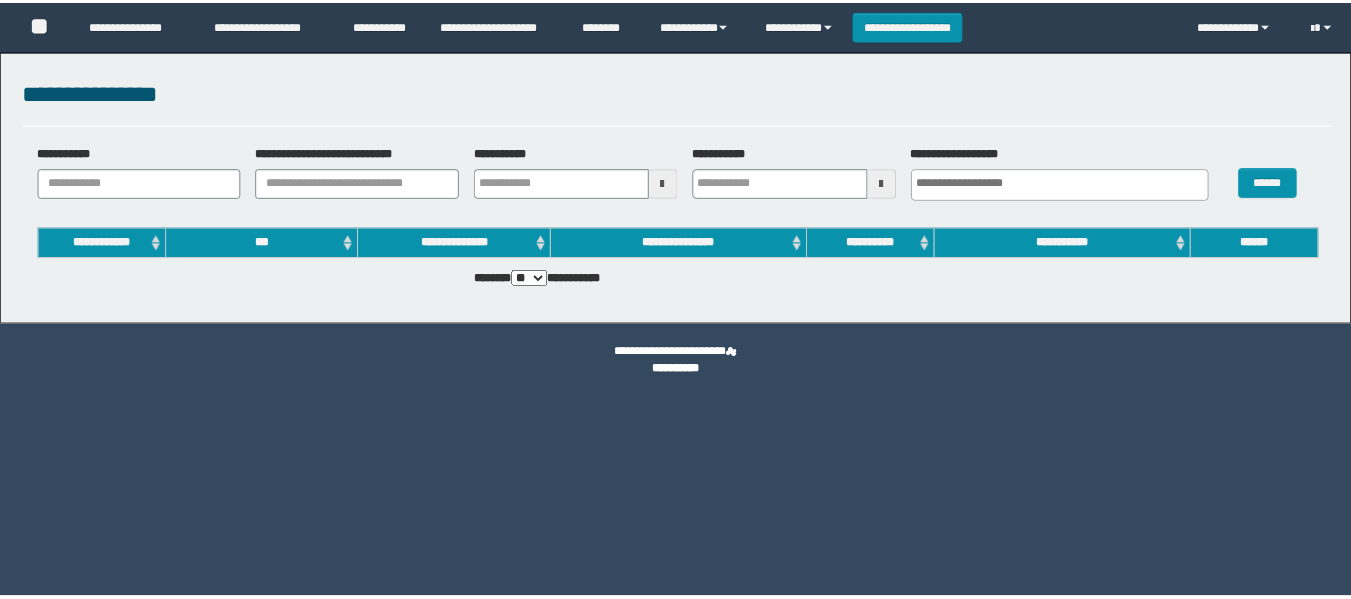 scroll, scrollTop: 0, scrollLeft: 0, axis: both 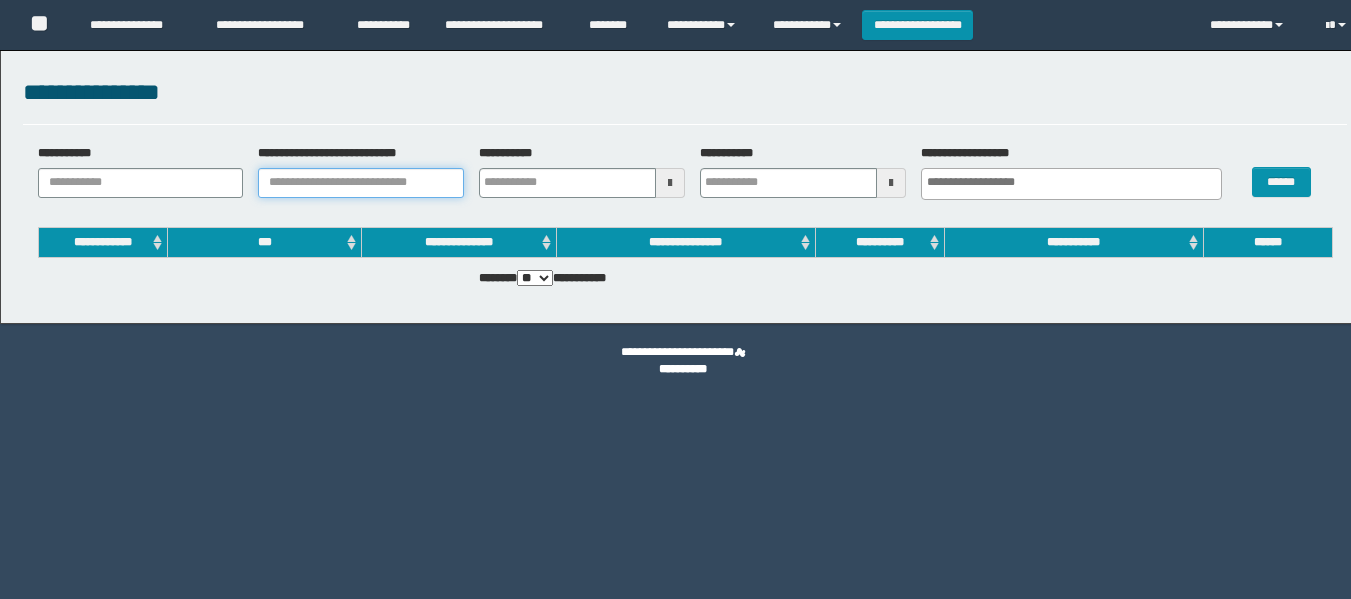 drag, startPoint x: 348, startPoint y: 193, endPoint x: 371, endPoint y: 184, distance: 24.698177 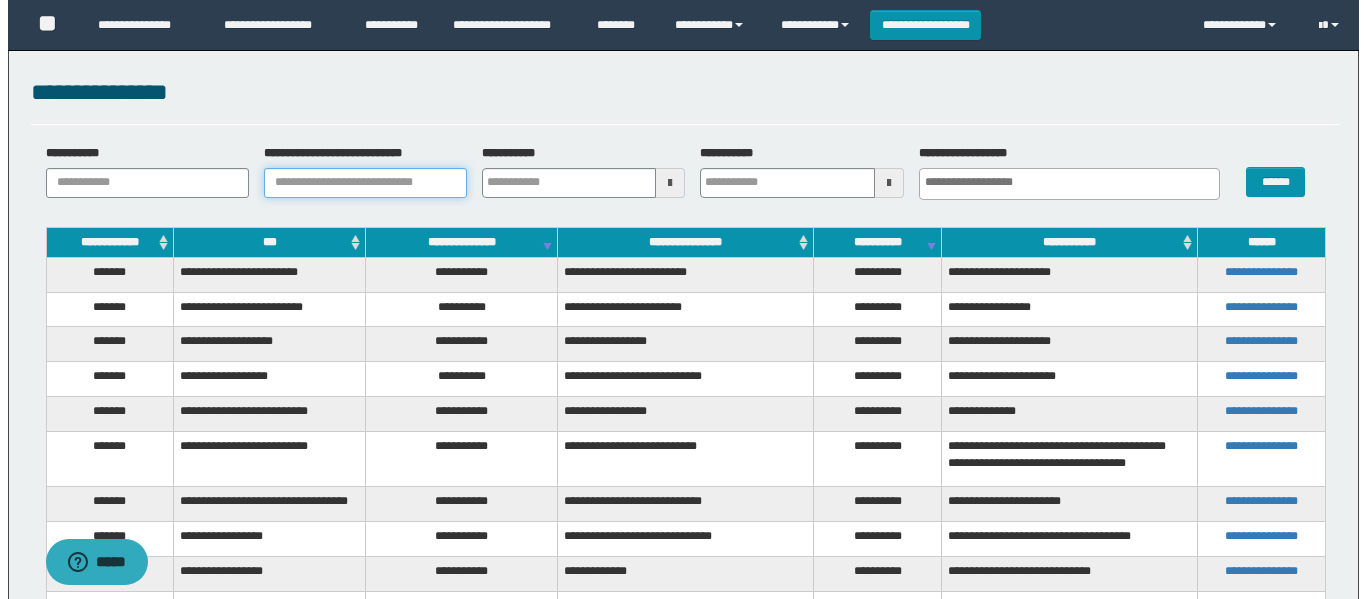 scroll, scrollTop: 0, scrollLeft: 0, axis: both 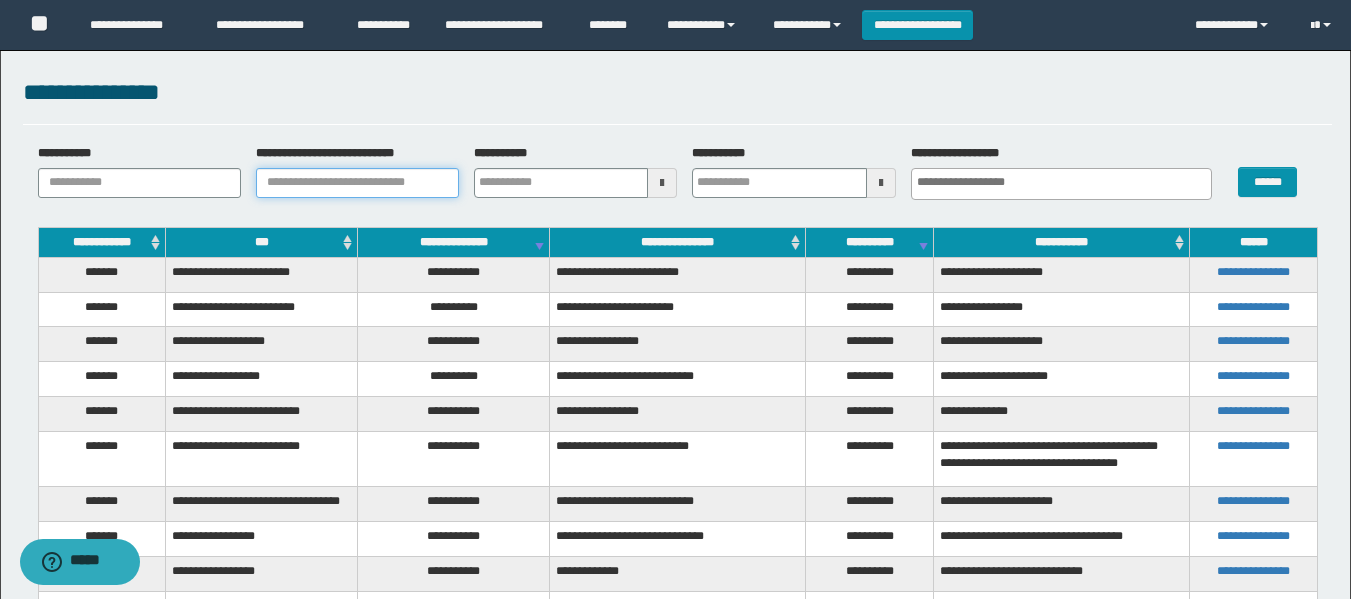paste on "********" 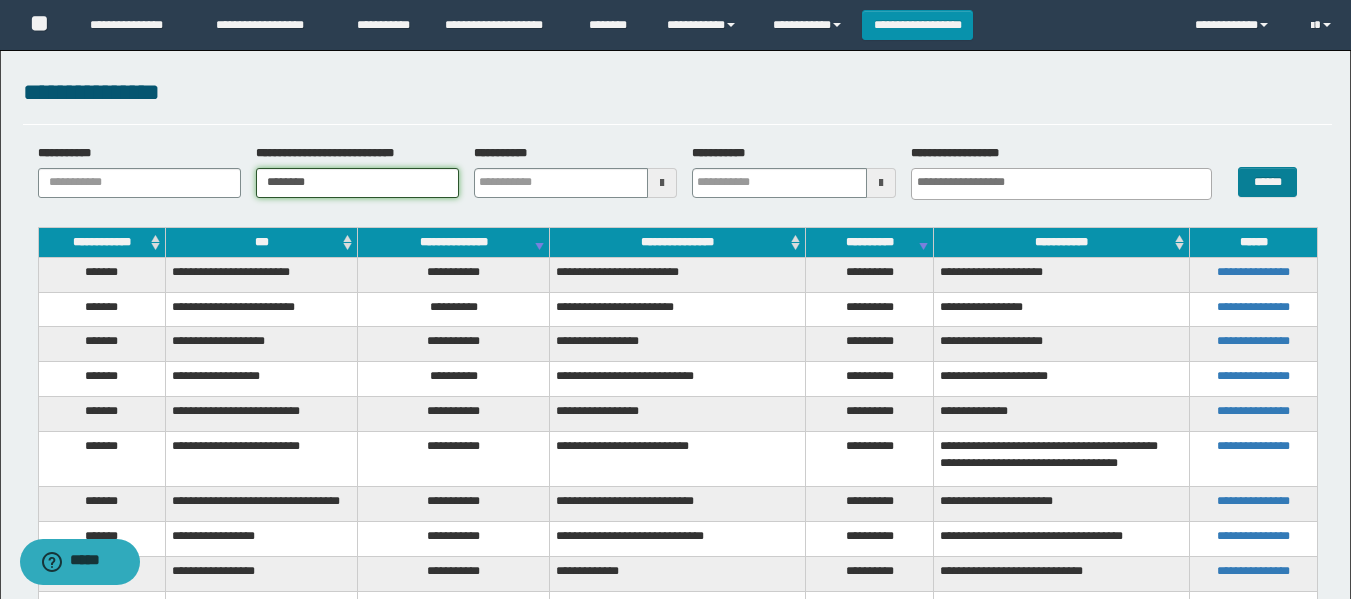 type on "********" 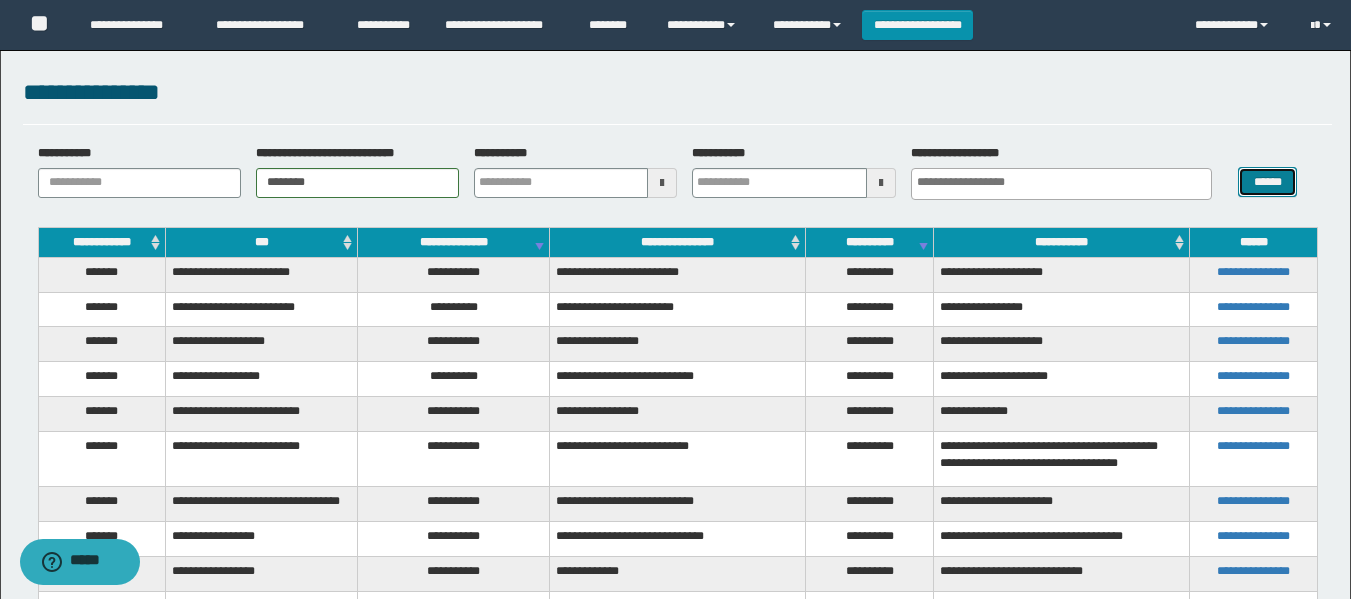 click on "******" at bounding box center [1267, 182] 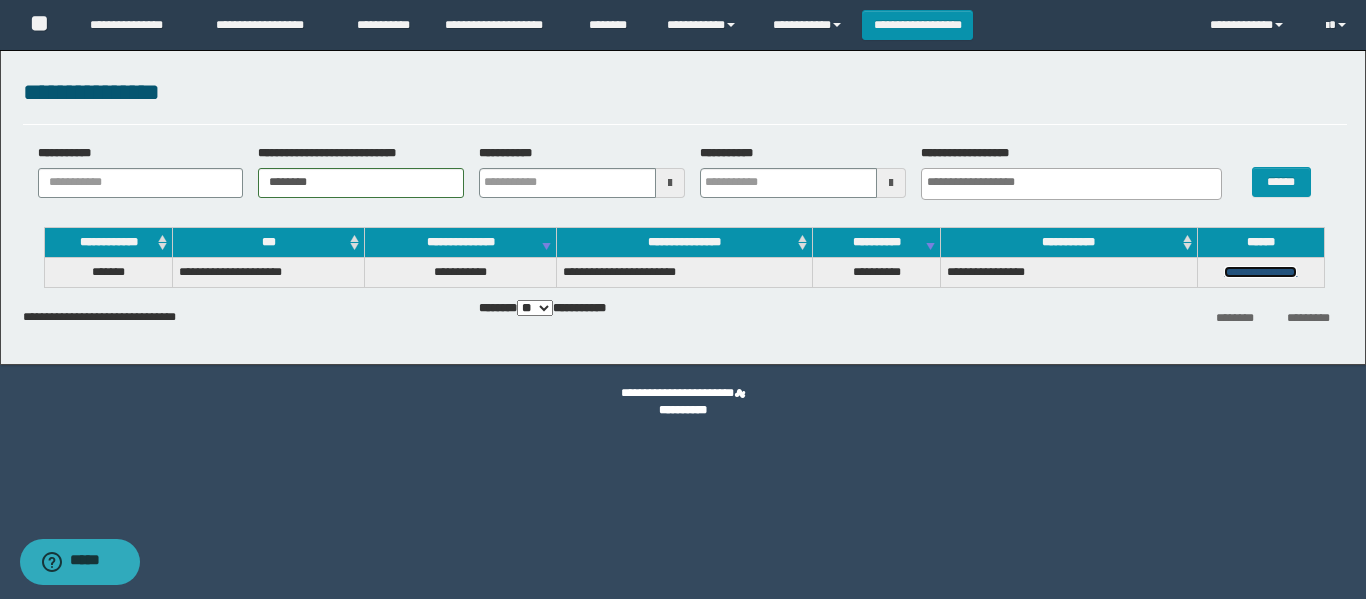 click on "**********" at bounding box center [1260, 272] 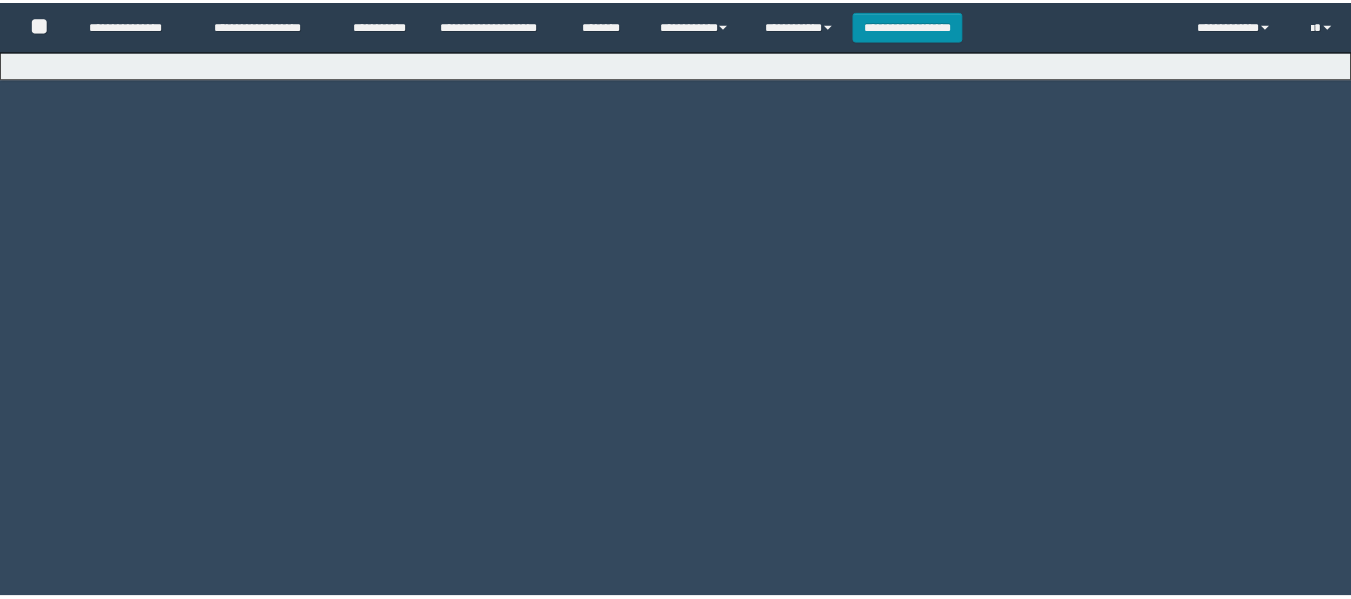 scroll, scrollTop: 0, scrollLeft: 0, axis: both 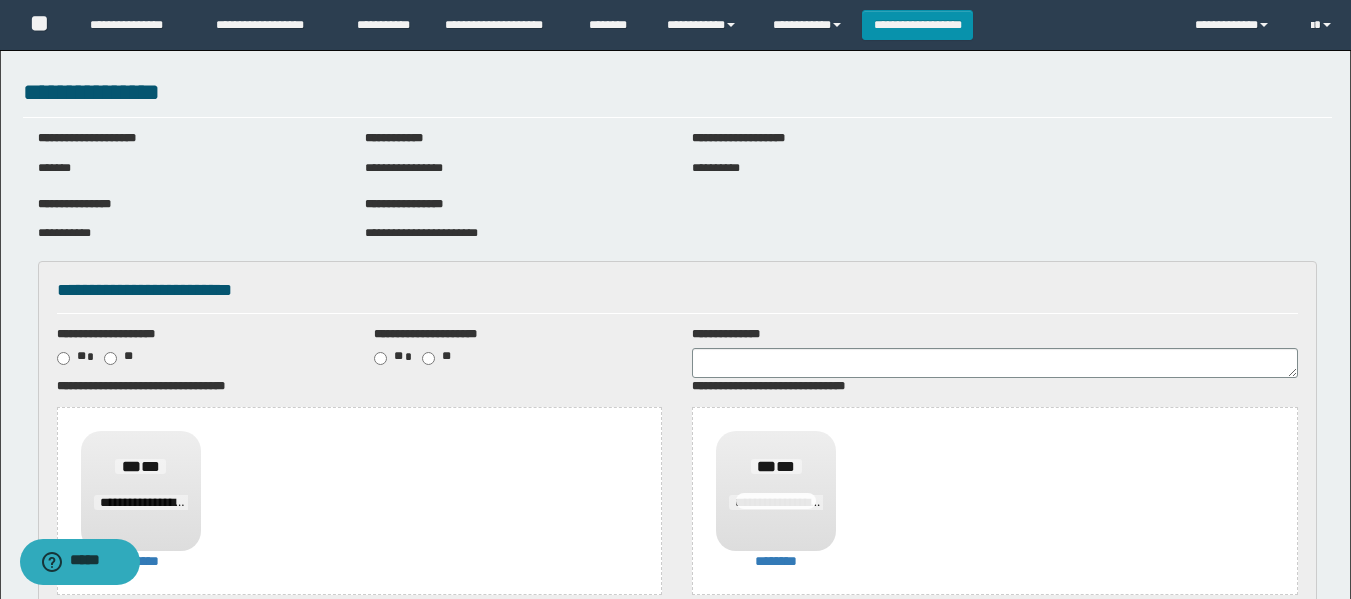 click on "**********" at bounding box center (677, 297) 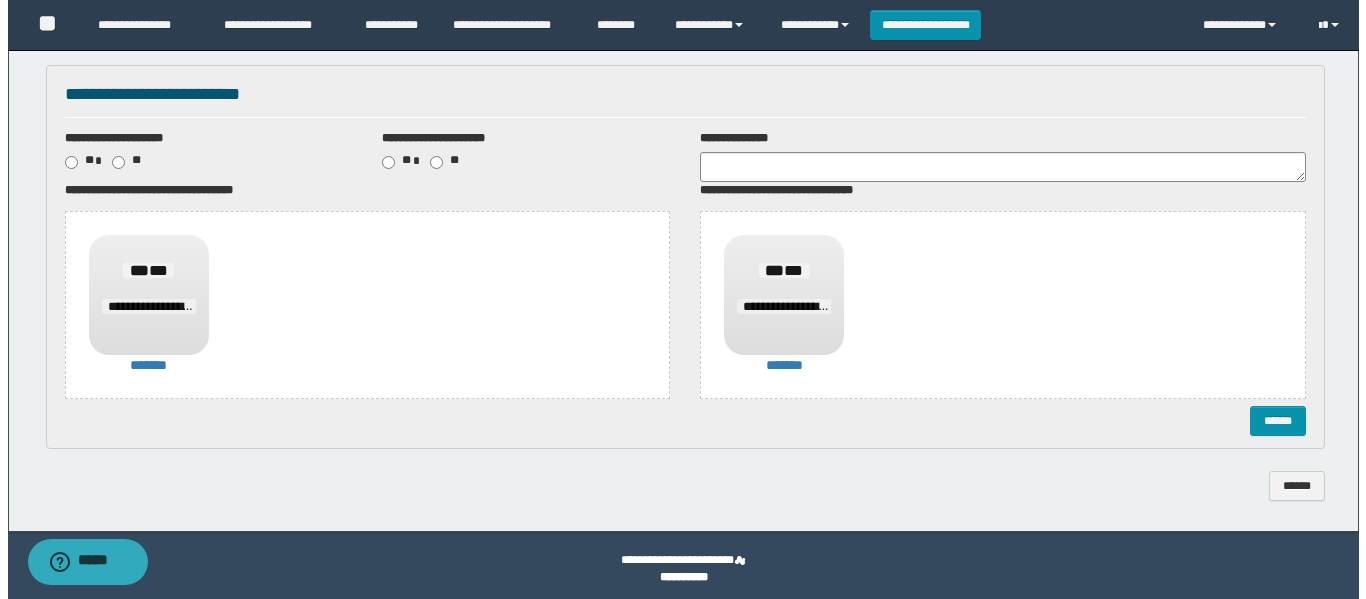 scroll, scrollTop: 204, scrollLeft: 0, axis: vertical 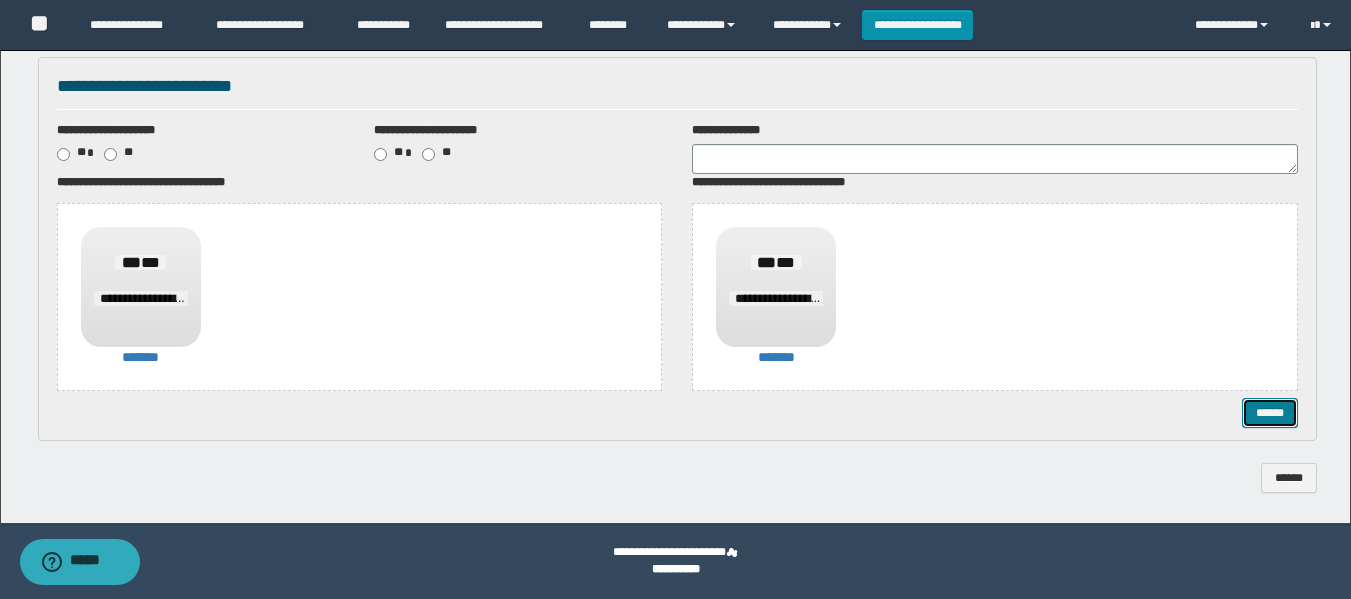 click on "******" at bounding box center [1270, 413] 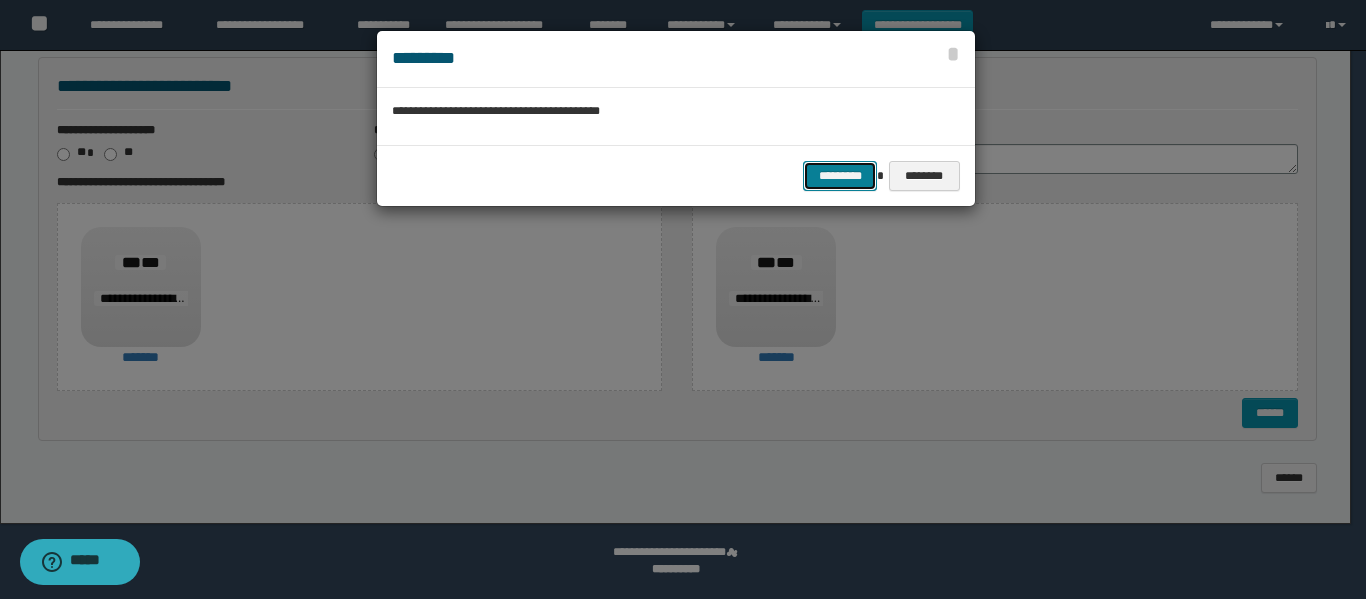 click on "*********" at bounding box center (840, 176) 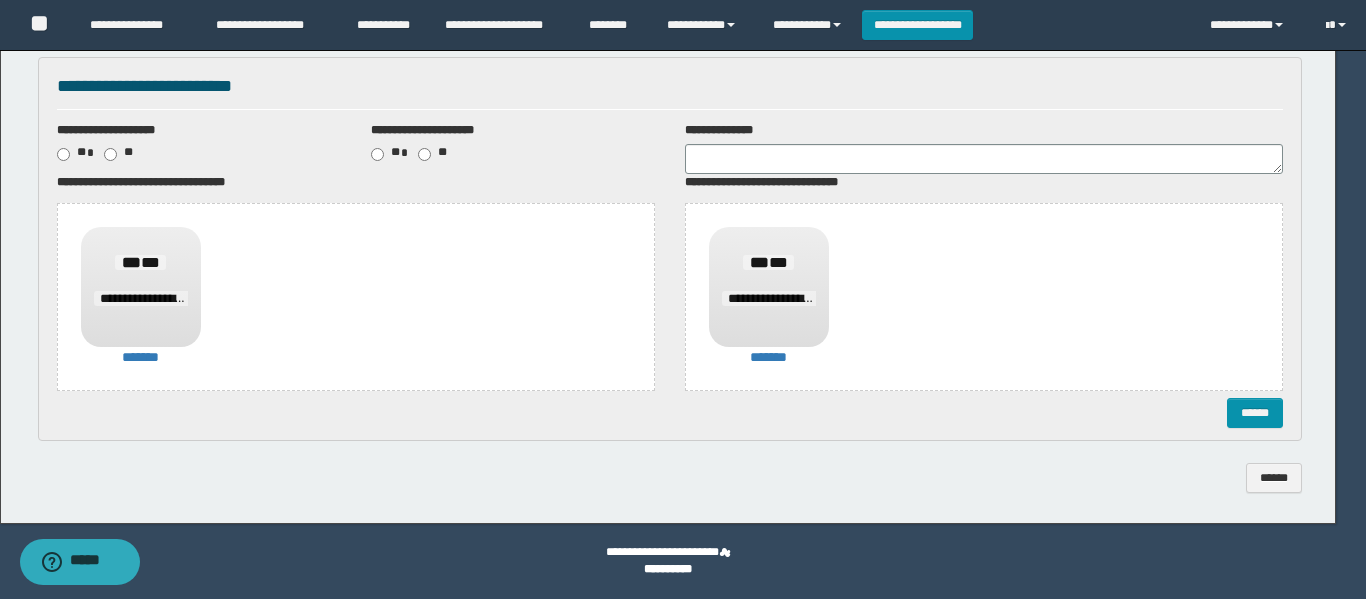scroll, scrollTop: 0, scrollLeft: 0, axis: both 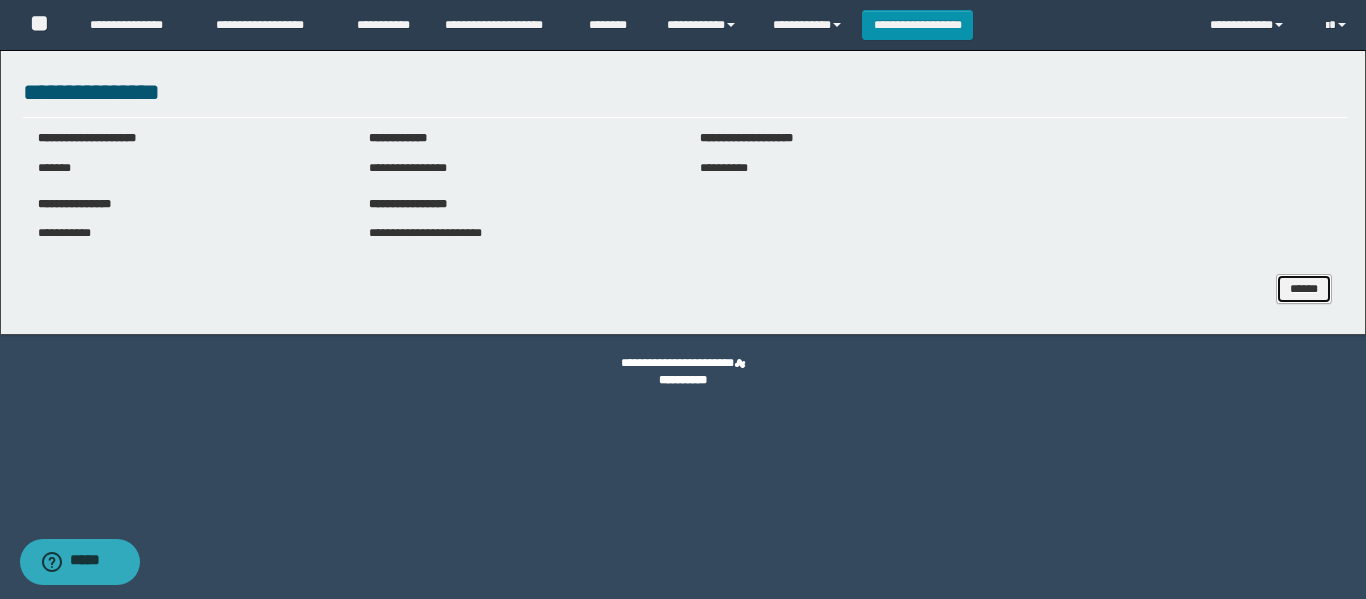 click on "******" at bounding box center (1304, 289) 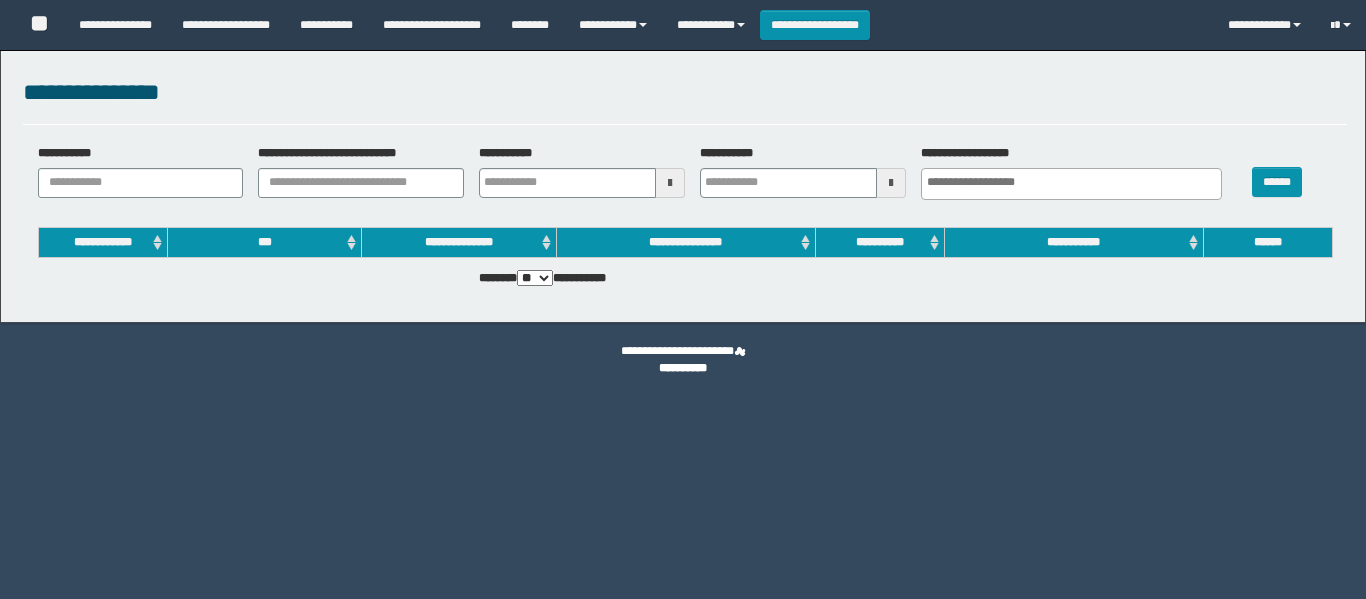 select 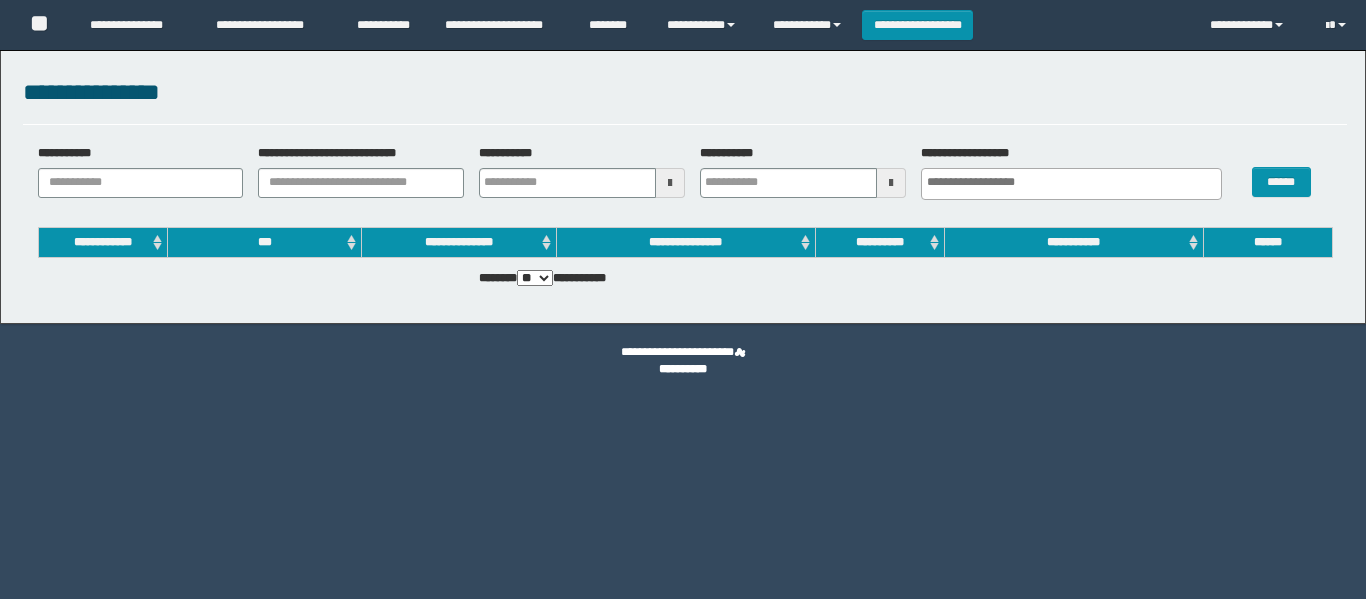 scroll, scrollTop: 0, scrollLeft: 0, axis: both 